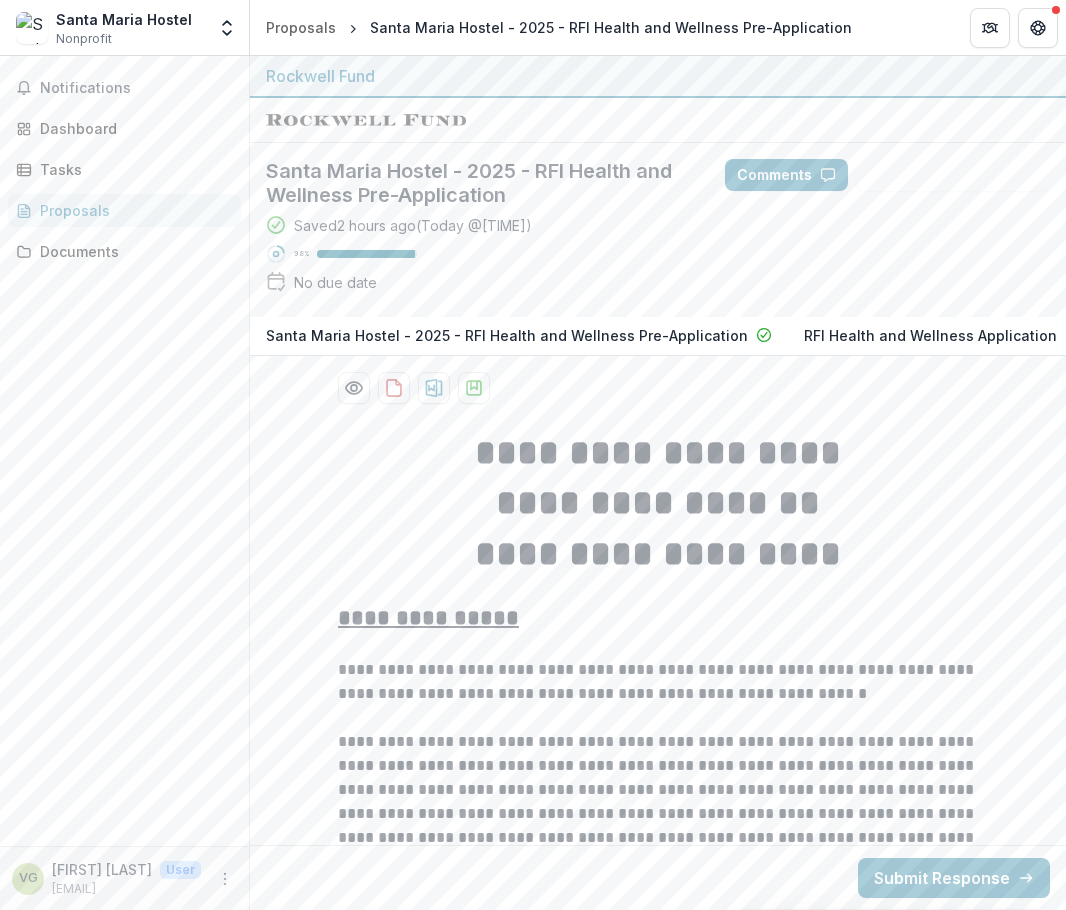 scroll, scrollTop: 0, scrollLeft: 0, axis: both 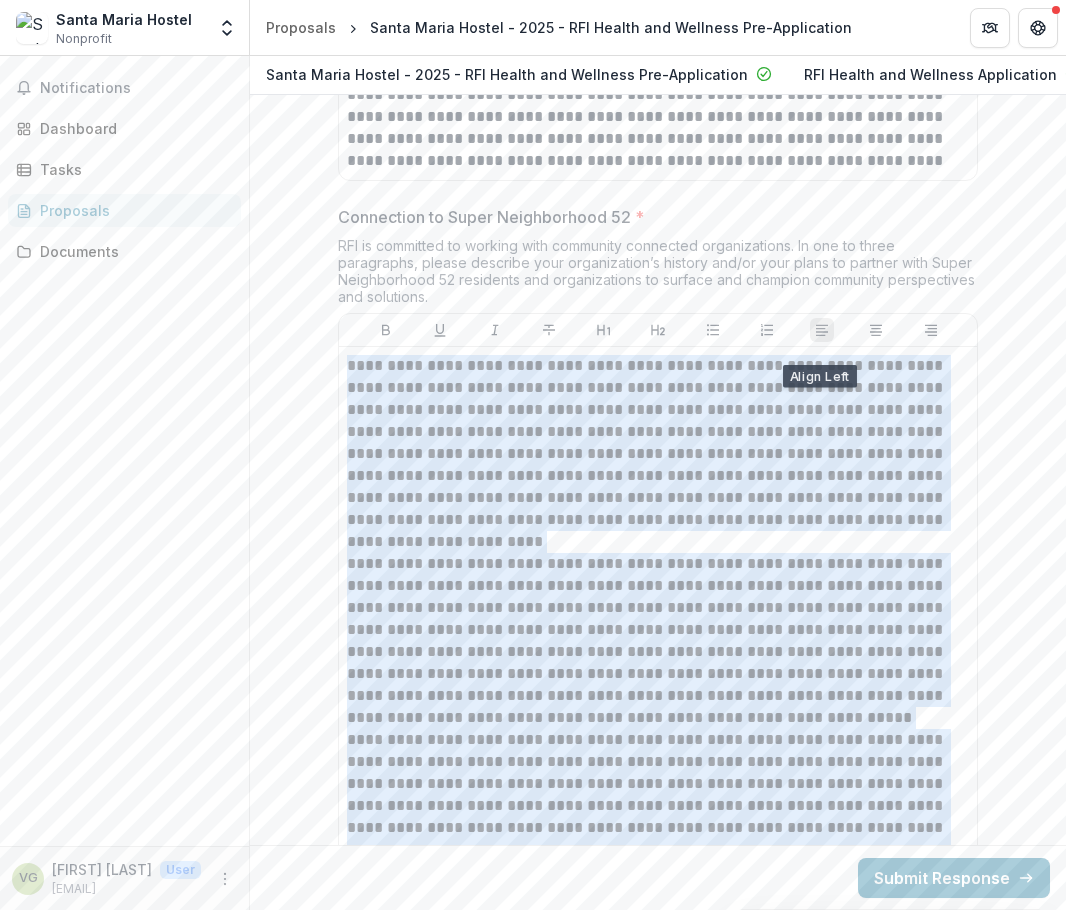 click on "RFI is committed to working with community connected organizations. In one to three paragraphs, please describe your organization’s history and/or your plans to partner with Super Neighborhood 52 residents and organizations to surface and champion community perspectives and solutions." at bounding box center [658, 275] 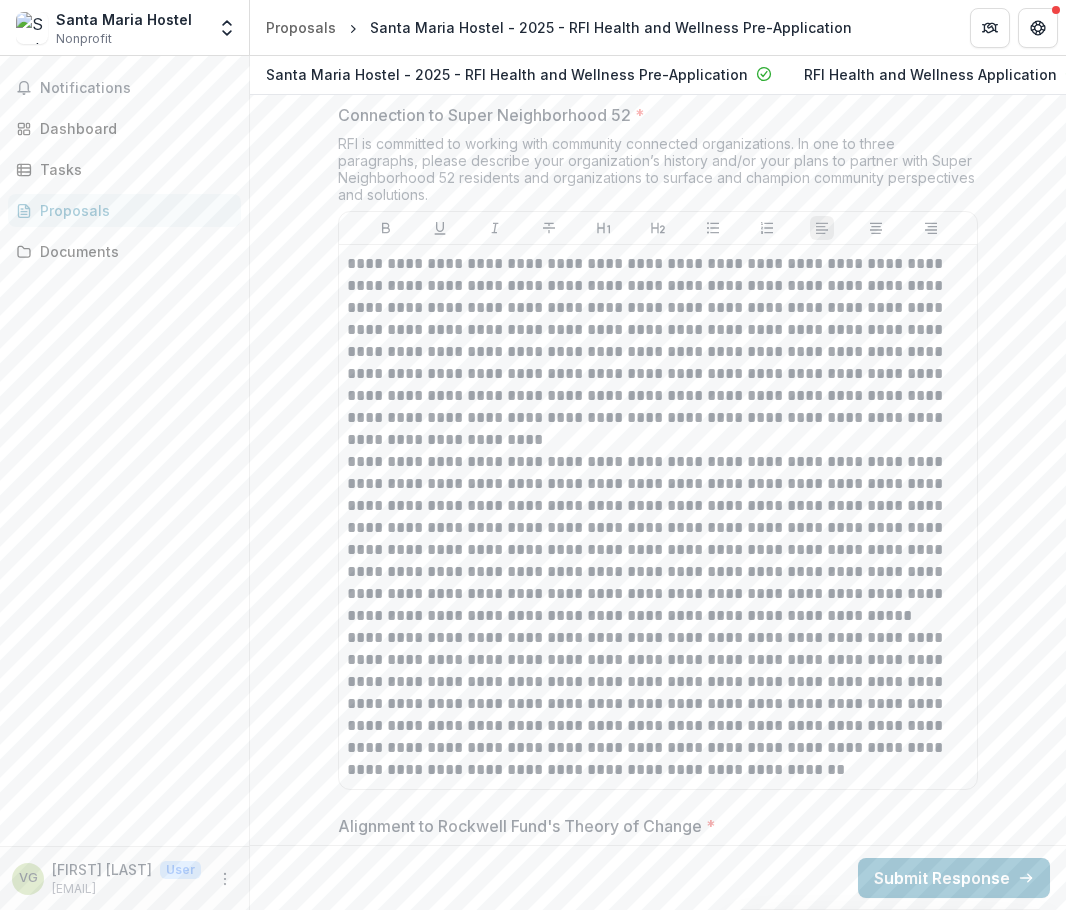scroll, scrollTop: 5739, scrollLeft: 0, axis: vertical 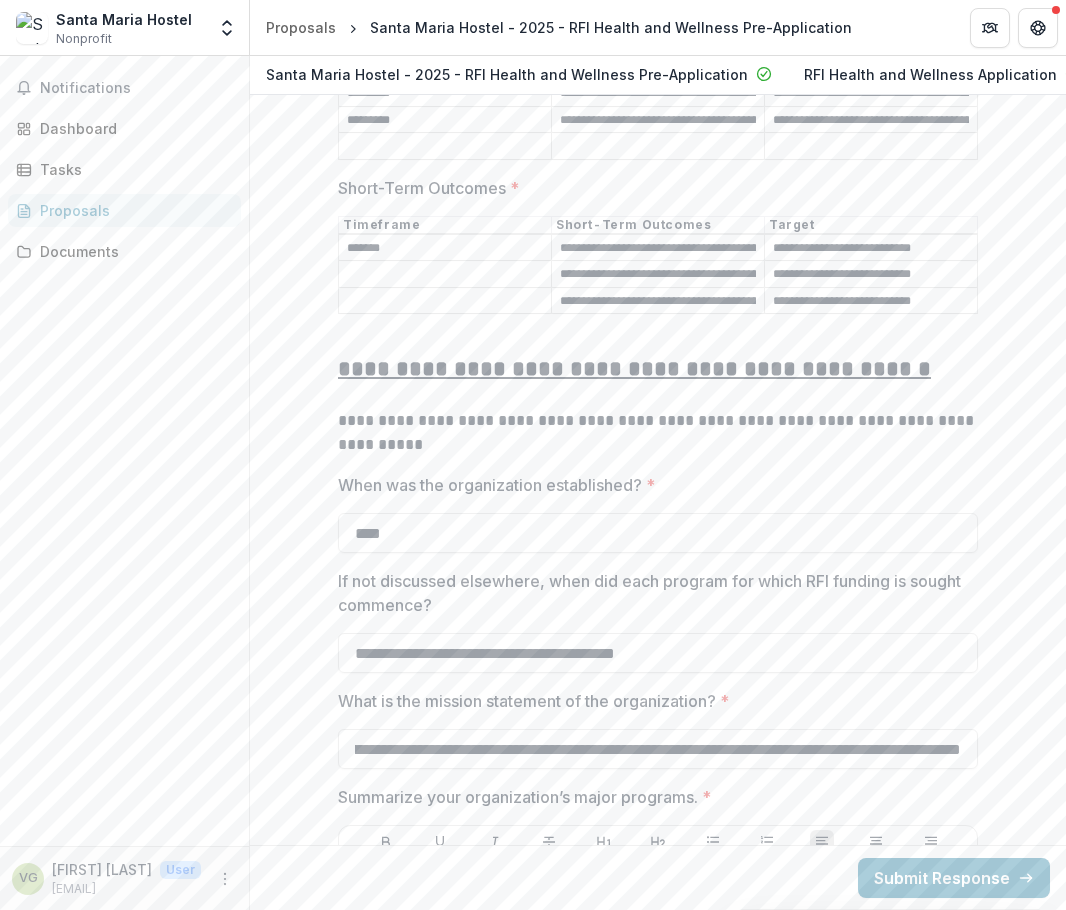 drag, startPoint x: 596, startPoint y: 748, endPoint x: 1255, endPoint y: 756, distance: 659.0486 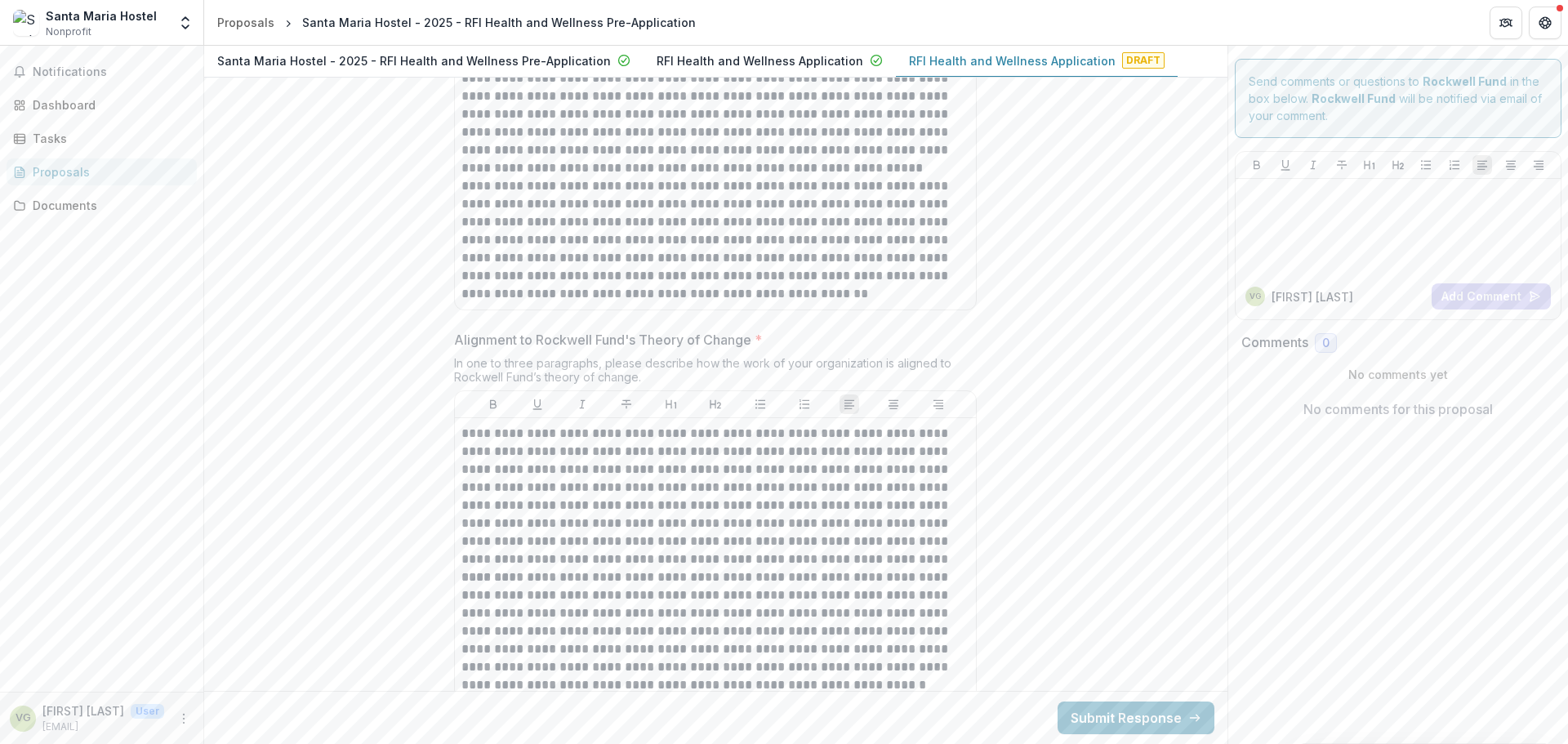scroll, scrollTop: 4787, scrollLeft: 0, axis: vertical 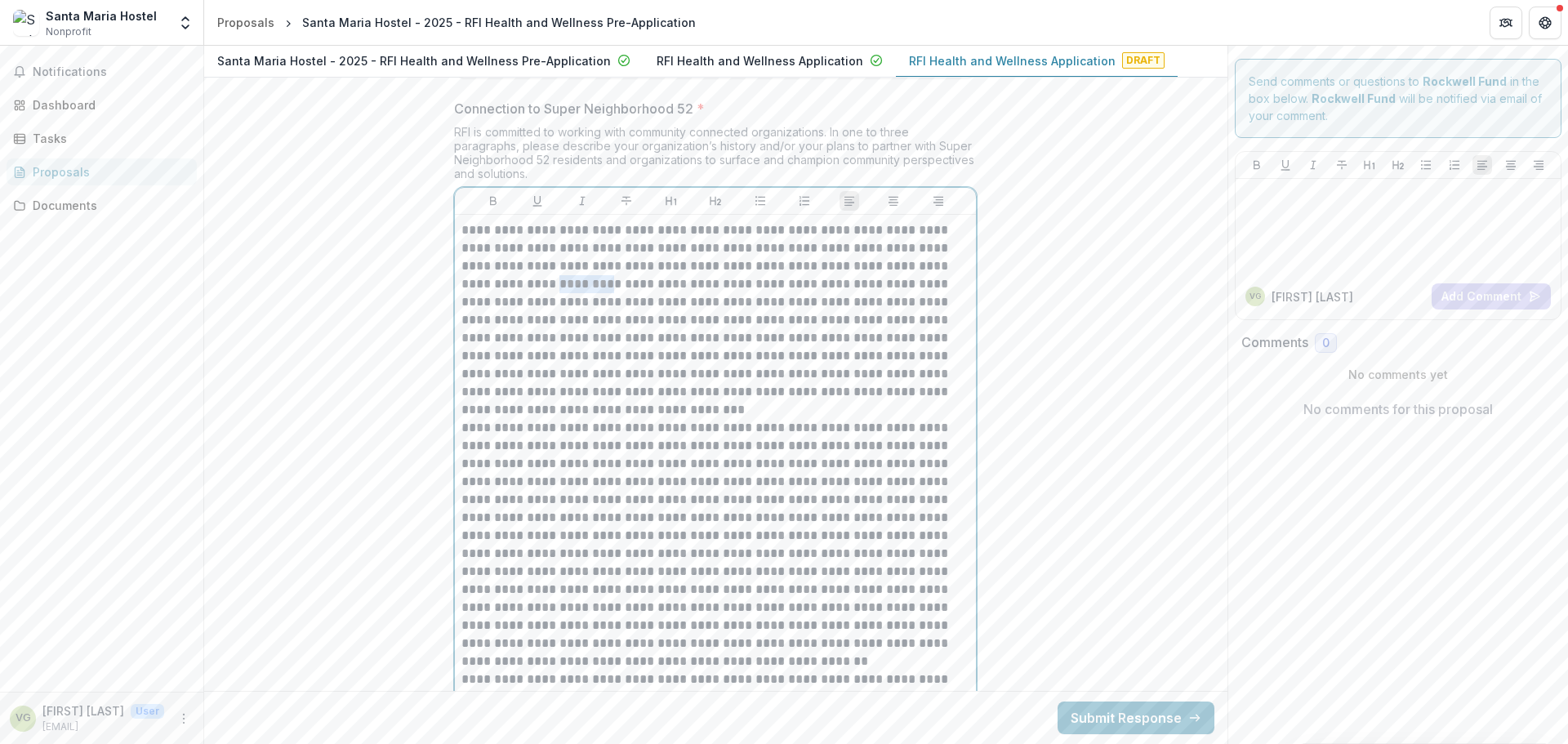 drag, startPoint x: 623, startPoint y: 288, endPoint x: 604, endPoint y: 278, distance: 21.470911 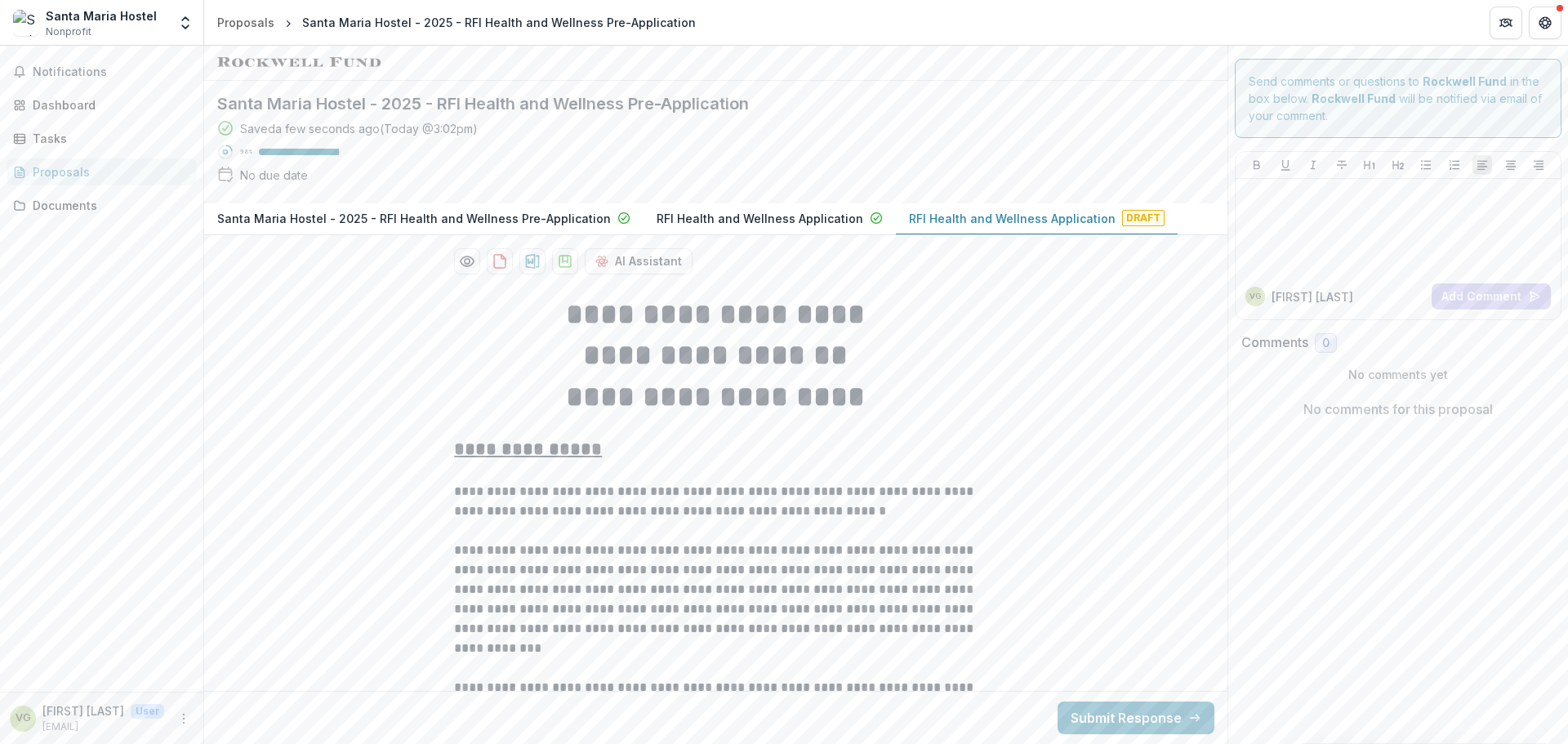 scroll, scrollTop: 0, scrollLeft: 0, axis: both 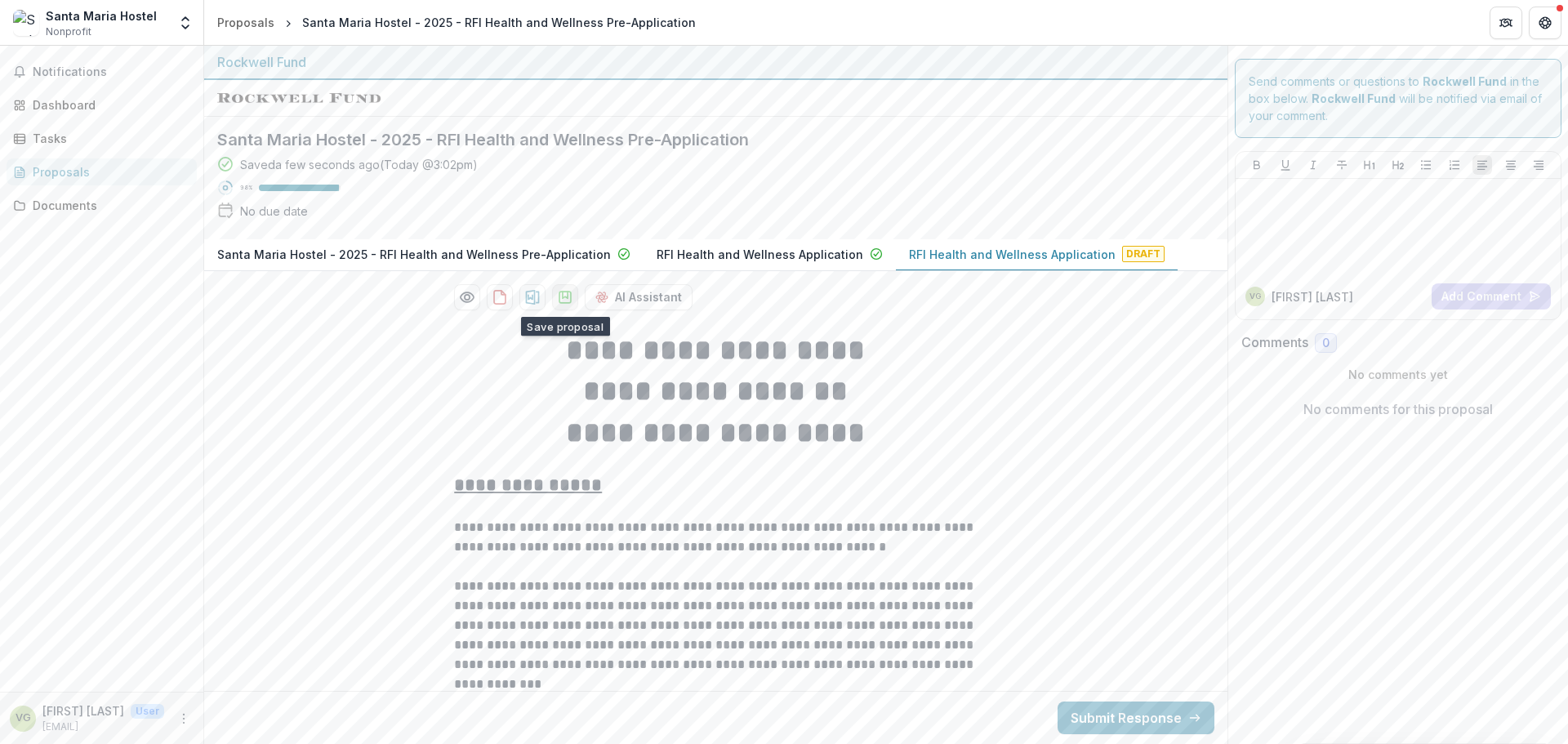 click 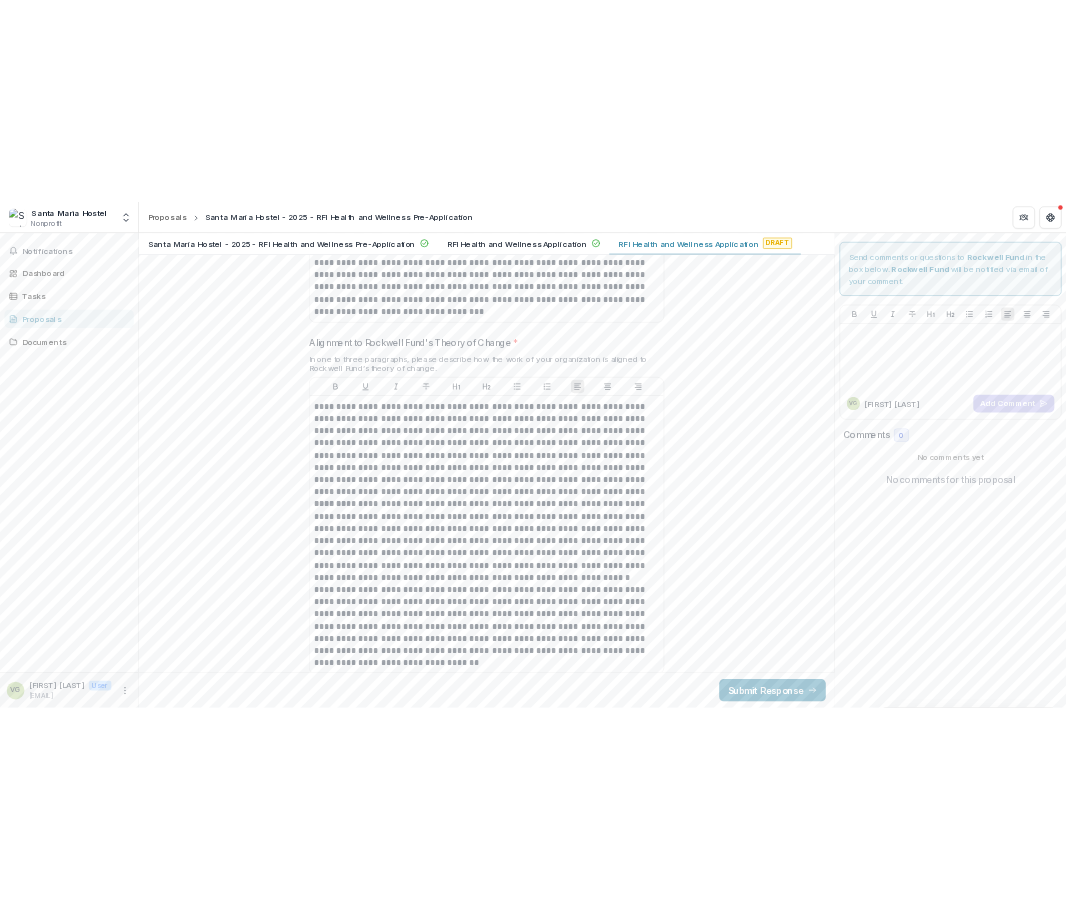 scroll, scrollTop: 6600, scrollLeft: 0, axis: vertical 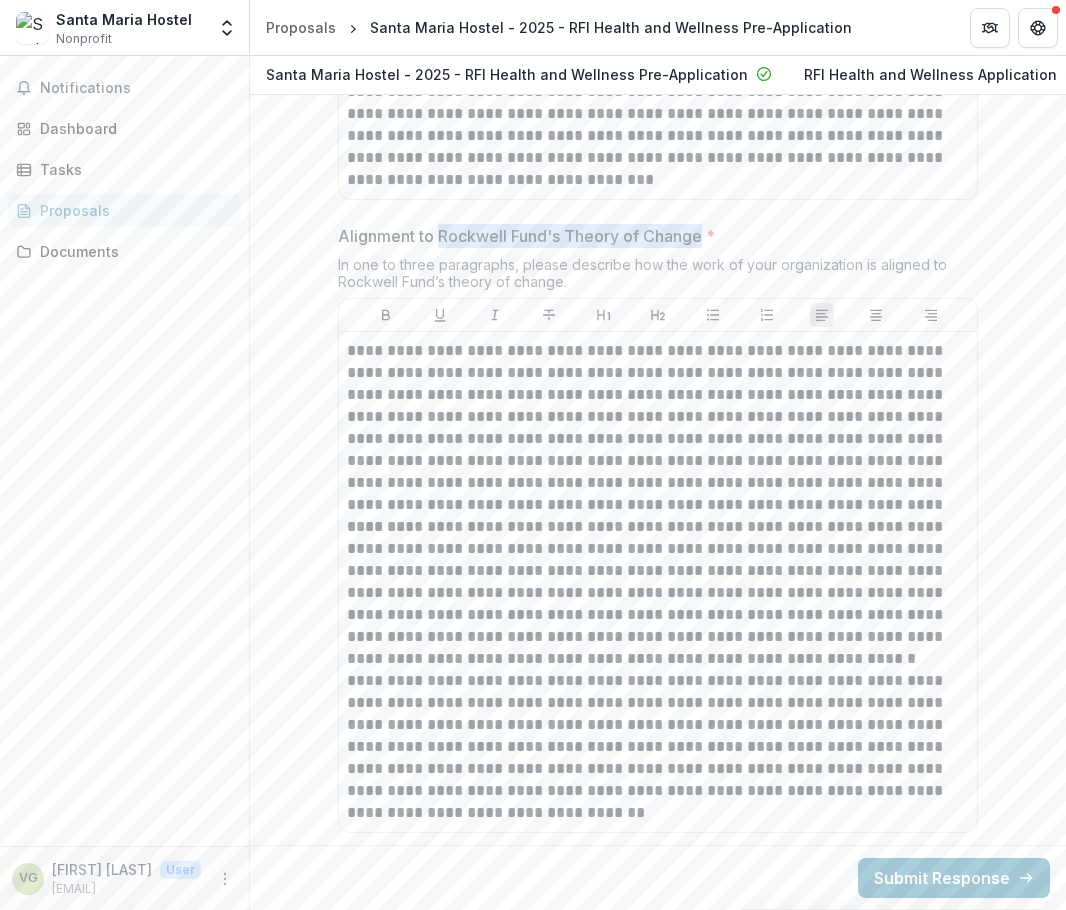 drag, startPoint x: 435, startPoint y: 249, endPoint x: 703, endPoint y: 240, distance: 268.15106 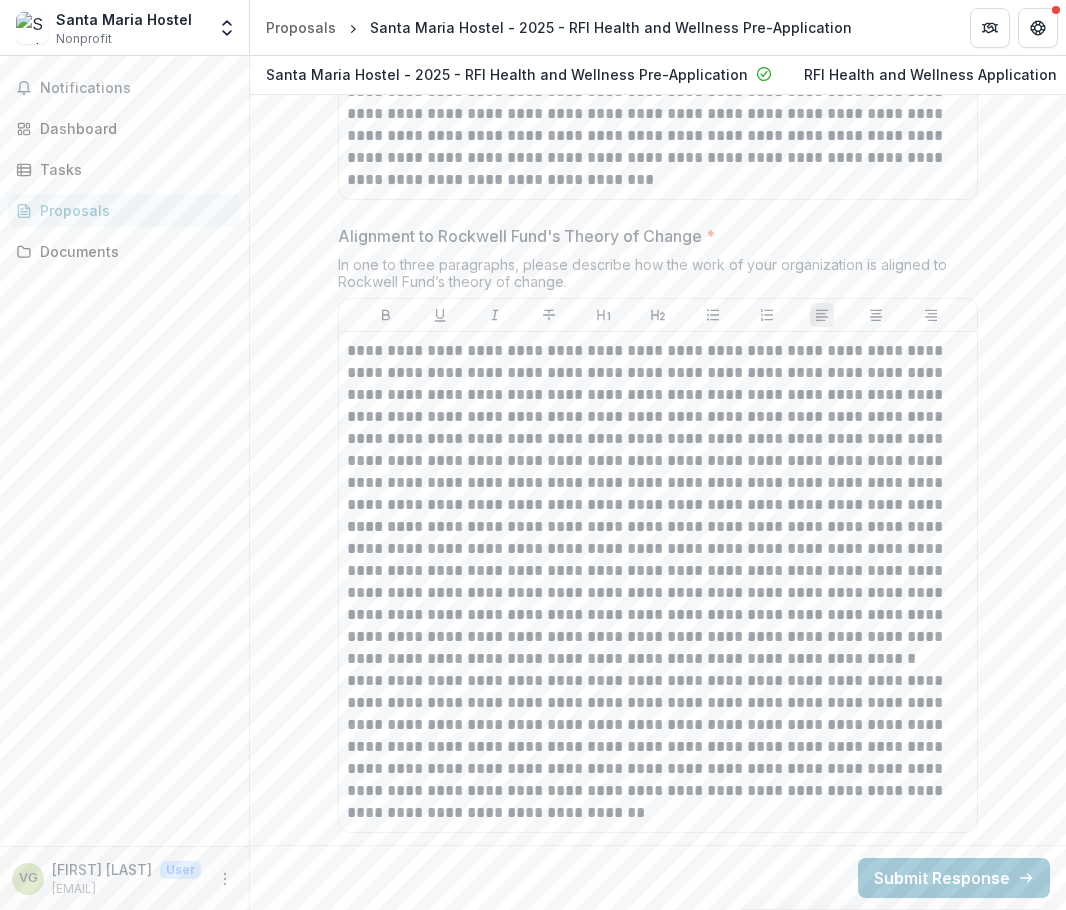 click on "Alignment to Rockwell Fund's Theory of Change *" at bounding box center (652, 236) 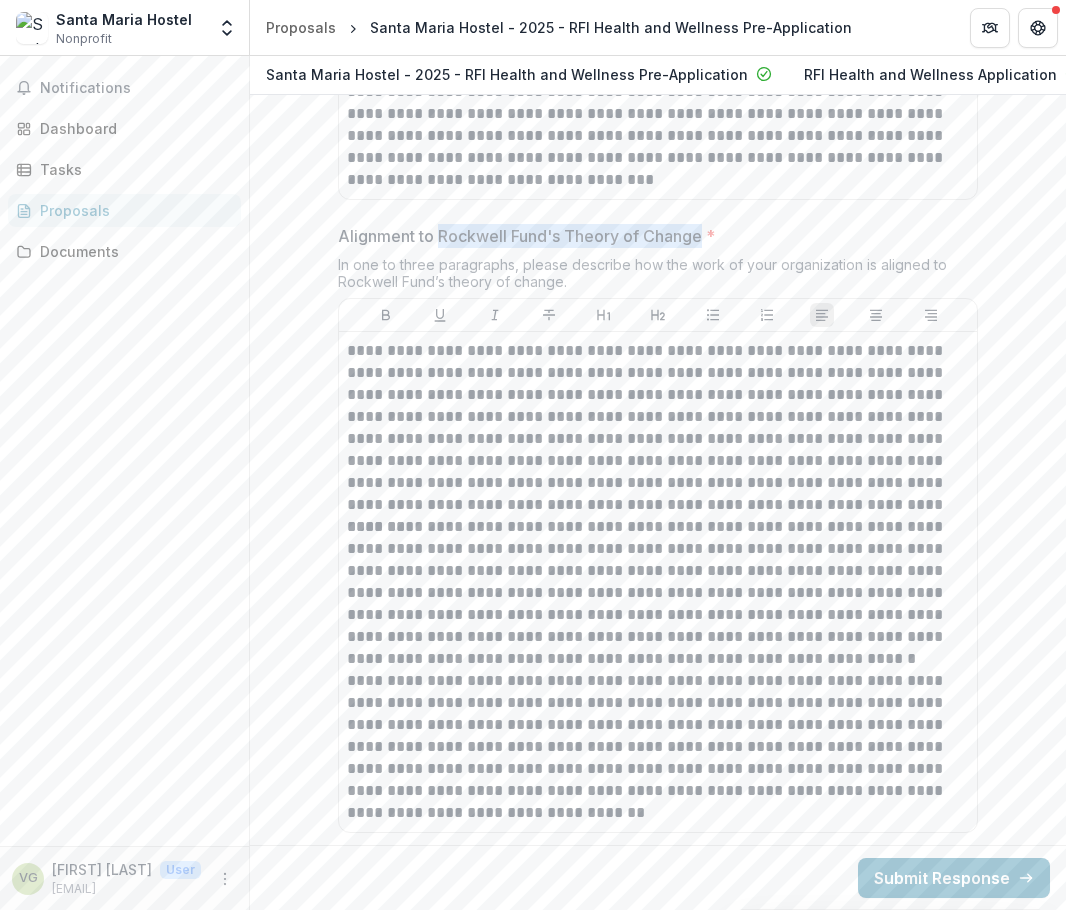 drag, startPoint x: 443, startPoint y: 250, endPoint x: 700, endPoint y: 255, distance: 257.04865 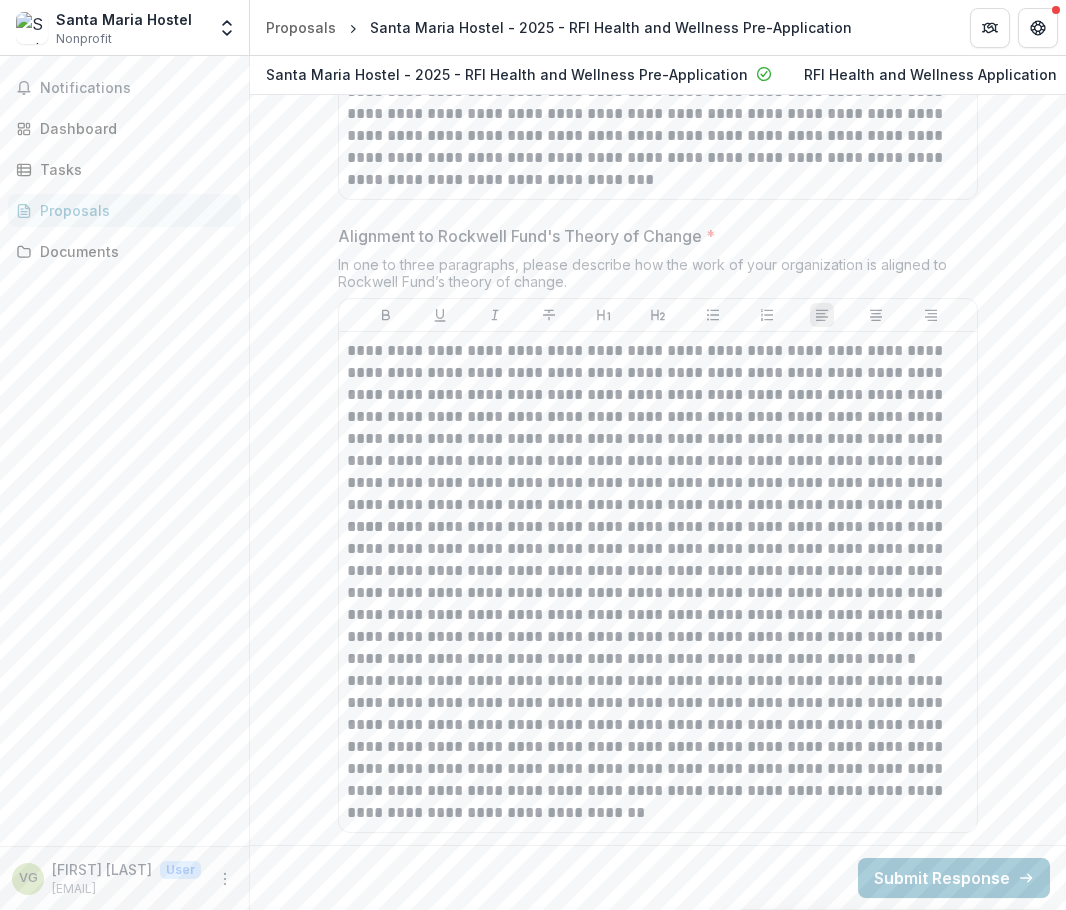 click on "Alignment to Rockwell Fund's Theory of Change *" at bounding box center (652, 236) 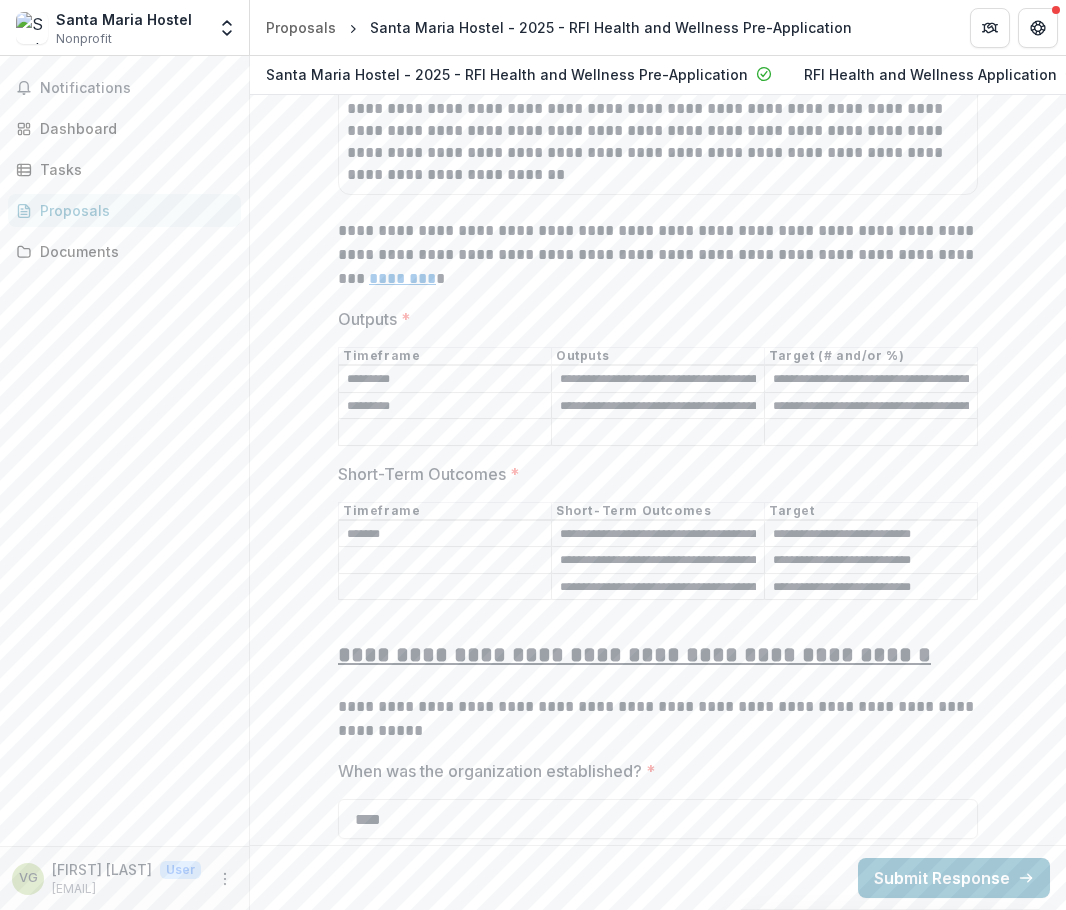 scroll, scrollTop: 8039, scrollLeft: 0, axis: vertical 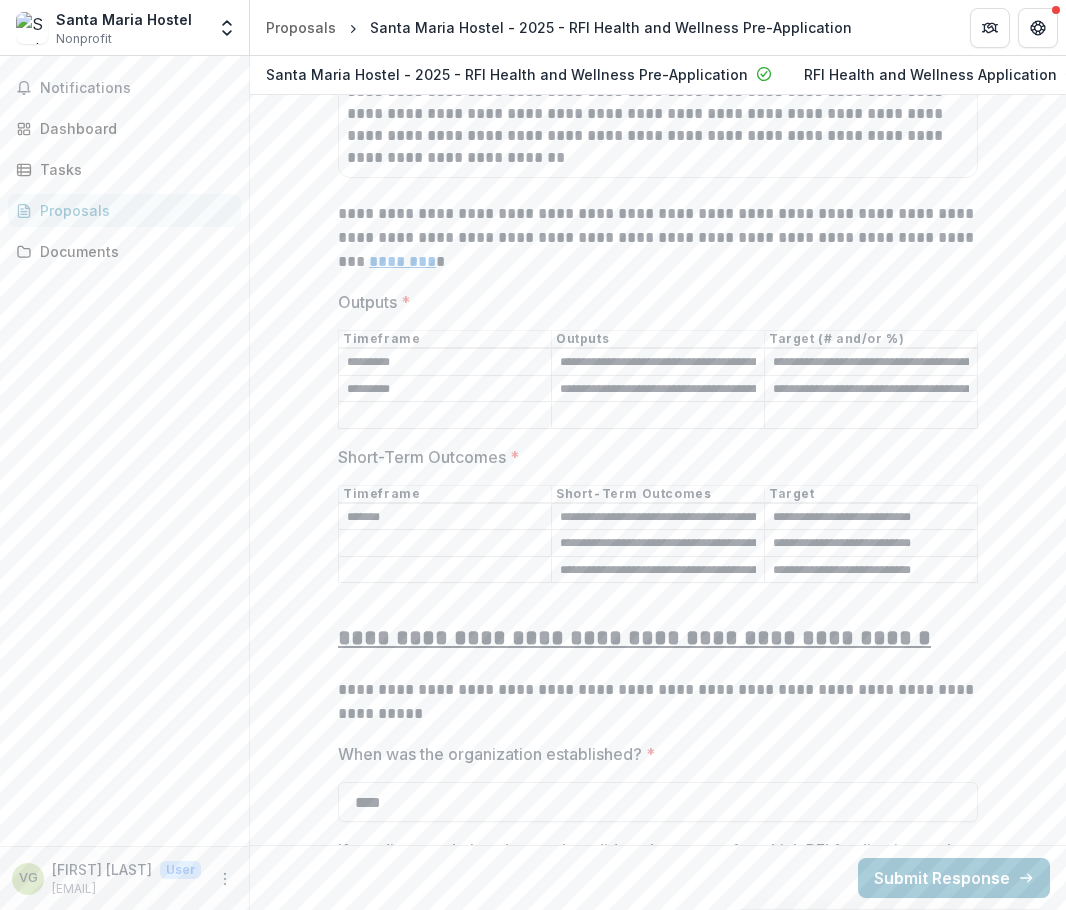 click on "**********" at bounding box center [658, 517] 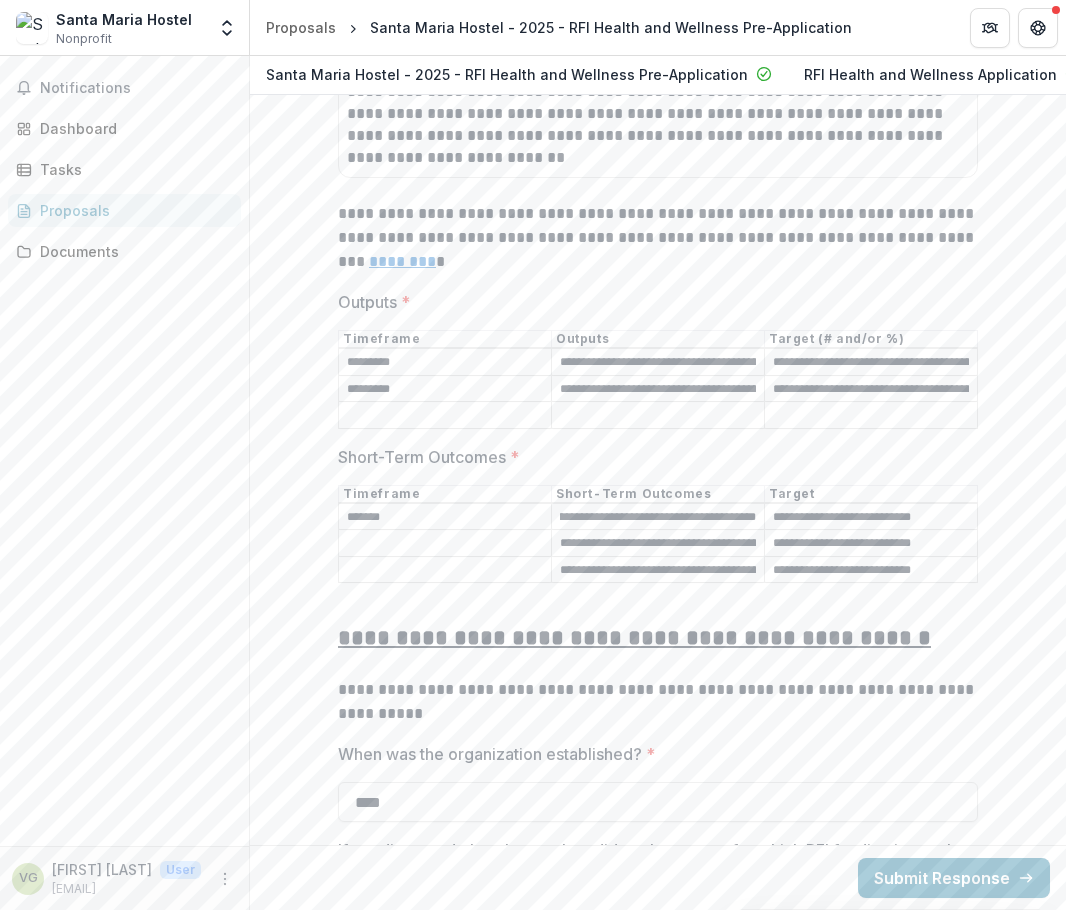drag, startPoint x: 753, startPoint y: 533, endPoint x: 957, endPoint y: 536, distance: 204.02206 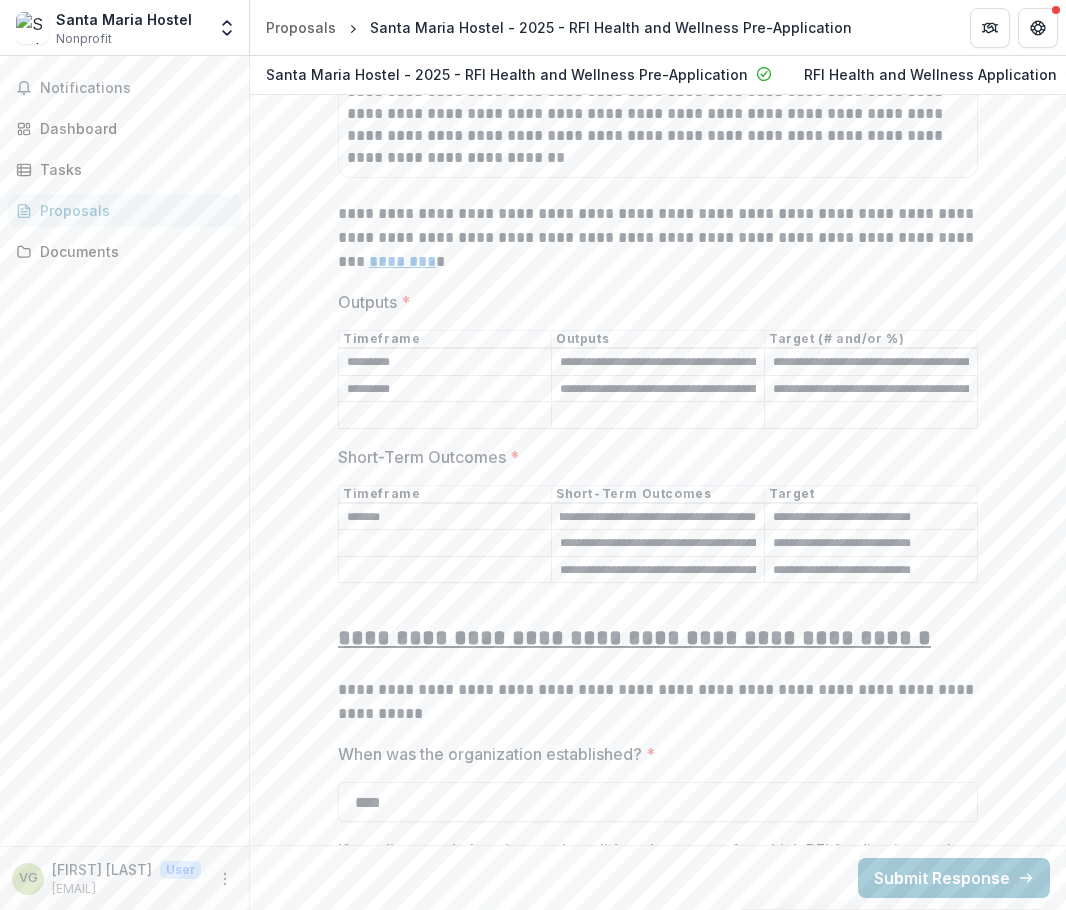 click on "**********" at bounding box center (658, 516) 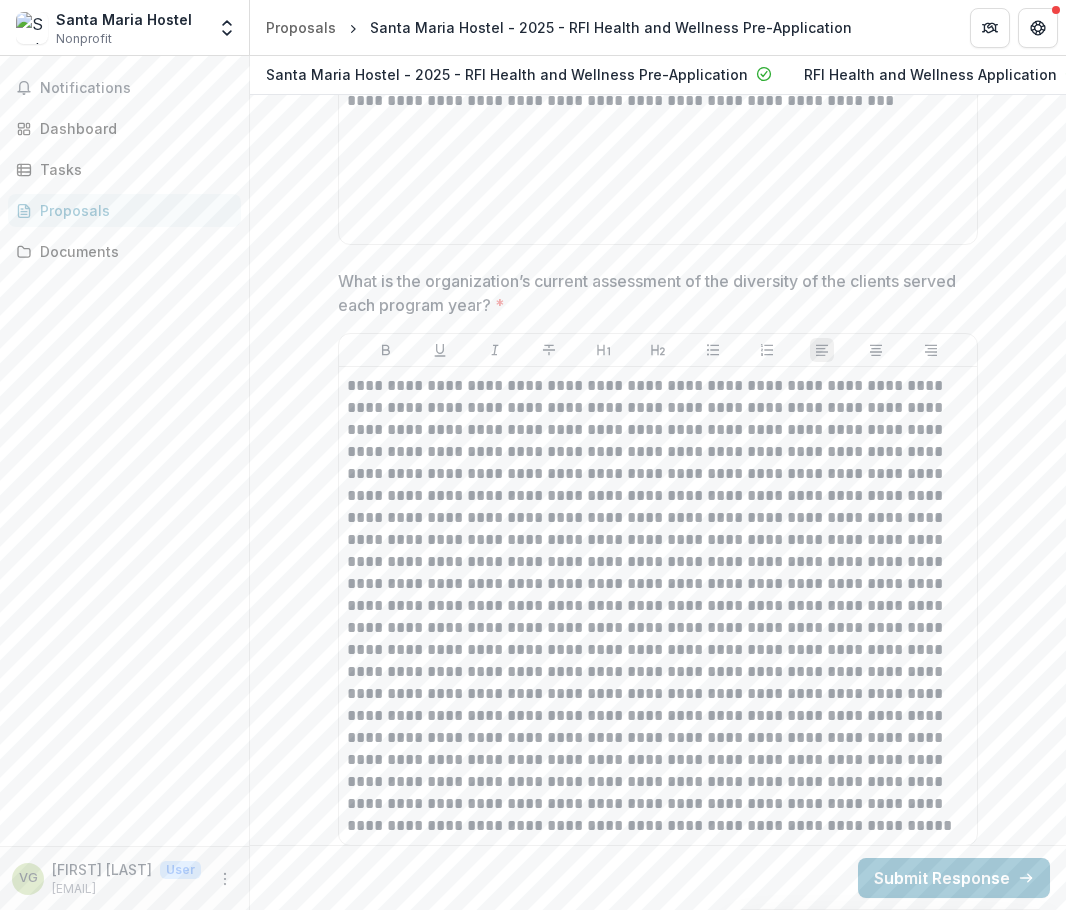 scroll, scrollTop: 10539, scrollLeft: 0, axis: vertical 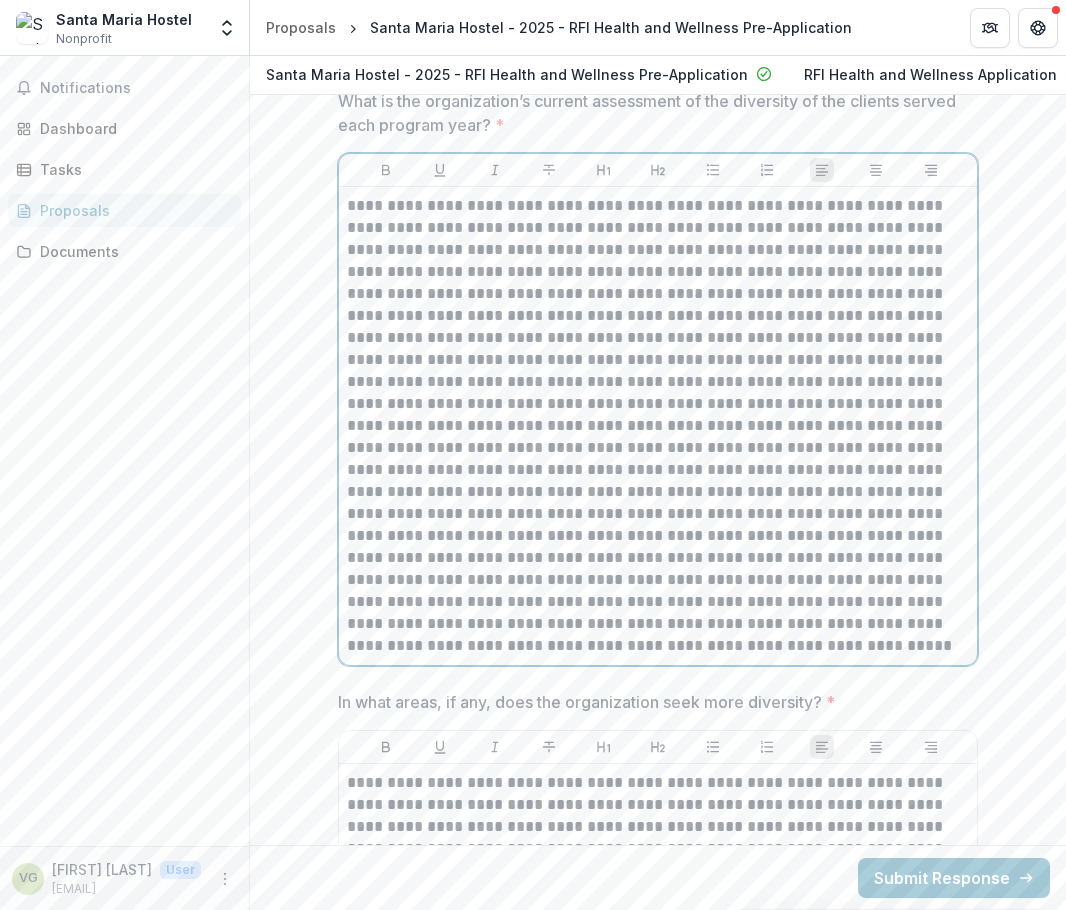click at bounding box center (658, 426) 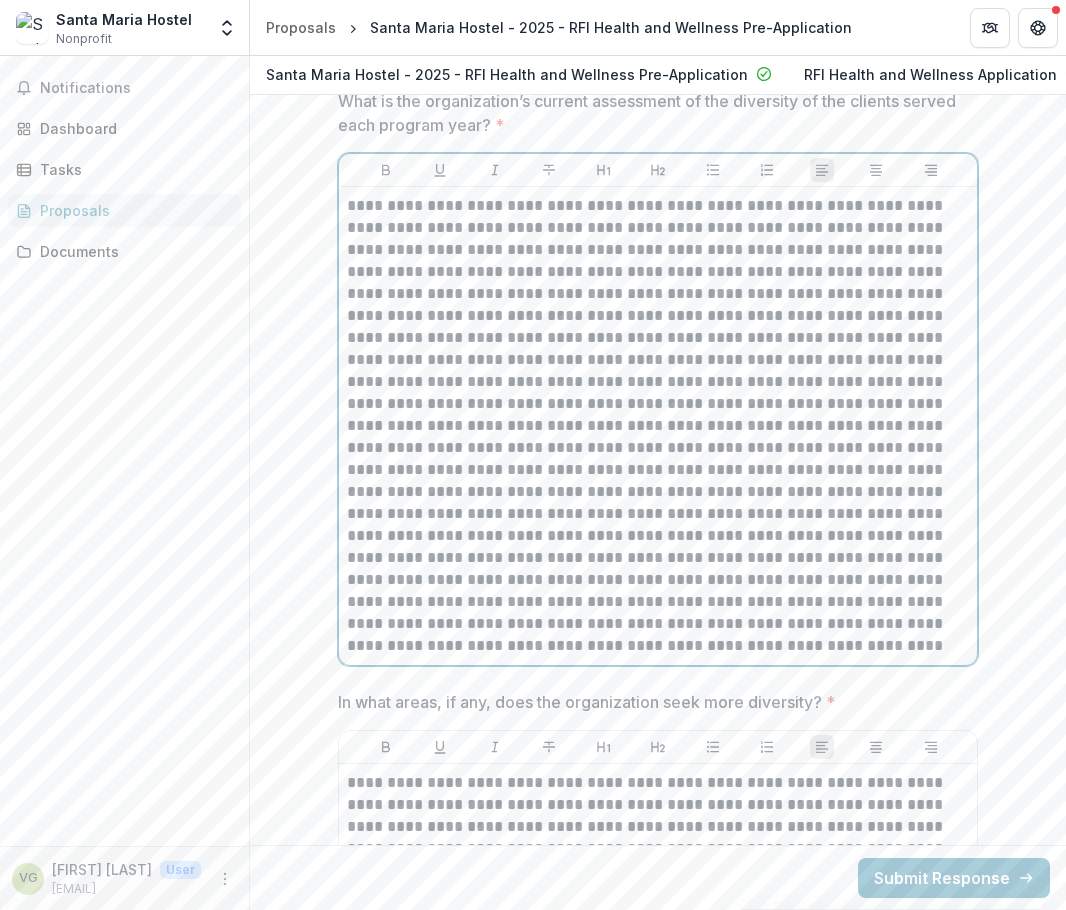 click at bounding box center [658, 426] 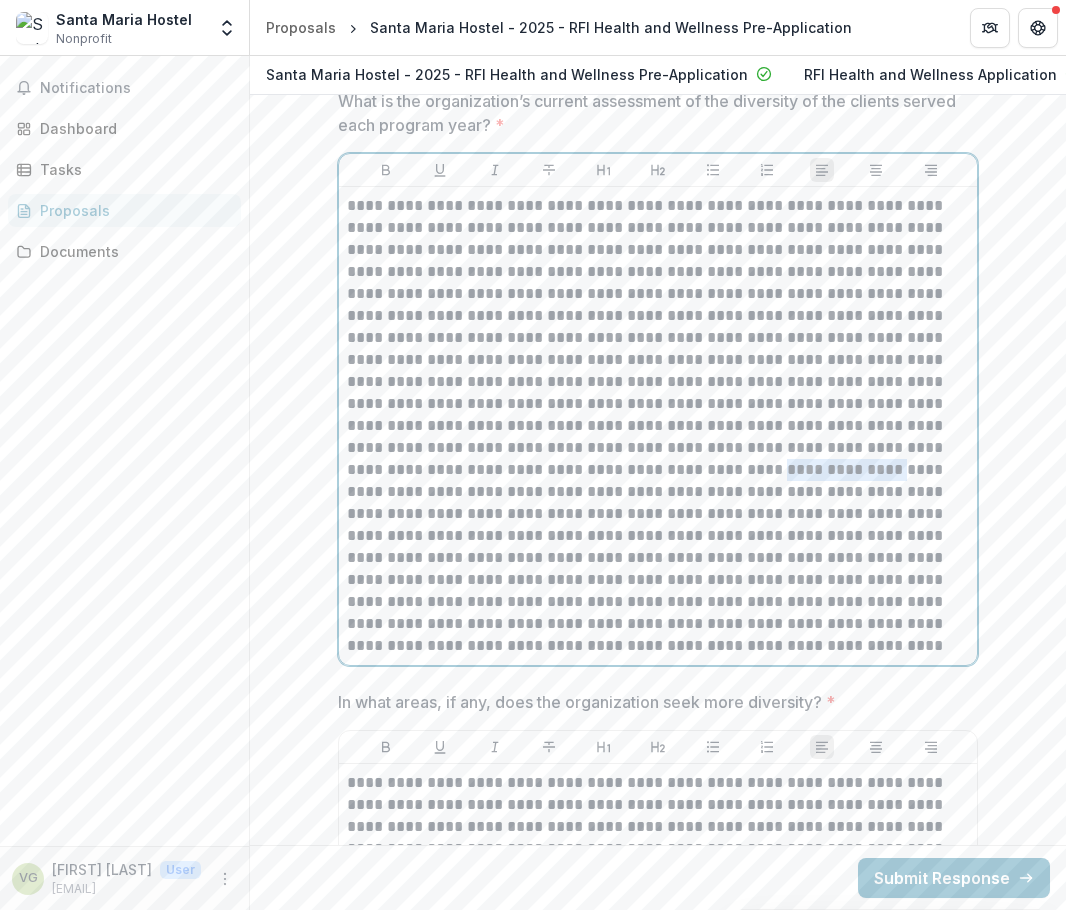 drag, startPoint x: 518, startPoint y: 479, endPoint x: 629, endPoint y: 485, distance: 111.16204 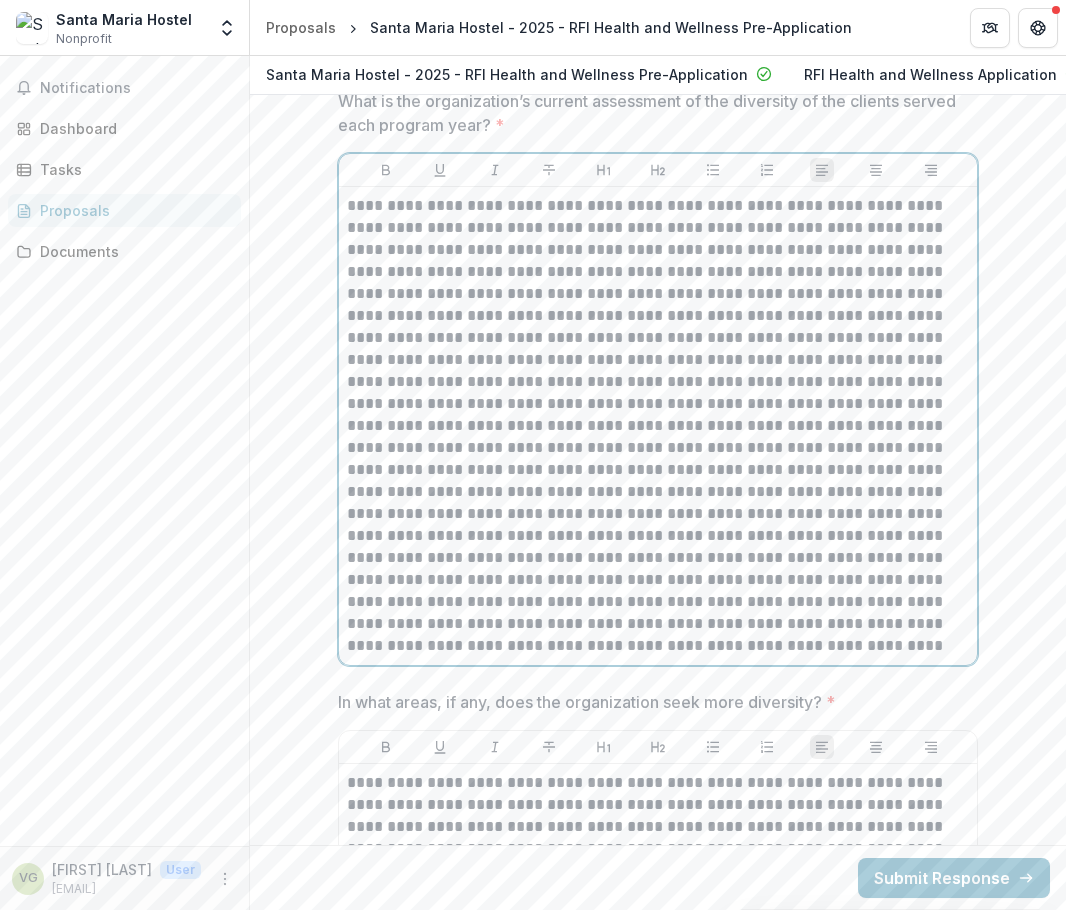 drag, startPoint x: 841, startPoint y: 458, endPoint x: 751, endPoint y: 458, distance: 90 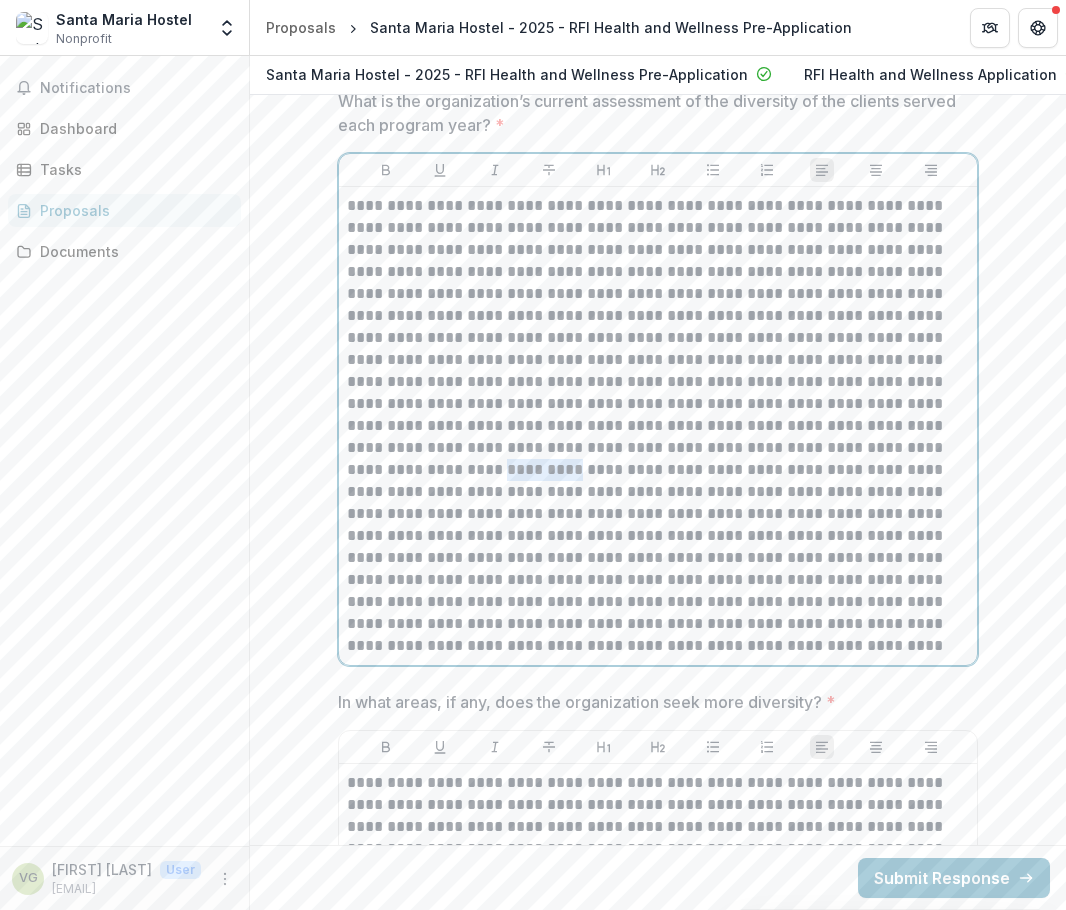 drag, startPoint x: 920, startPoint y: 457, endPoint x: 863, endPoint y: 457, distance: 57 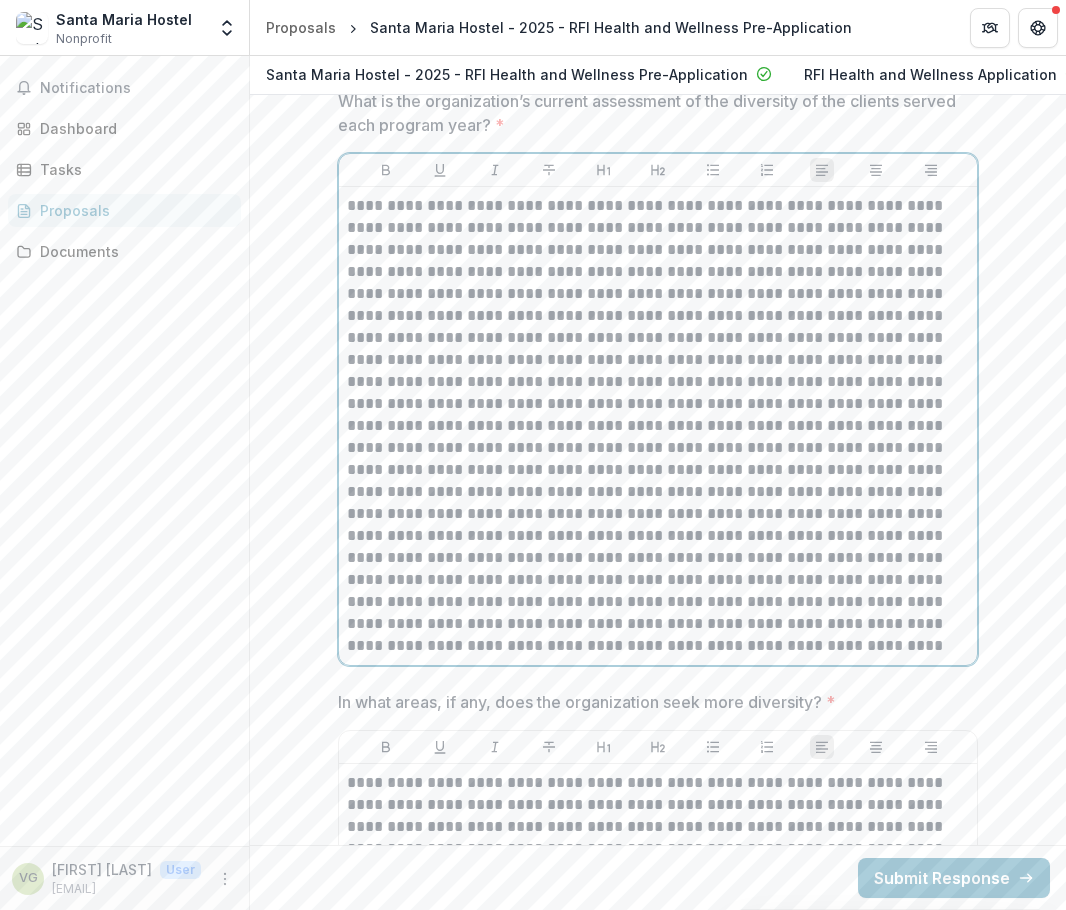 click at bounding box center (658, 426) 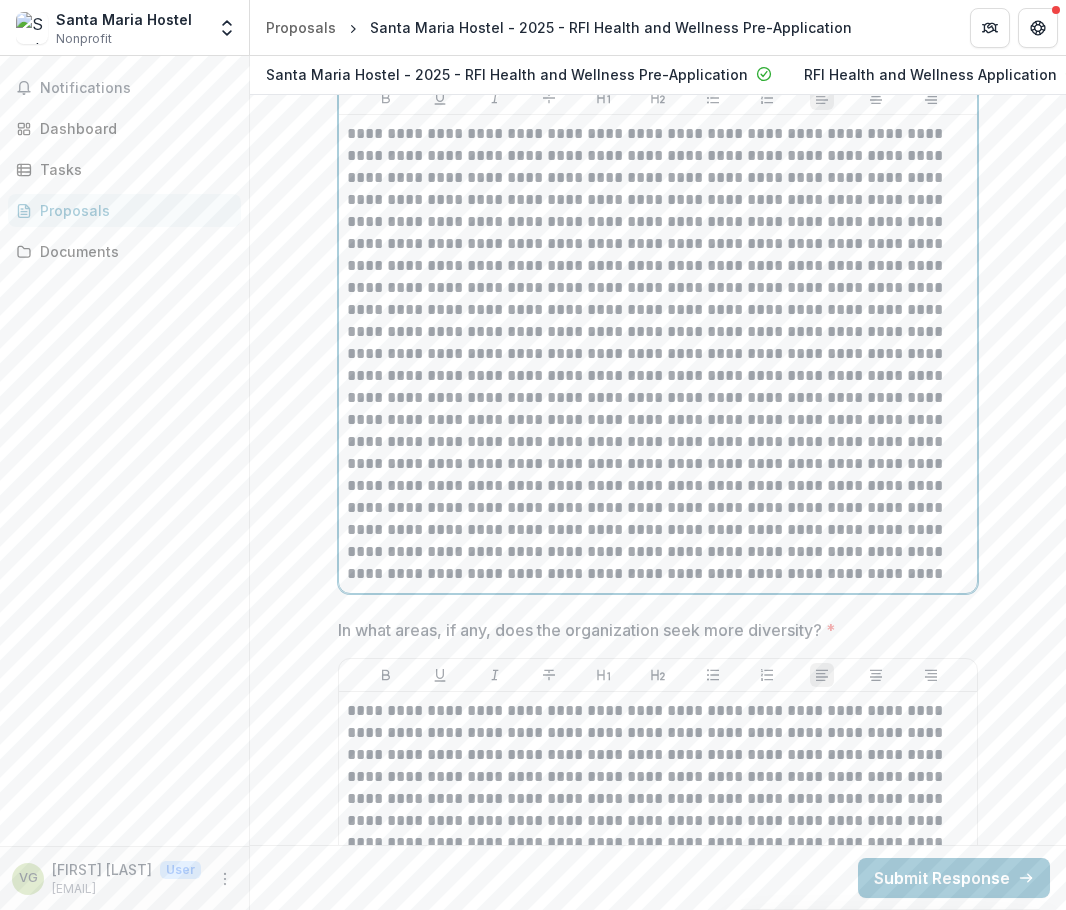 scroll, scrollTop: 10639, scrollLeft: 0, axis: vertical 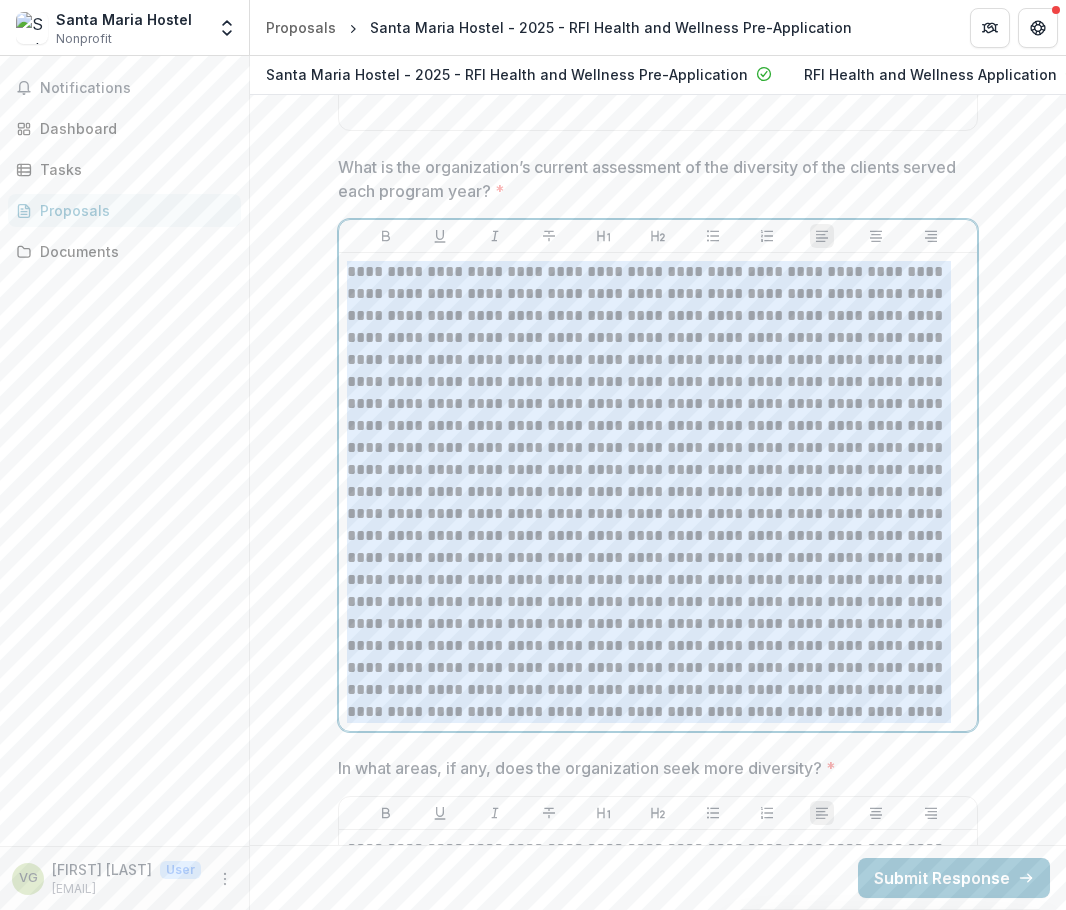 drag, startPoint x: 659, startPoint y: 557, endPoint x: 311, endPoint y: 260, distance: 457.5074 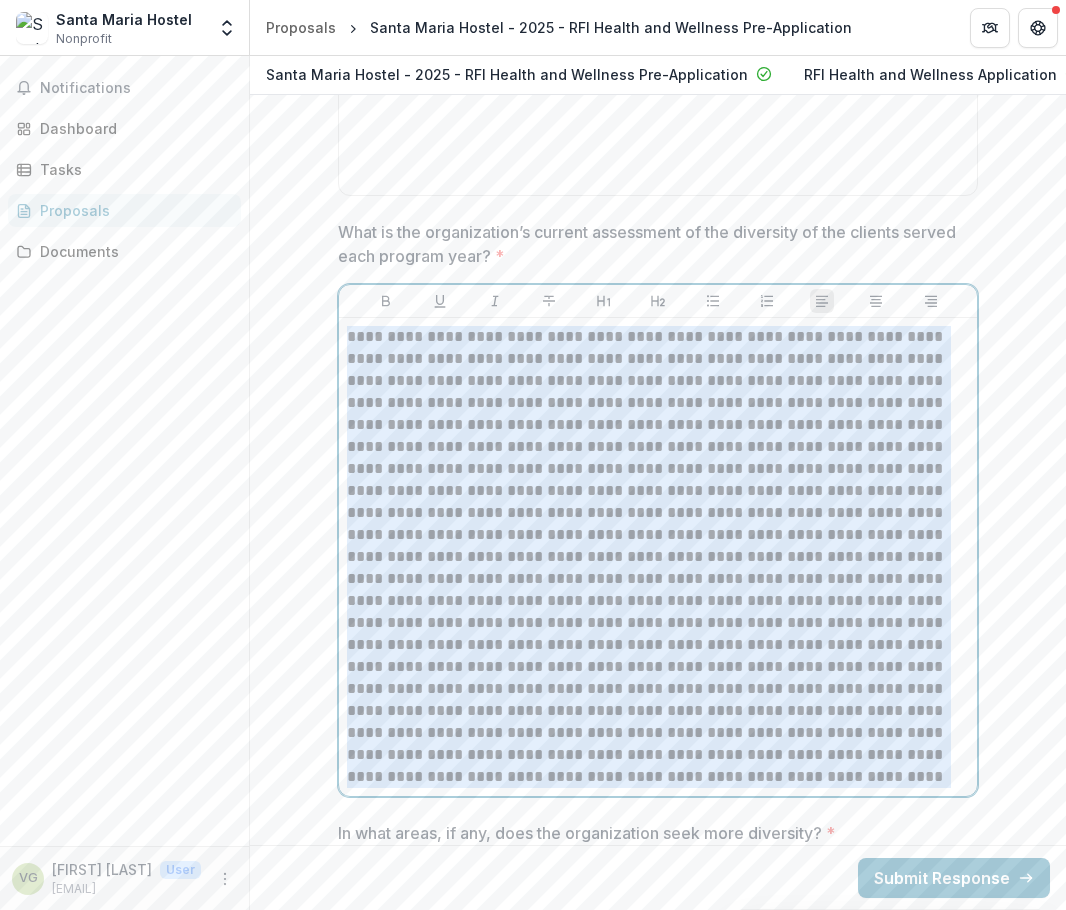 scroll, scrollTop: 10373, scrollLeft: 0, axis: vertical 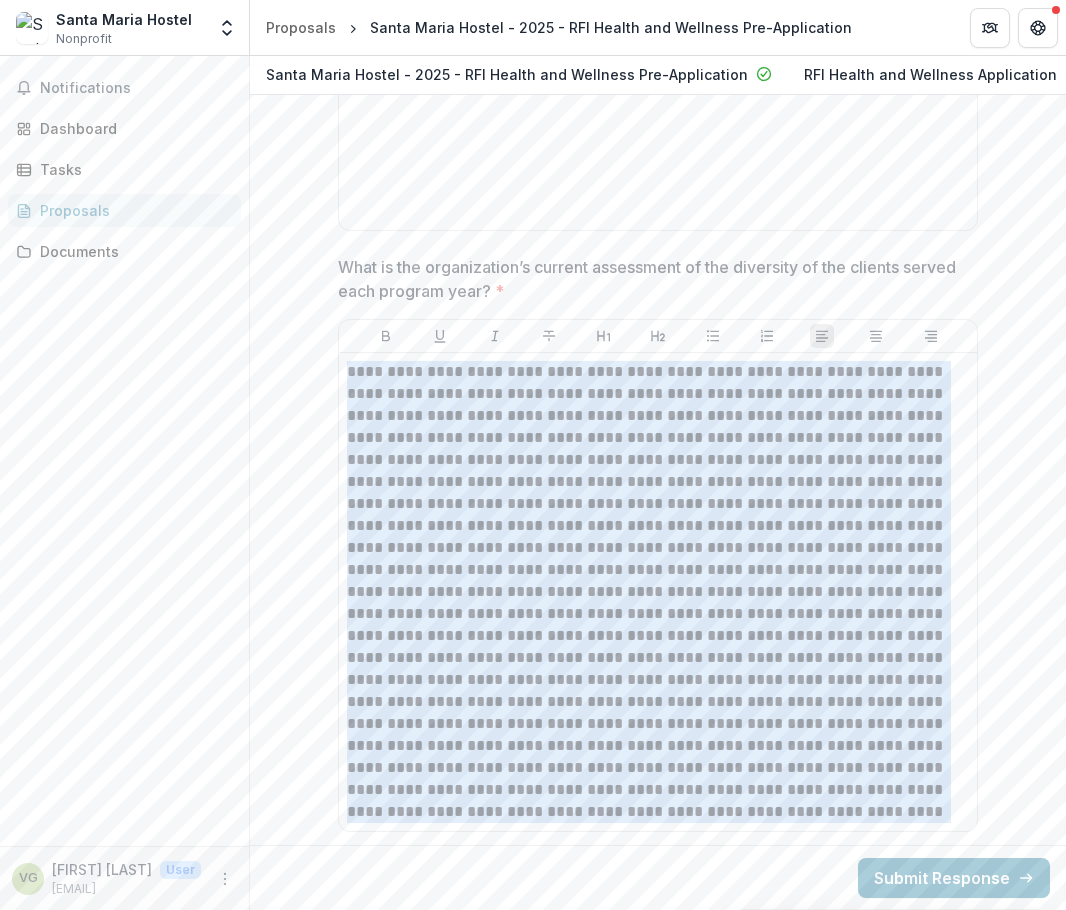 click on "**********" at bounding box center (658, -1805) 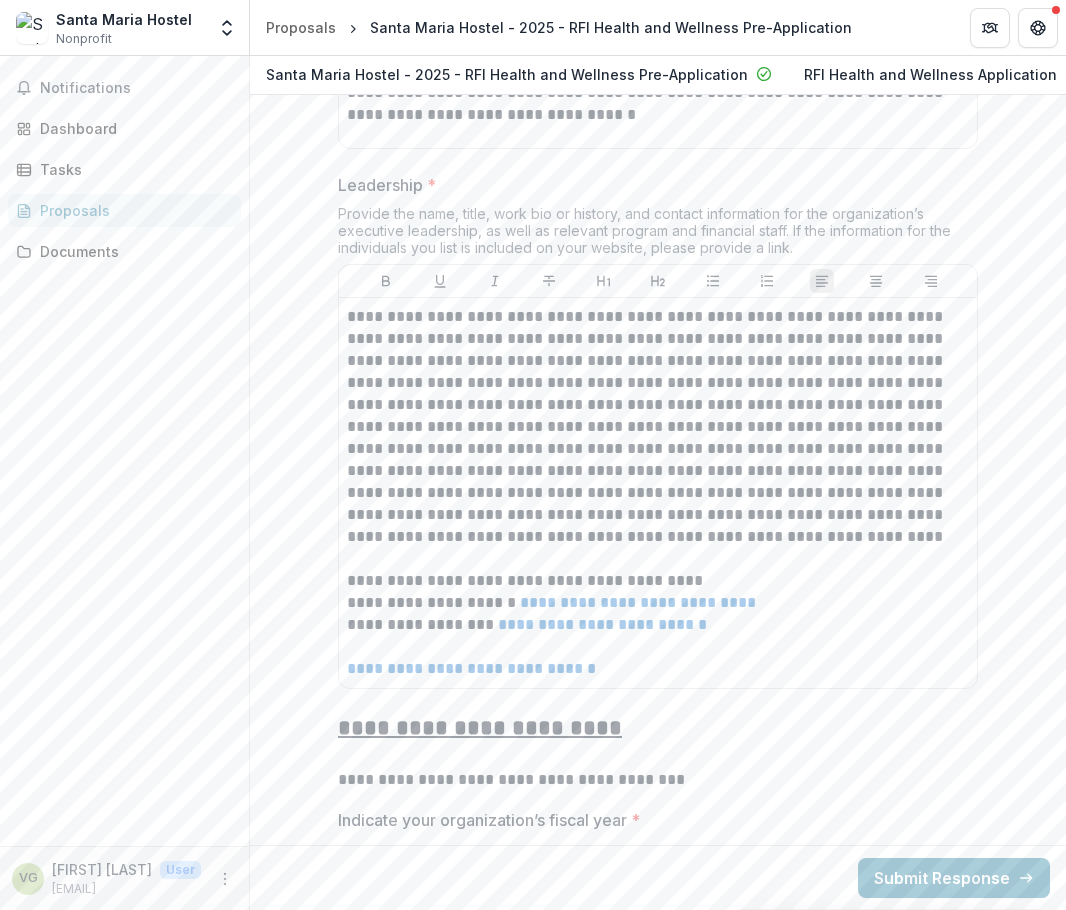 scroll, scrollTop: 11473, scrollLeft: 0, axis: vertical 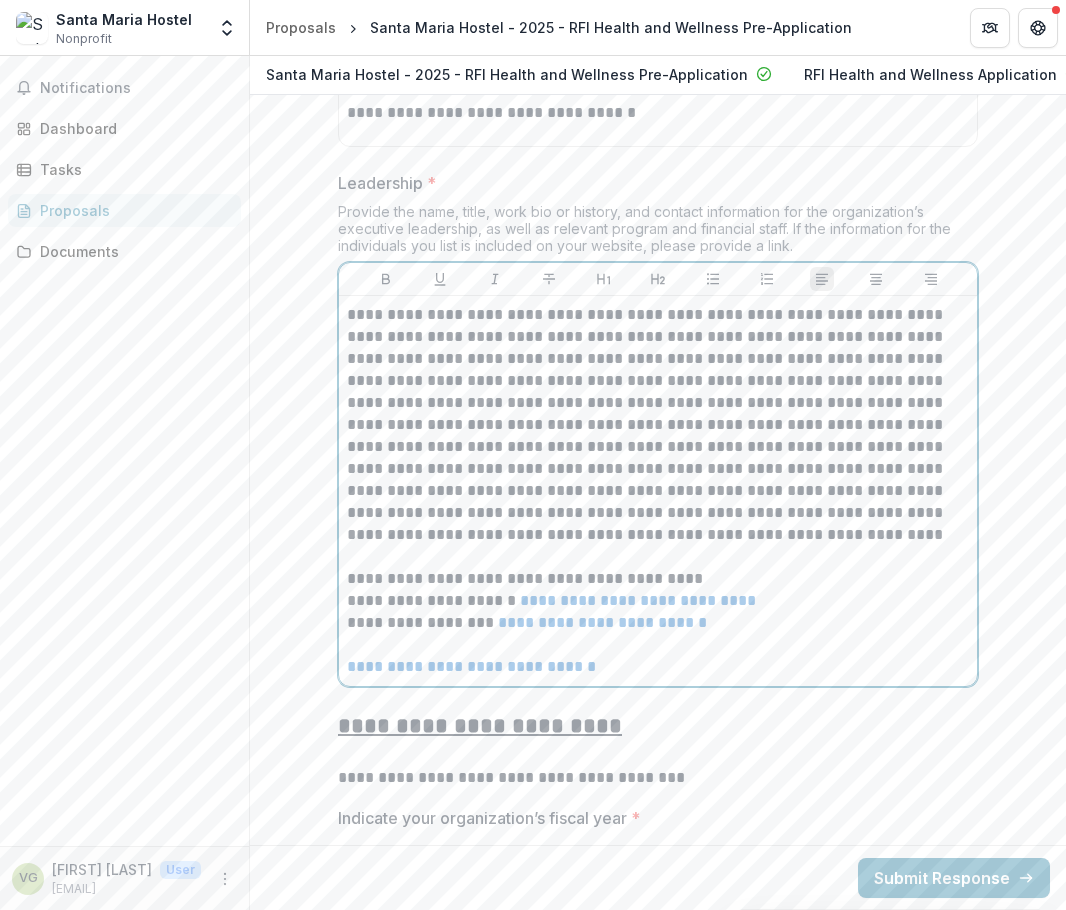 click on "**********" at bounding box center (471, 666) 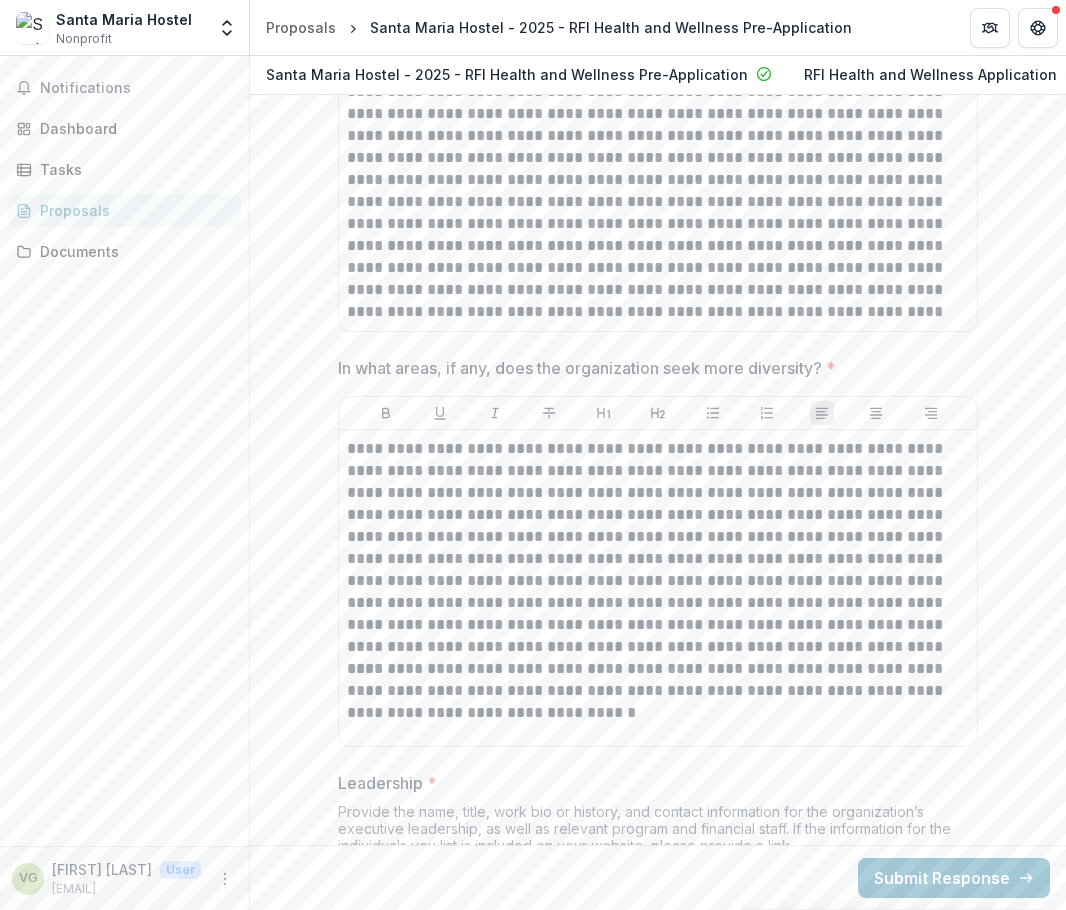 scroll, scrollTop: 10773, scrollLeft: 0, axis: vertical 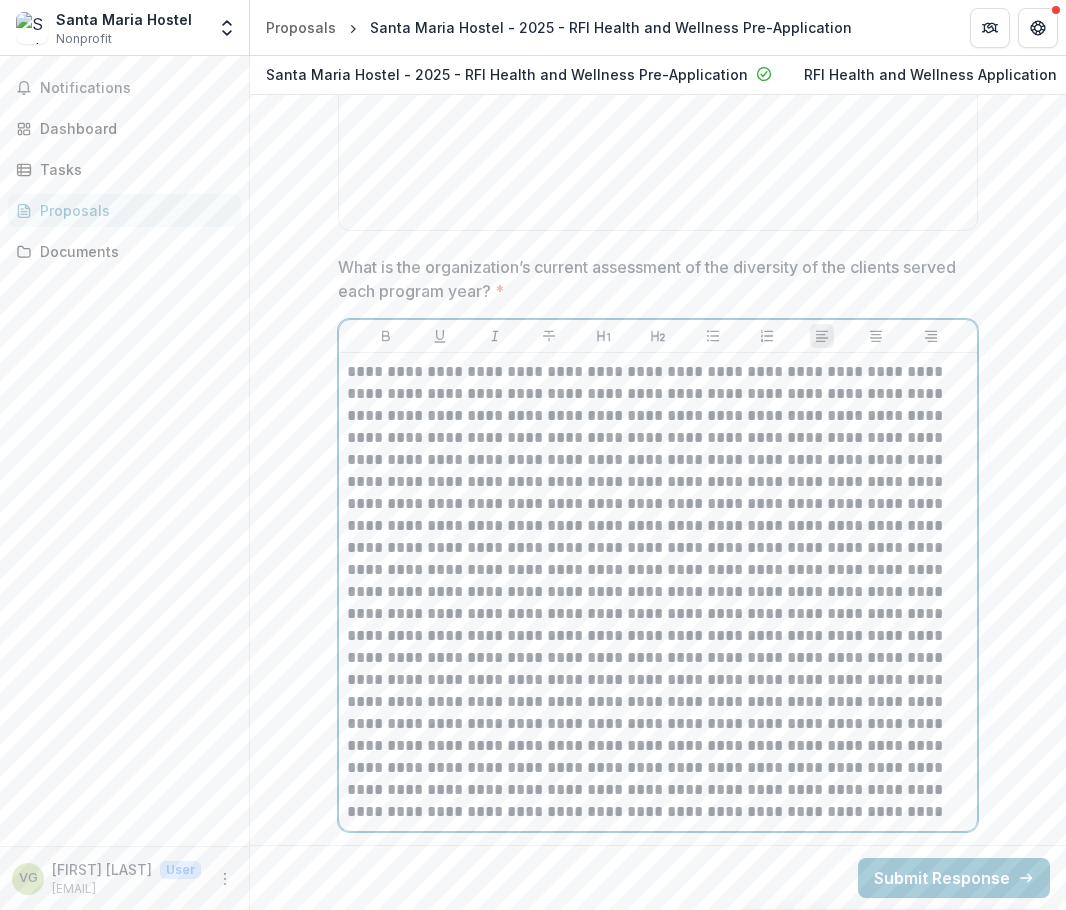 click at bounding box center (658, 592) 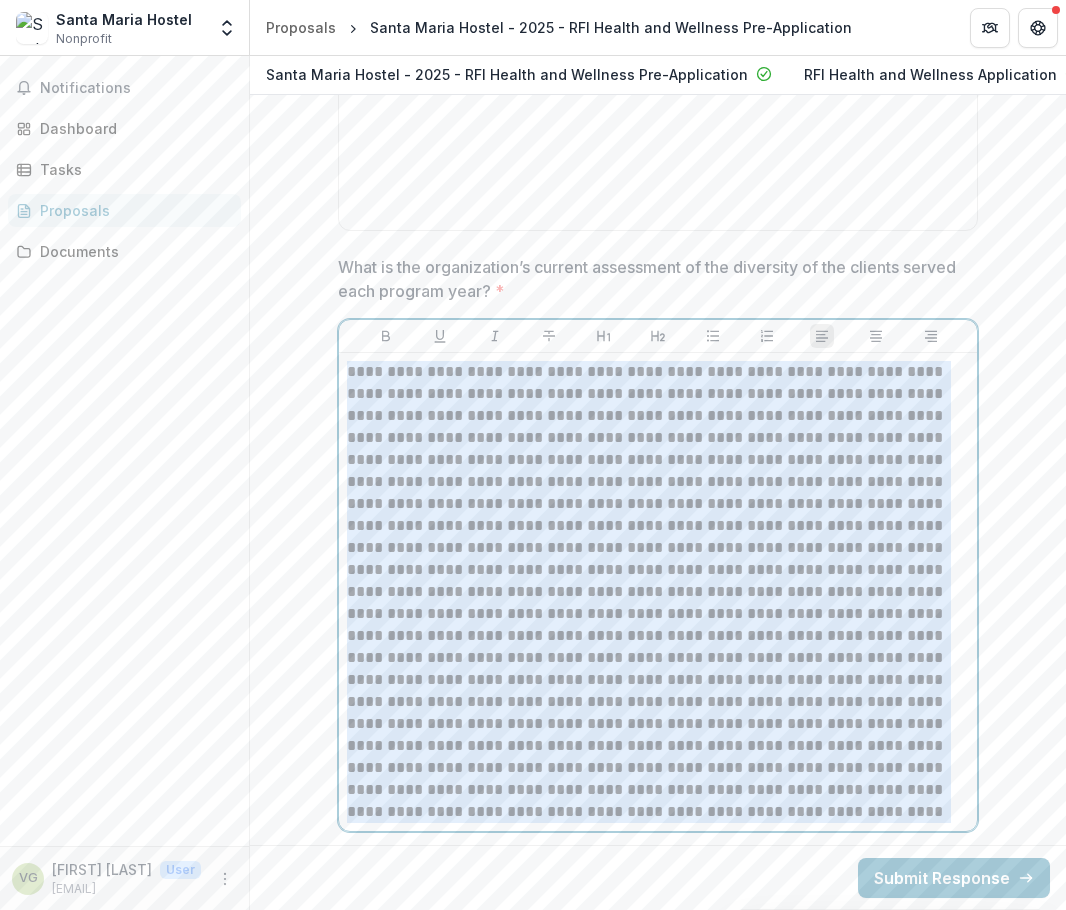 click at bounding box center (658, 592) 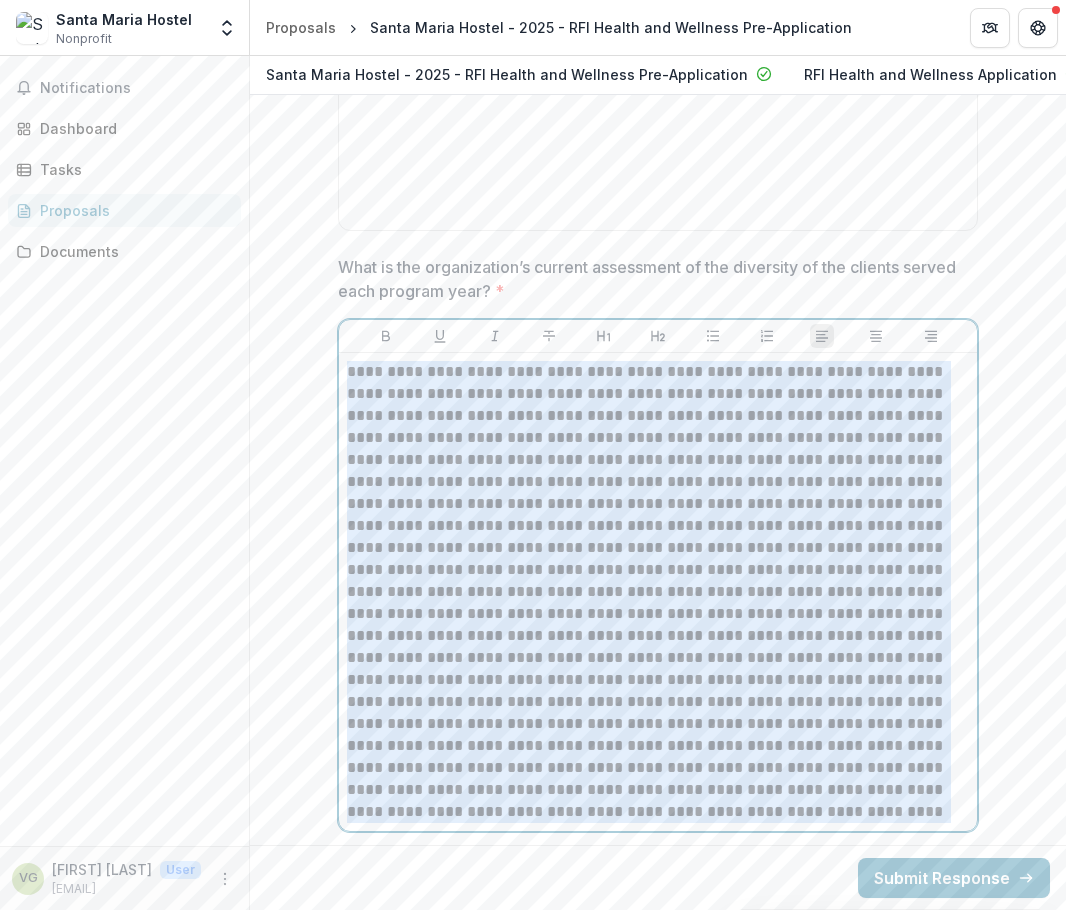 drag, startPoint x: 701, startPoint y: 825, endPoint x: 297, endPoint y: 340, distance: 631.2218 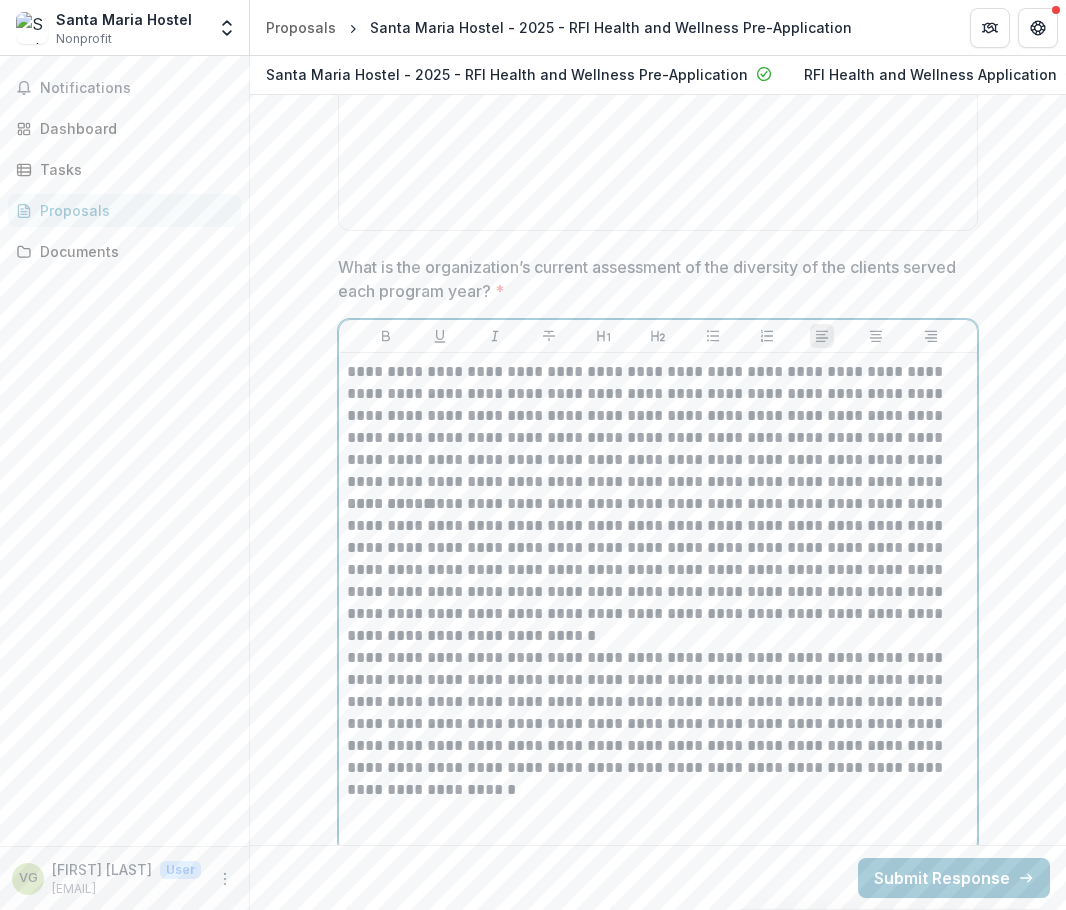 click on "**********" at bounding box center [658, 570] 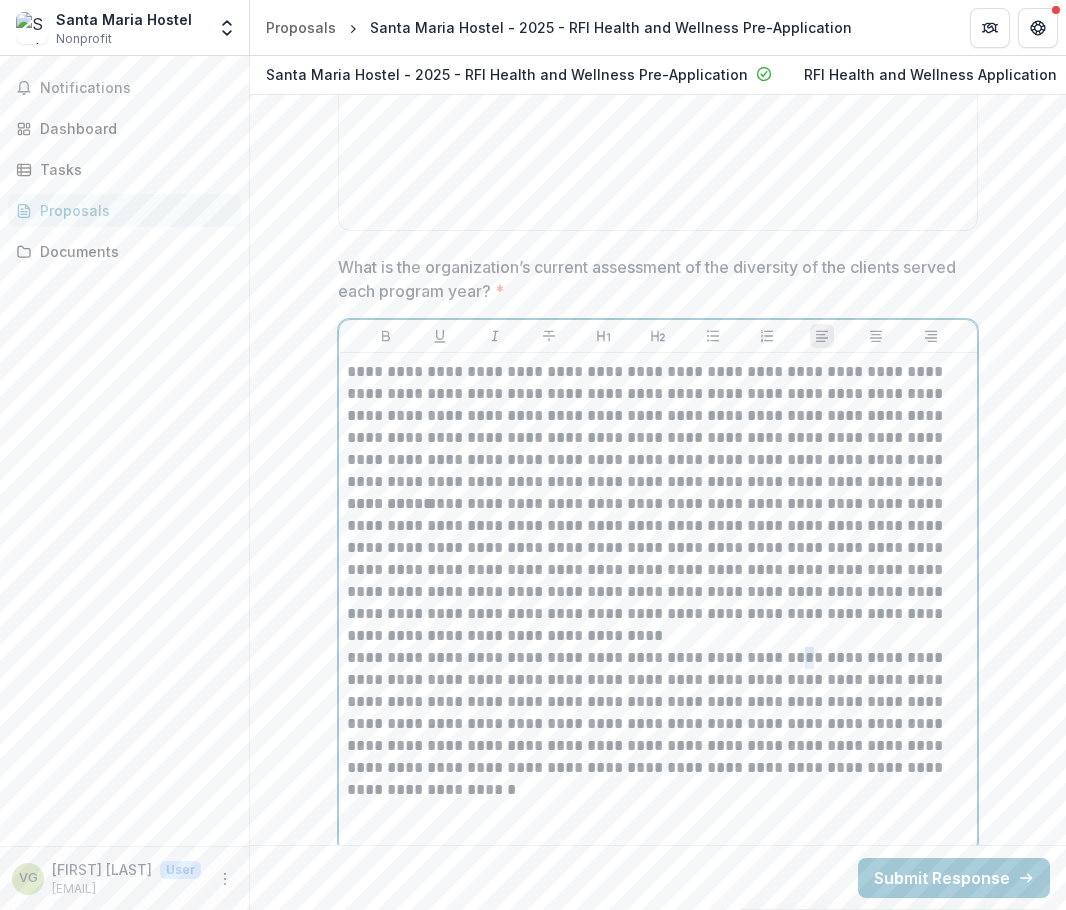 click on "**********" at bounding box center [658, 724] 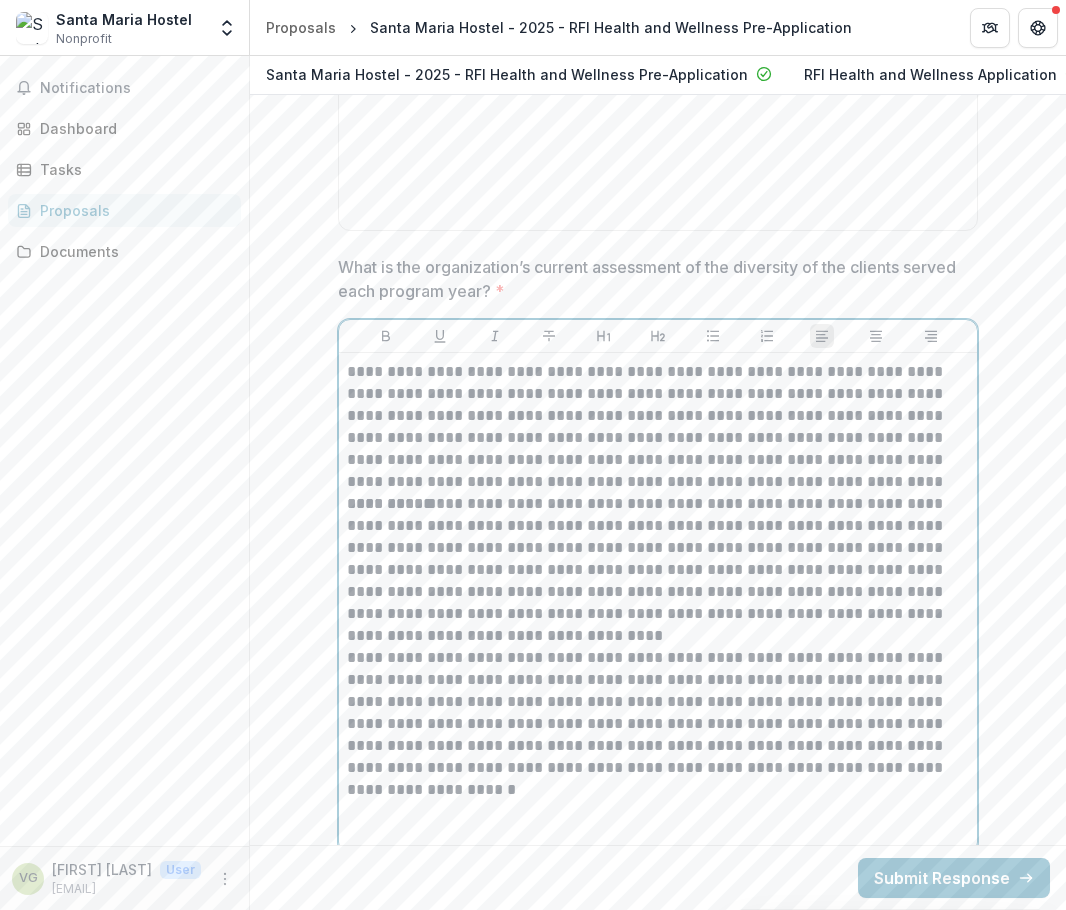 click on "**********" at bounding box center (658, 570) 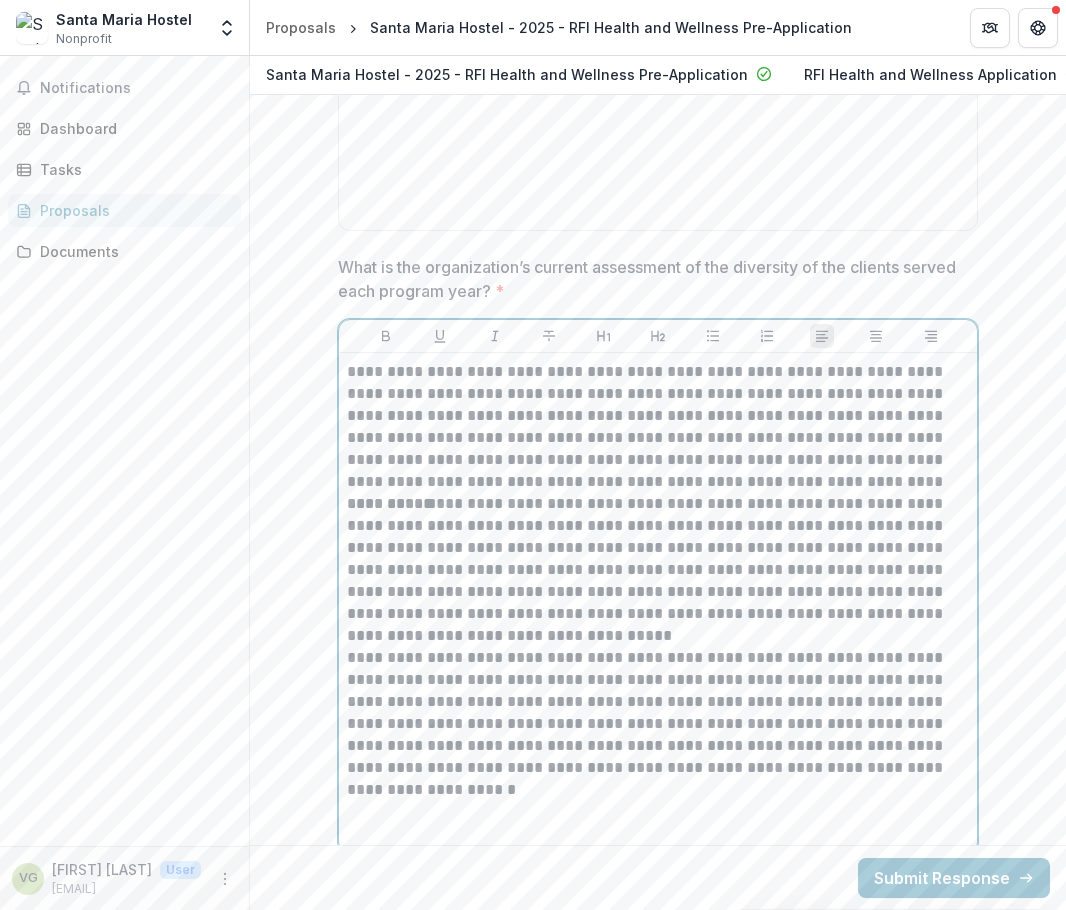 click on "**********" at bounding box center [658, 570] 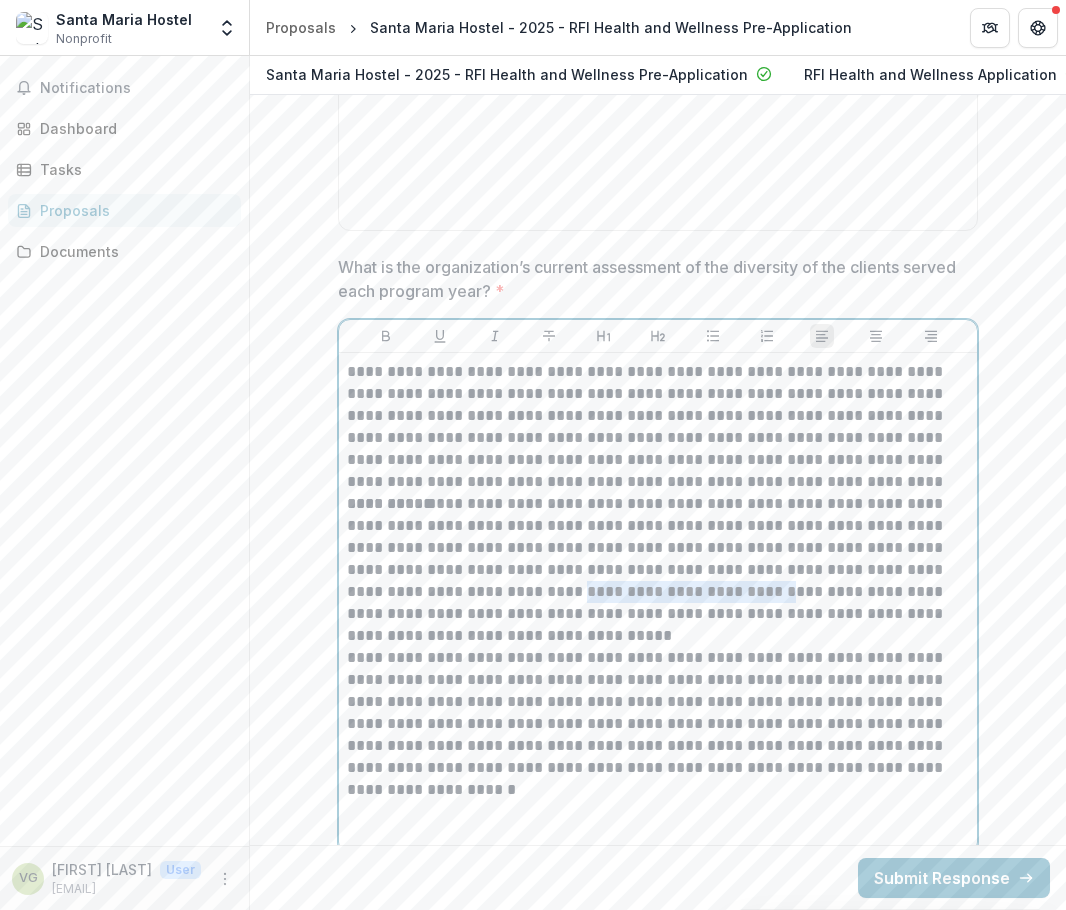 drag, startPoint x: 523, startPoint y: 601, endPoint x: 742, endPoint y: 600, distance: 219.00229 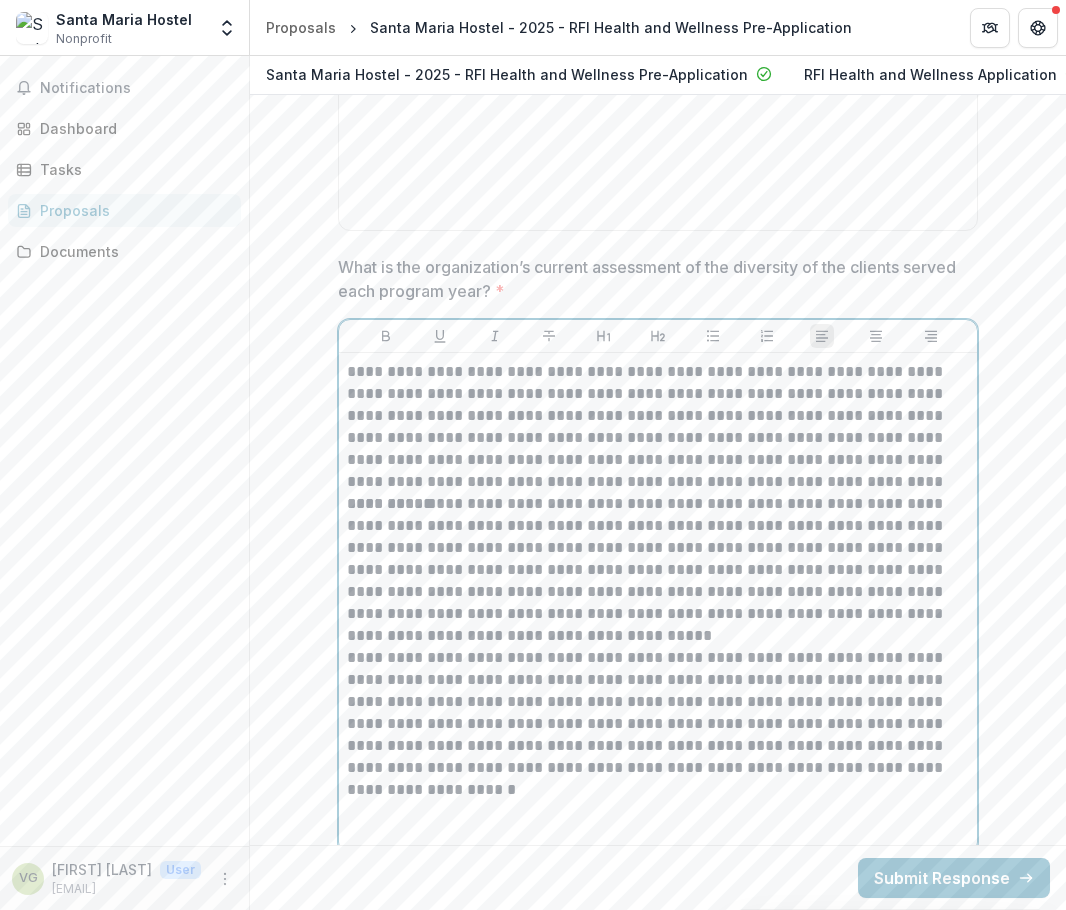 click on "**********" at bounding box center (658, 570) 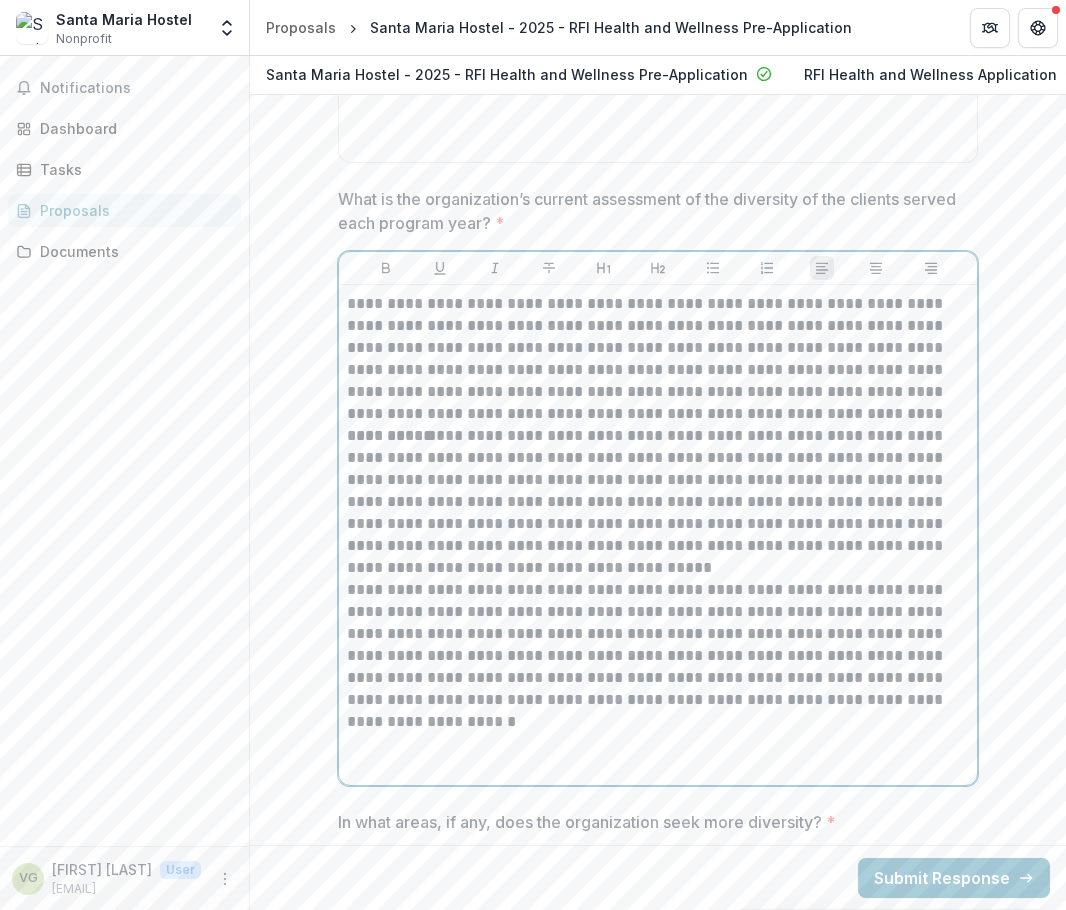 scroll, scrollTop: 10473, scrollLeft: 0, axis: vertical 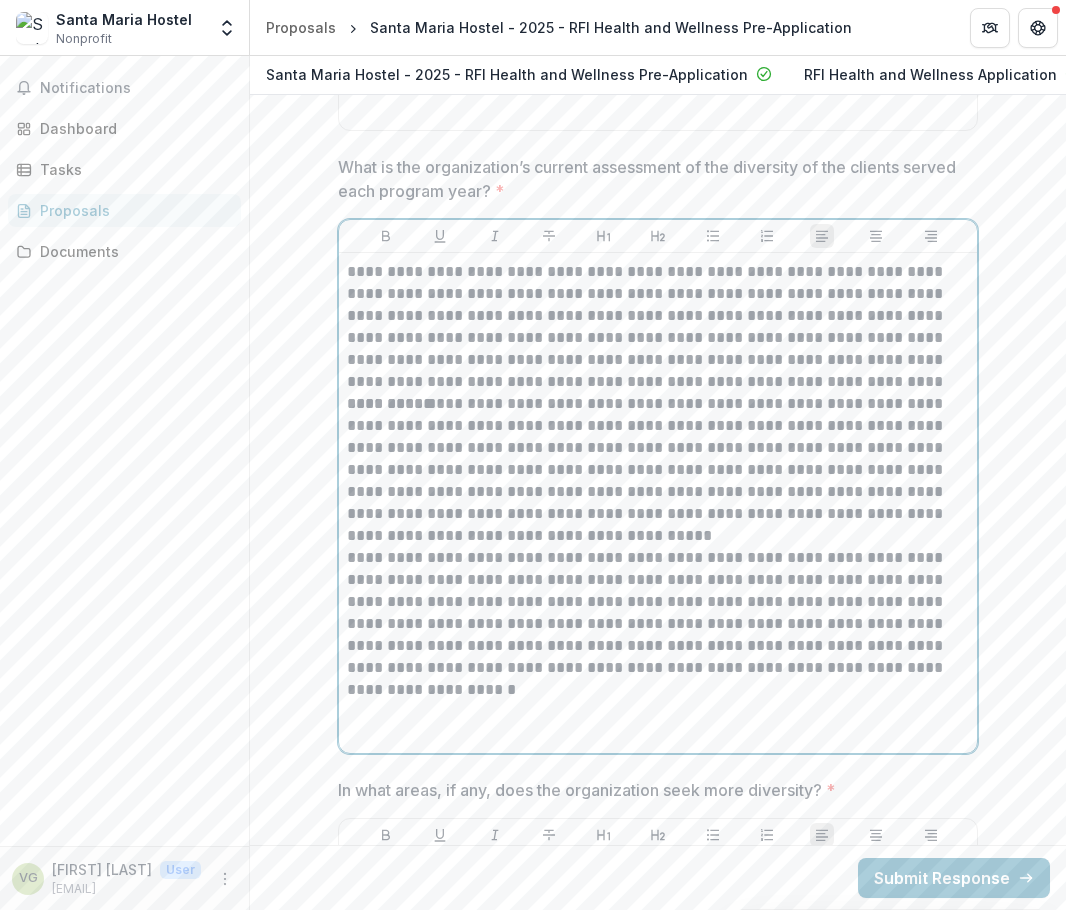 click at bounding box center [658, 723] 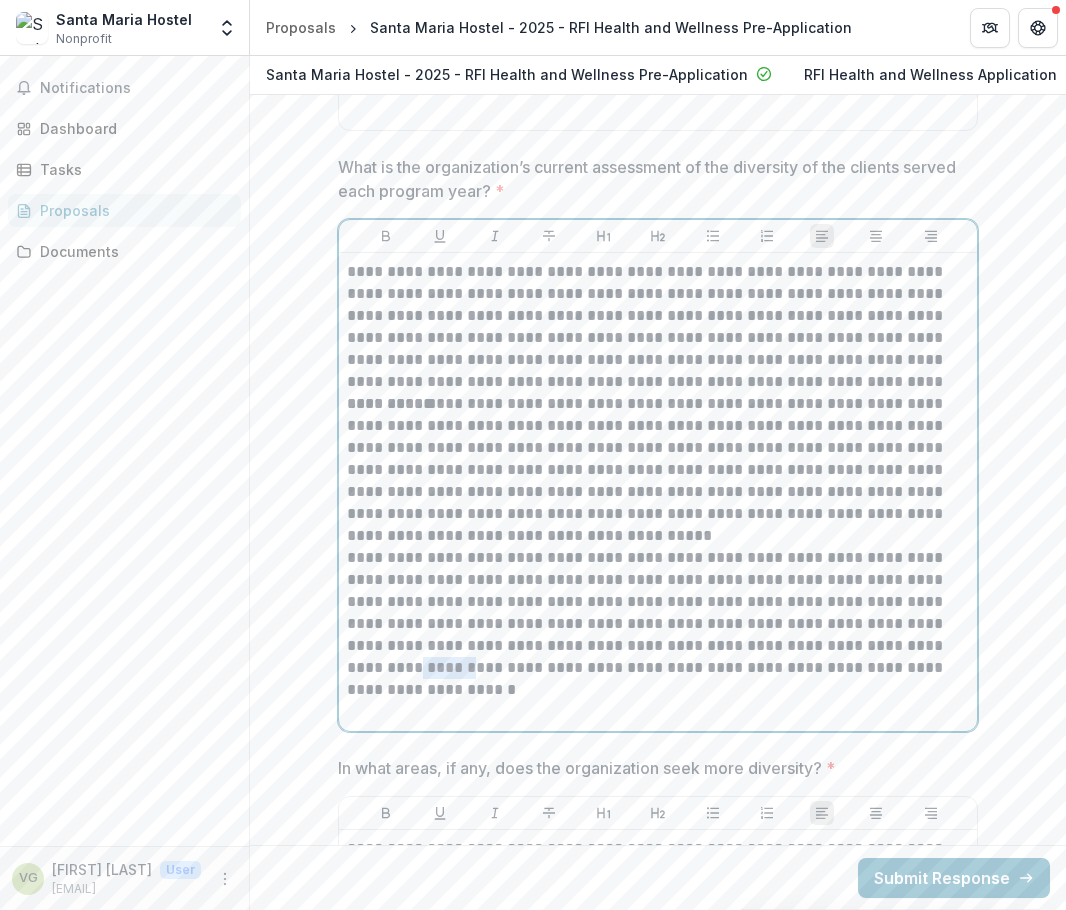 drag, startPoint x: 348, startPoint y: 674, endPoint x: 389, endPoint y: 674, distance: 41 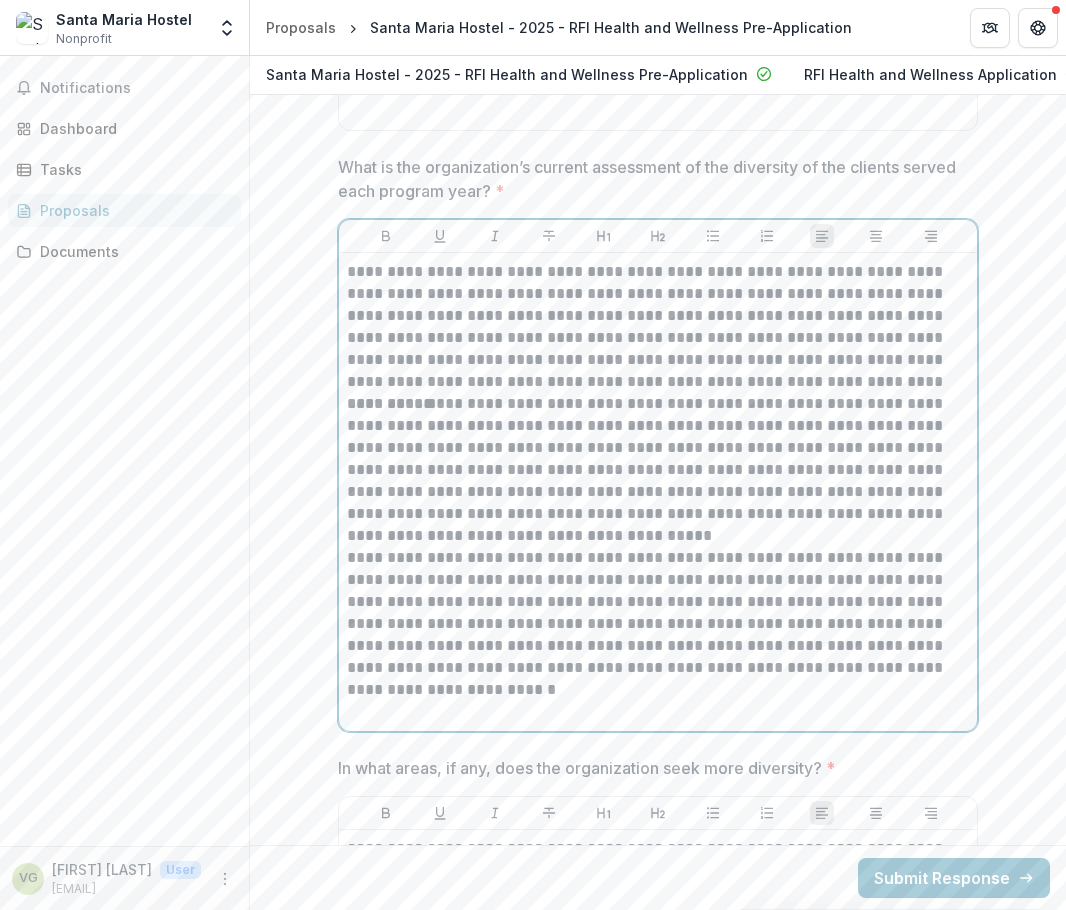 click on "**********" at bounding box center (658, 635) 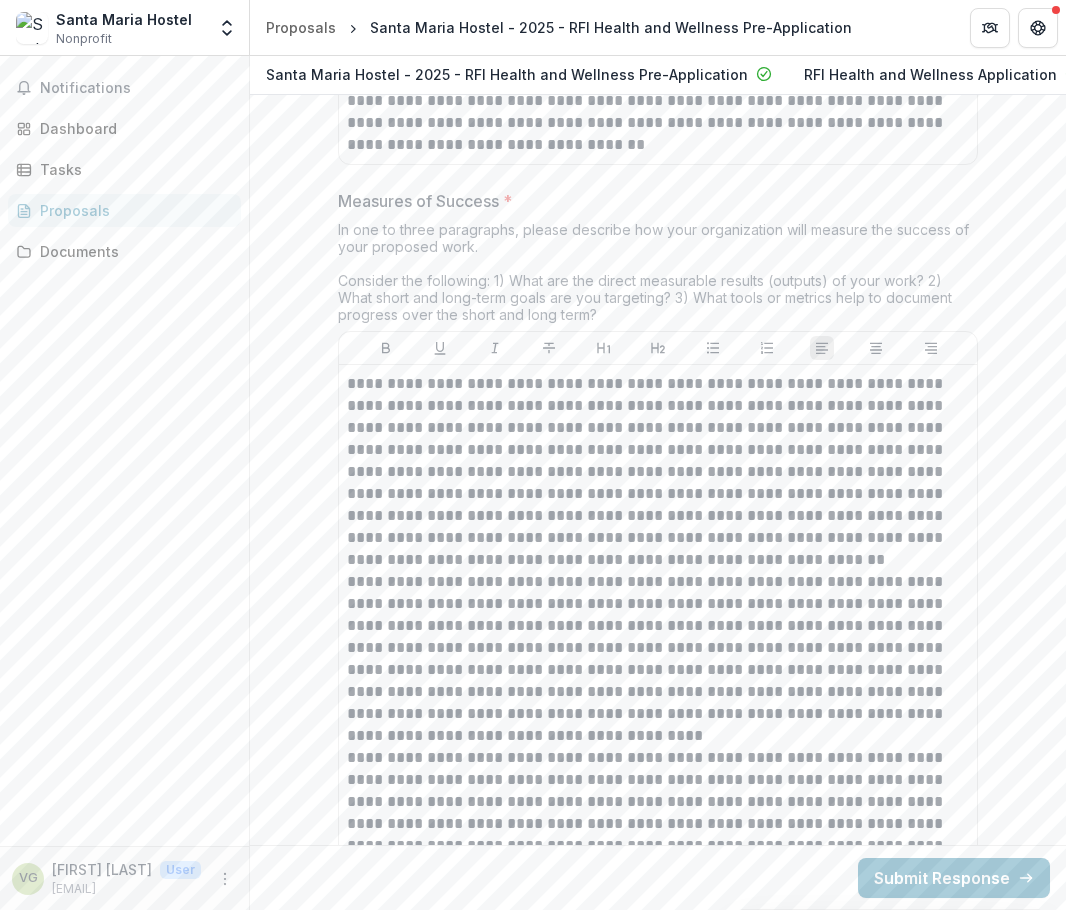 scroll, scrollTop: 6873, scrollLeft: 0, axis: vertical 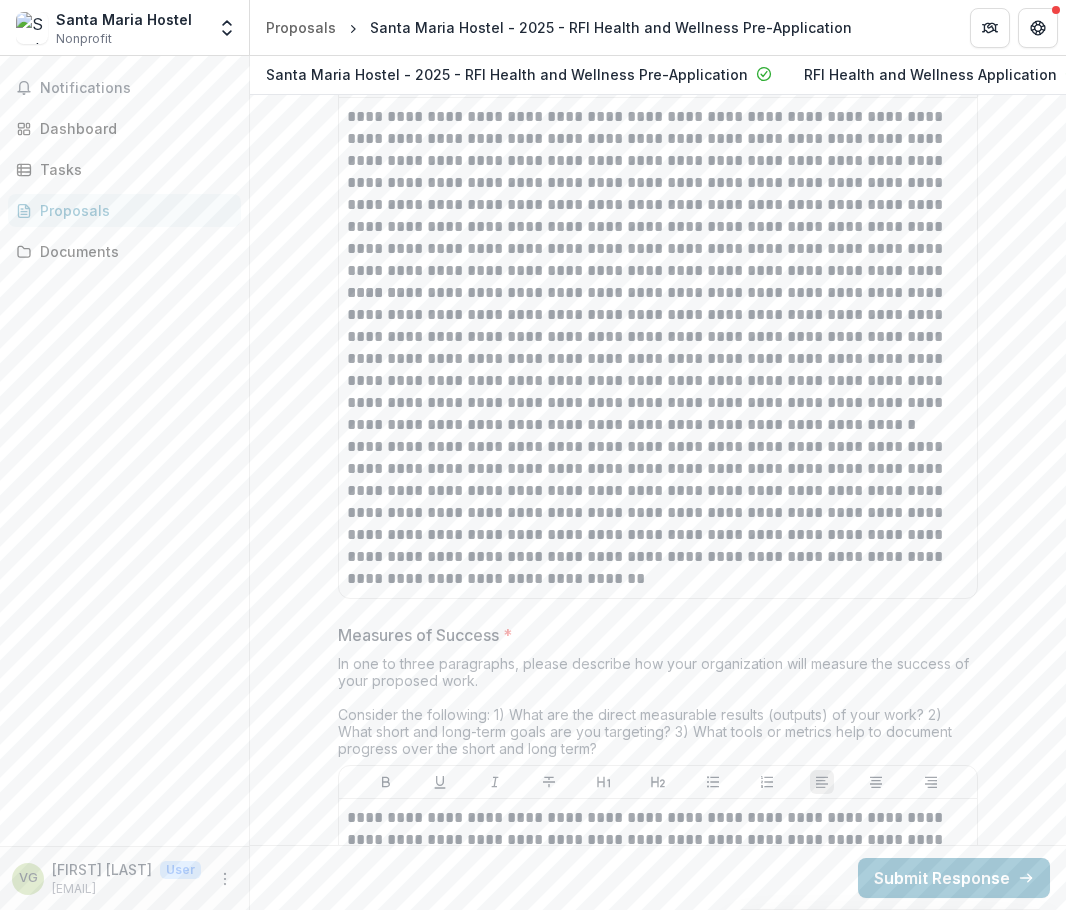 drag, startPoint x: 1058, startPoint y: 425, endPoint x: 1047, endPoint y: 151, distance: 274.2207 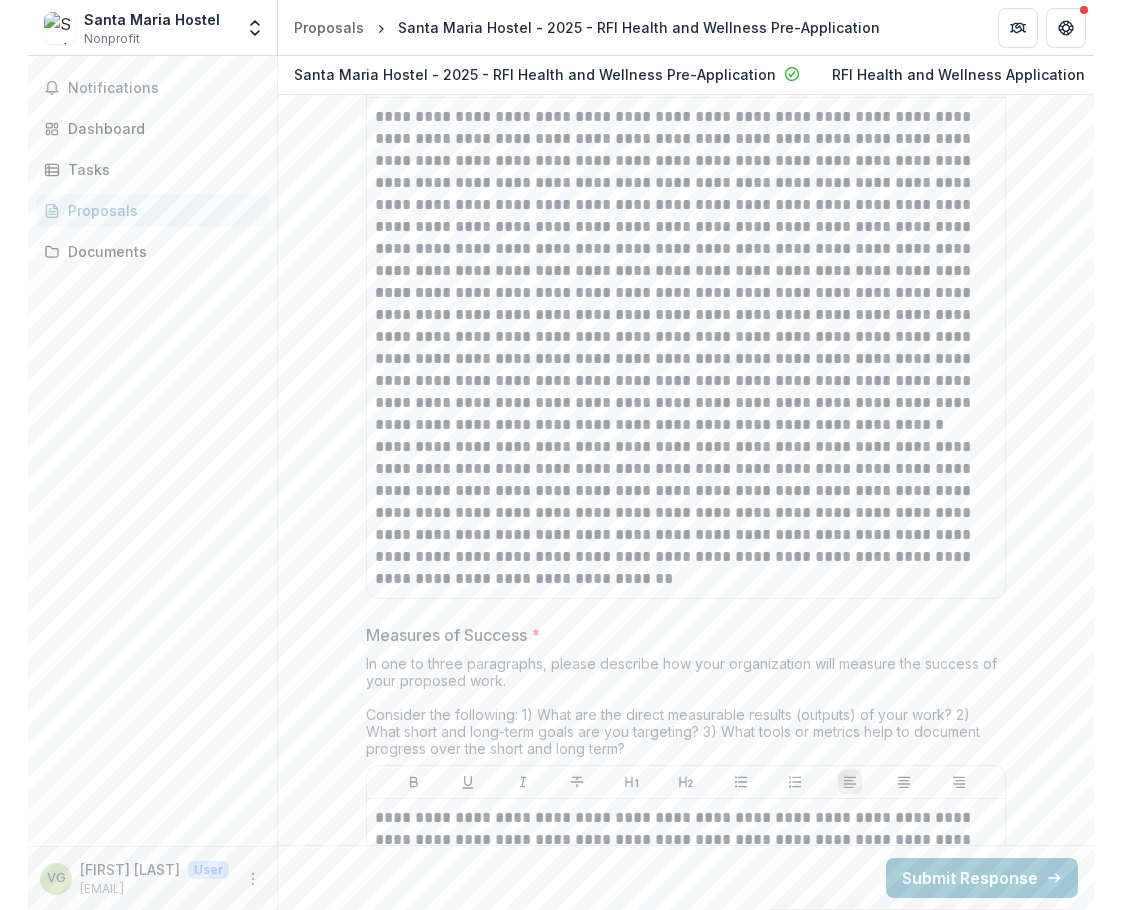 scroll, scrollTop: 6126, scrollLeft: 0, axis: vertical 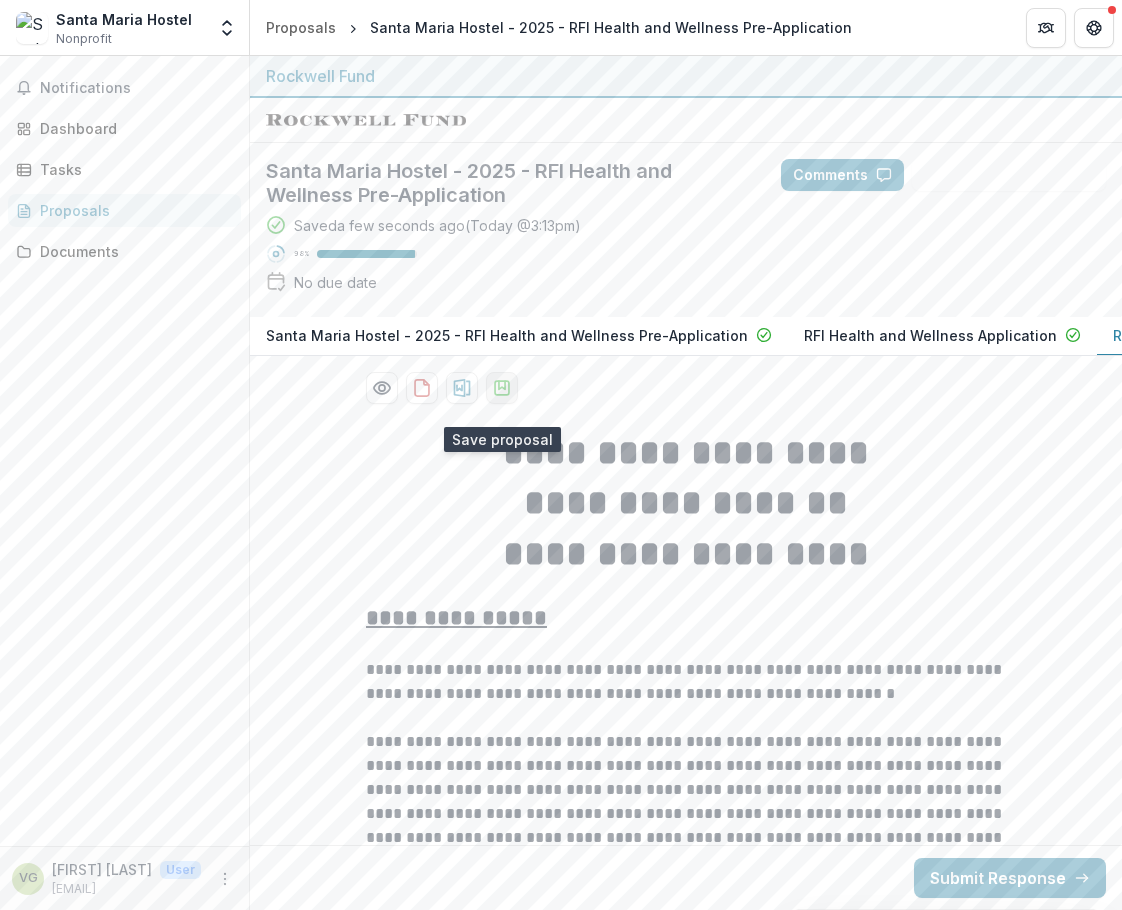 click 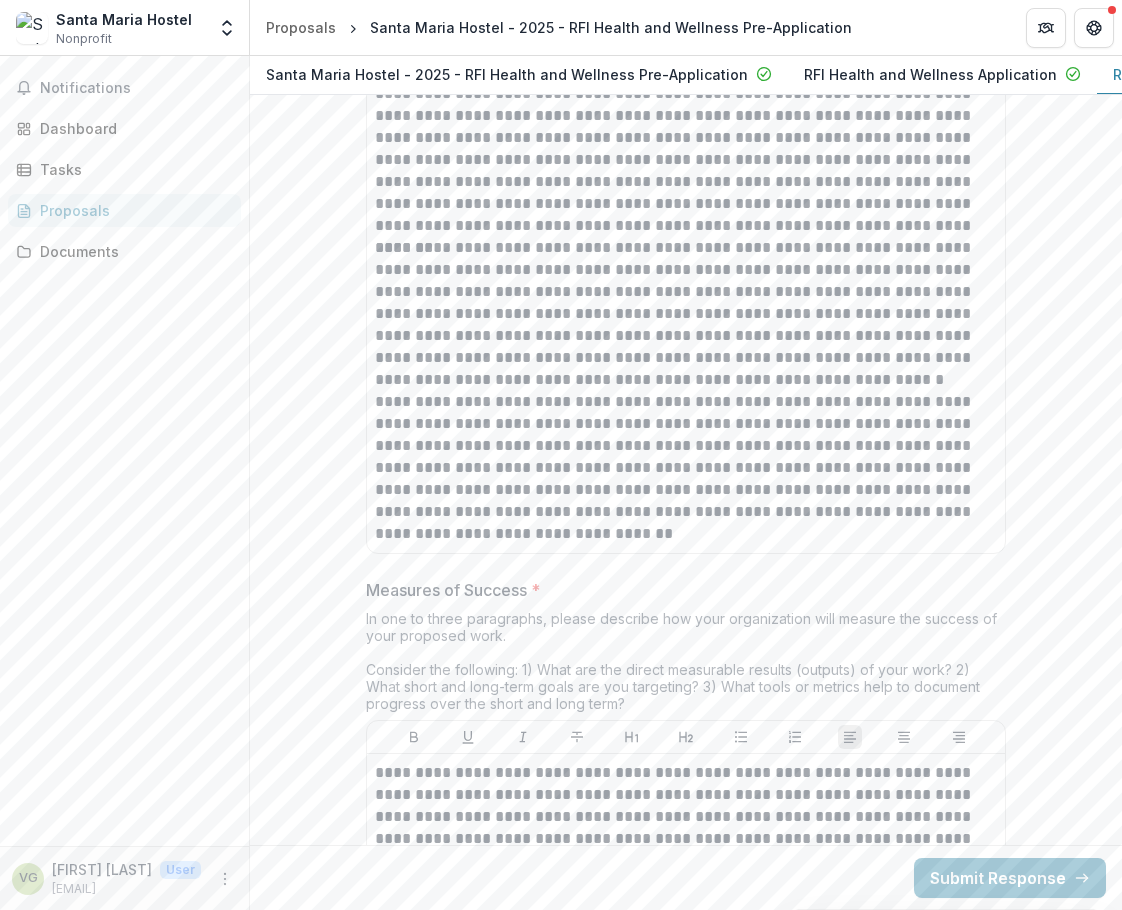 scroll, scrollTop: 6700, scrollLeft: 0, axis: vertical 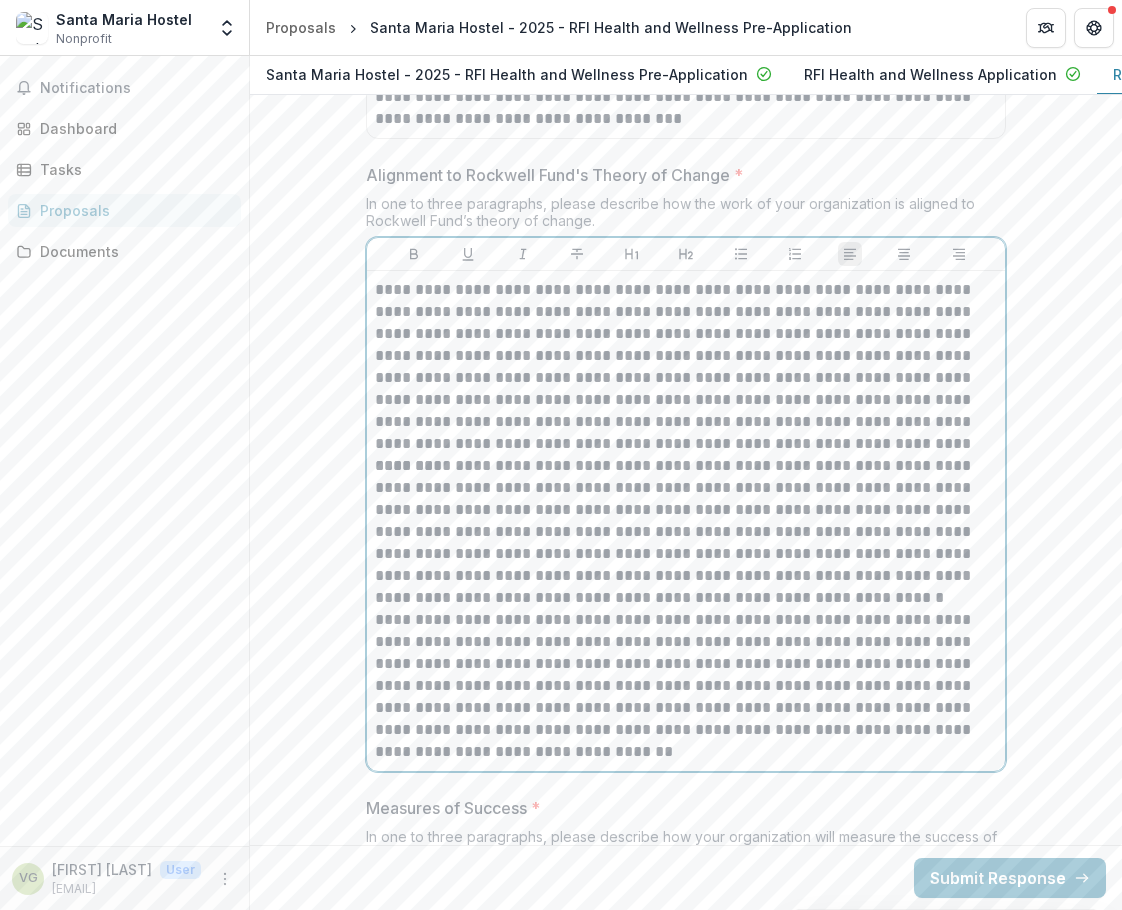 click on "**********" at bounding box center (686, 686) 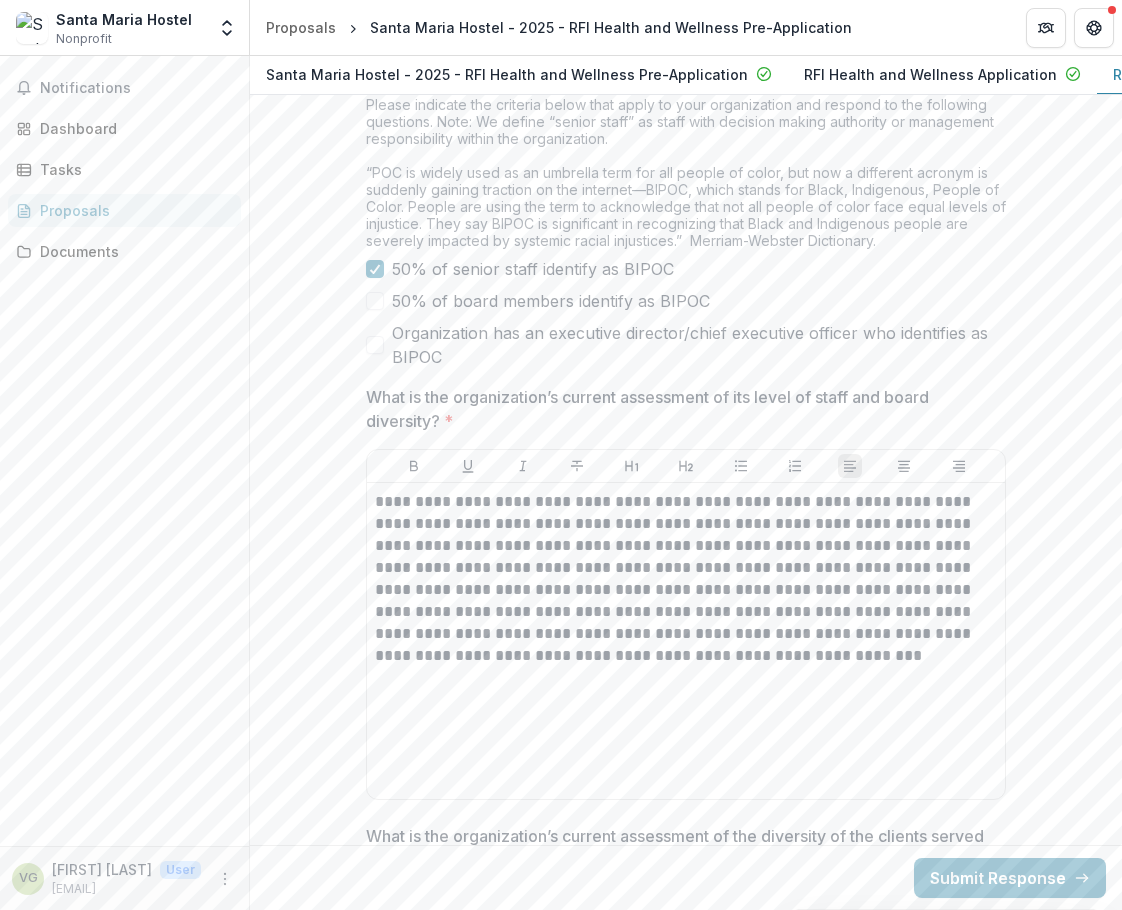 scroll, scrollTop: 9800, scrollLeft: 0, axis: vertical 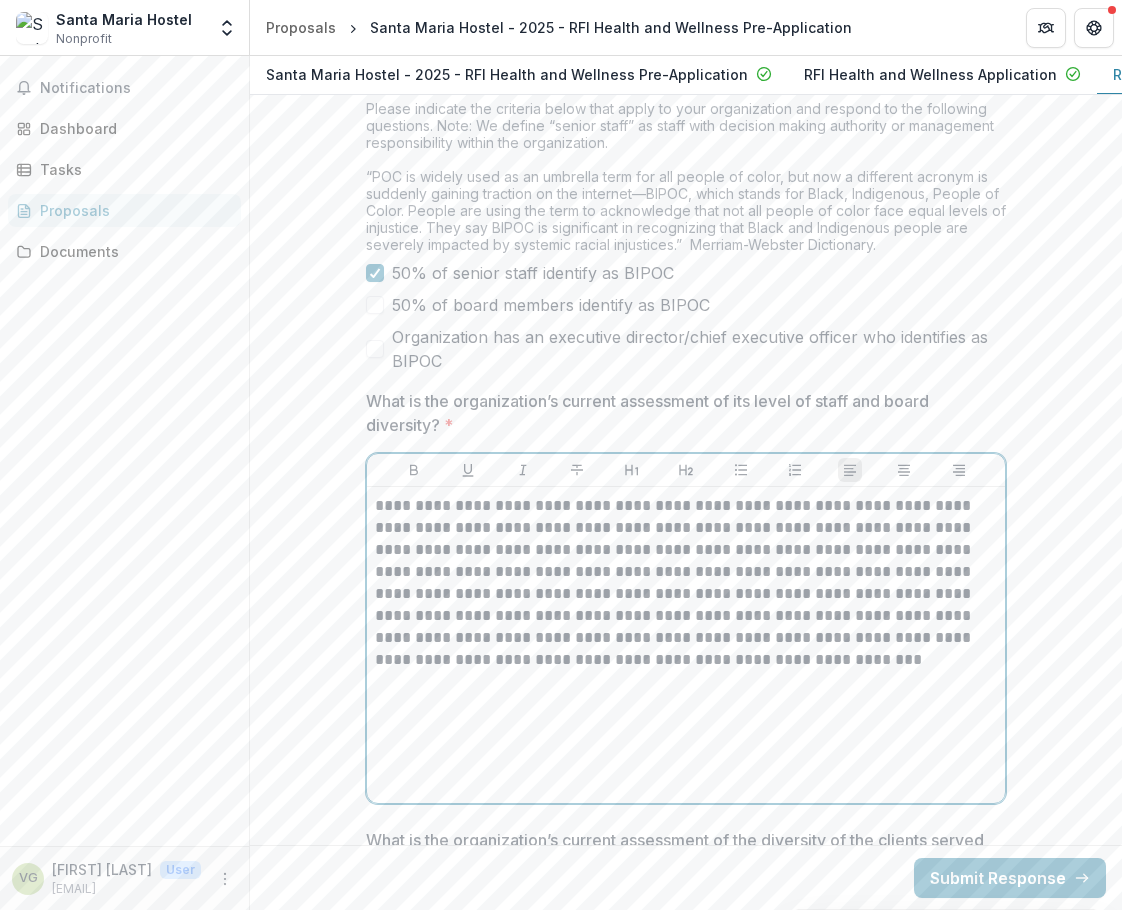 click on "**********" at bounding box center [686, 645] 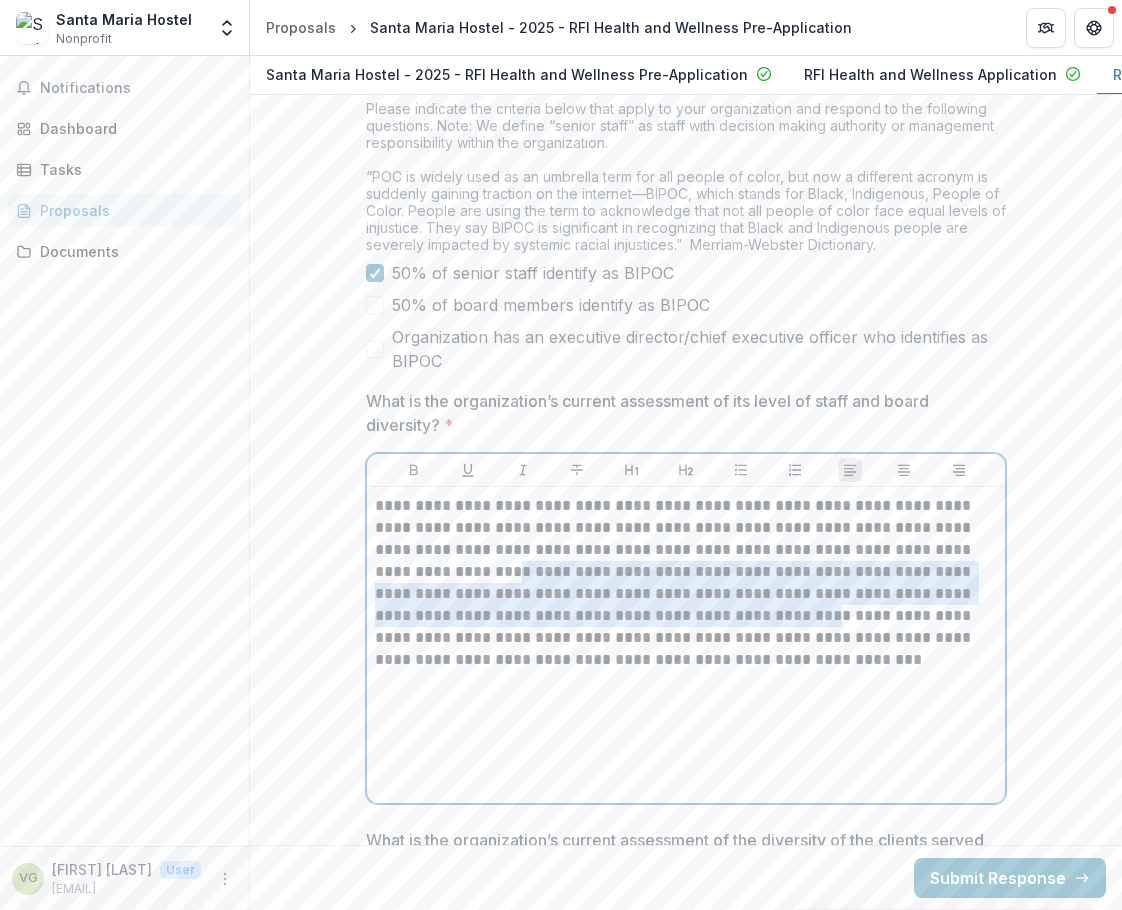 drag, startPoint x: 432, startPoint y: 576, endPoint x: 766, endPoint y: 623, distance: 337.29068 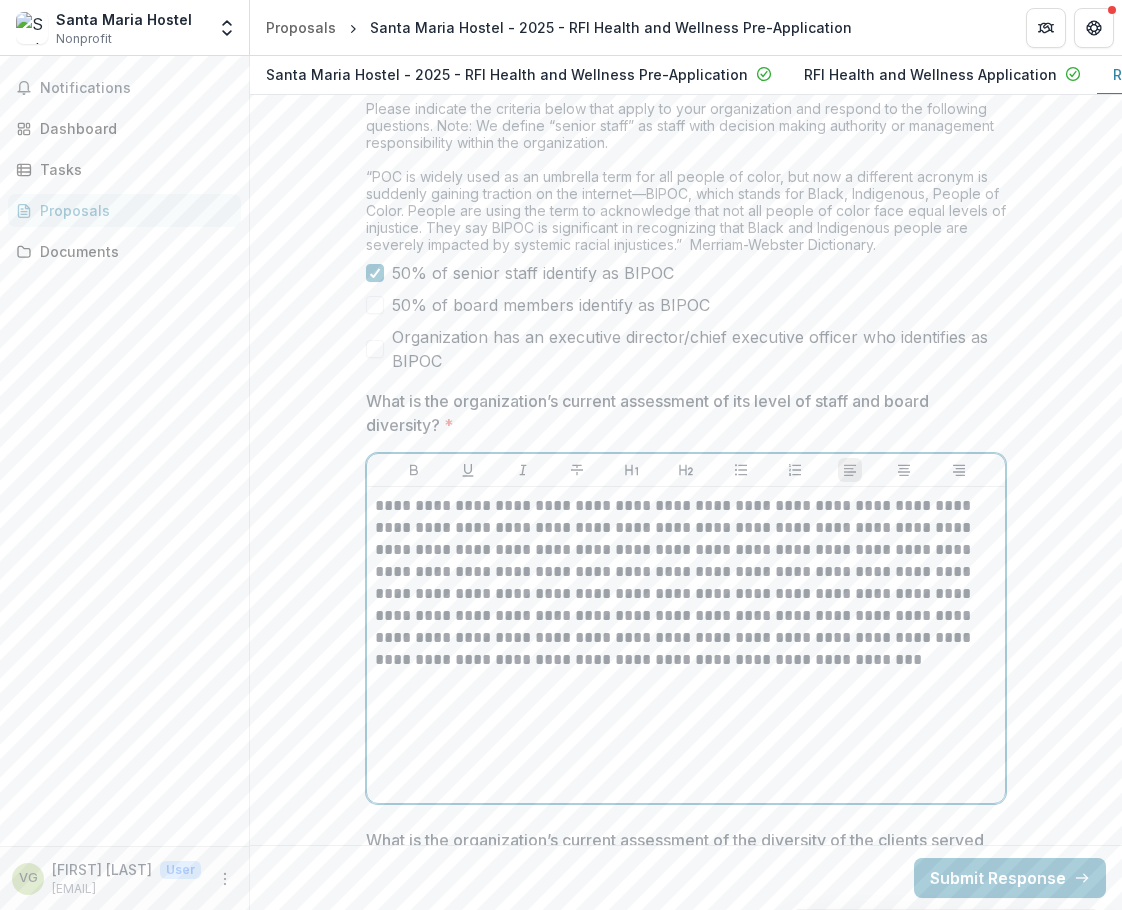 click on "**********" at bounding box center (686, 583) 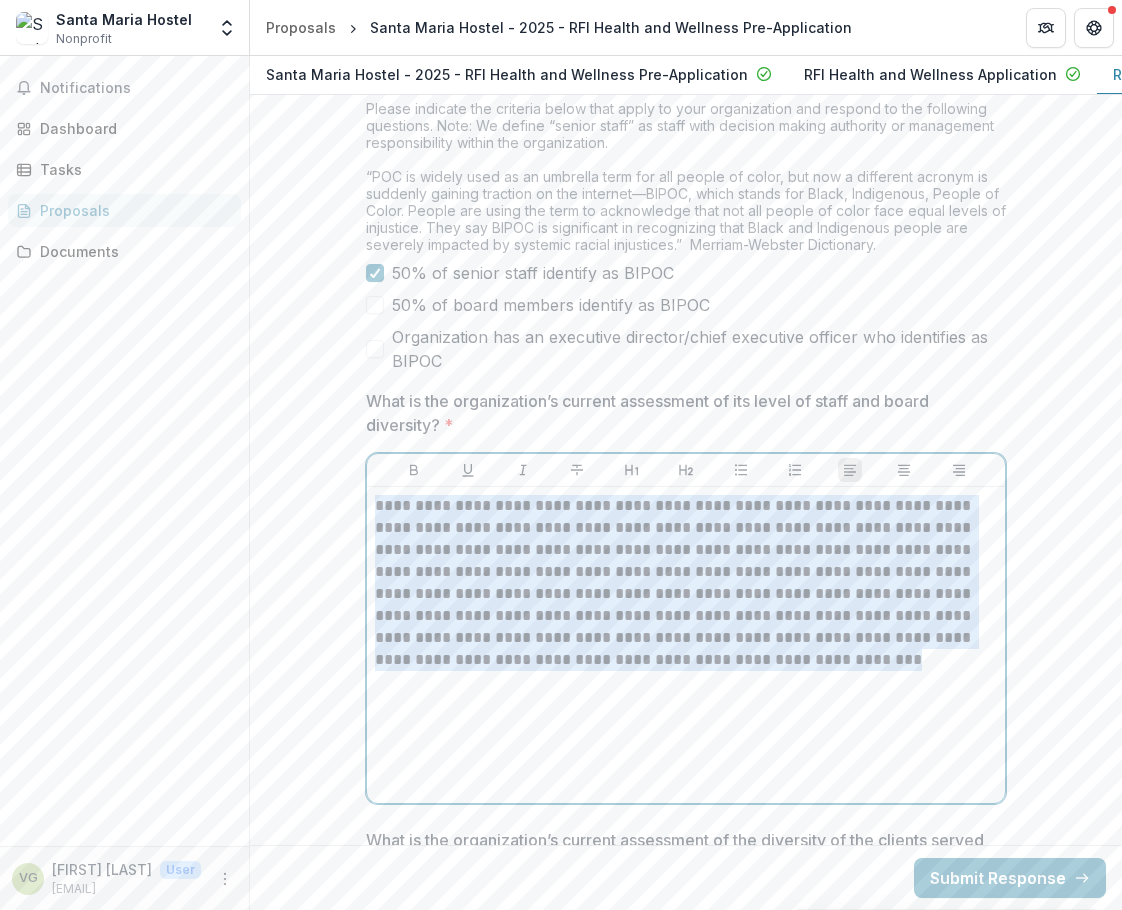 drag, startPoint x: 805, startPoint y: 672, endPoint x: 357, endPoint y: 478, distance: 488.20078 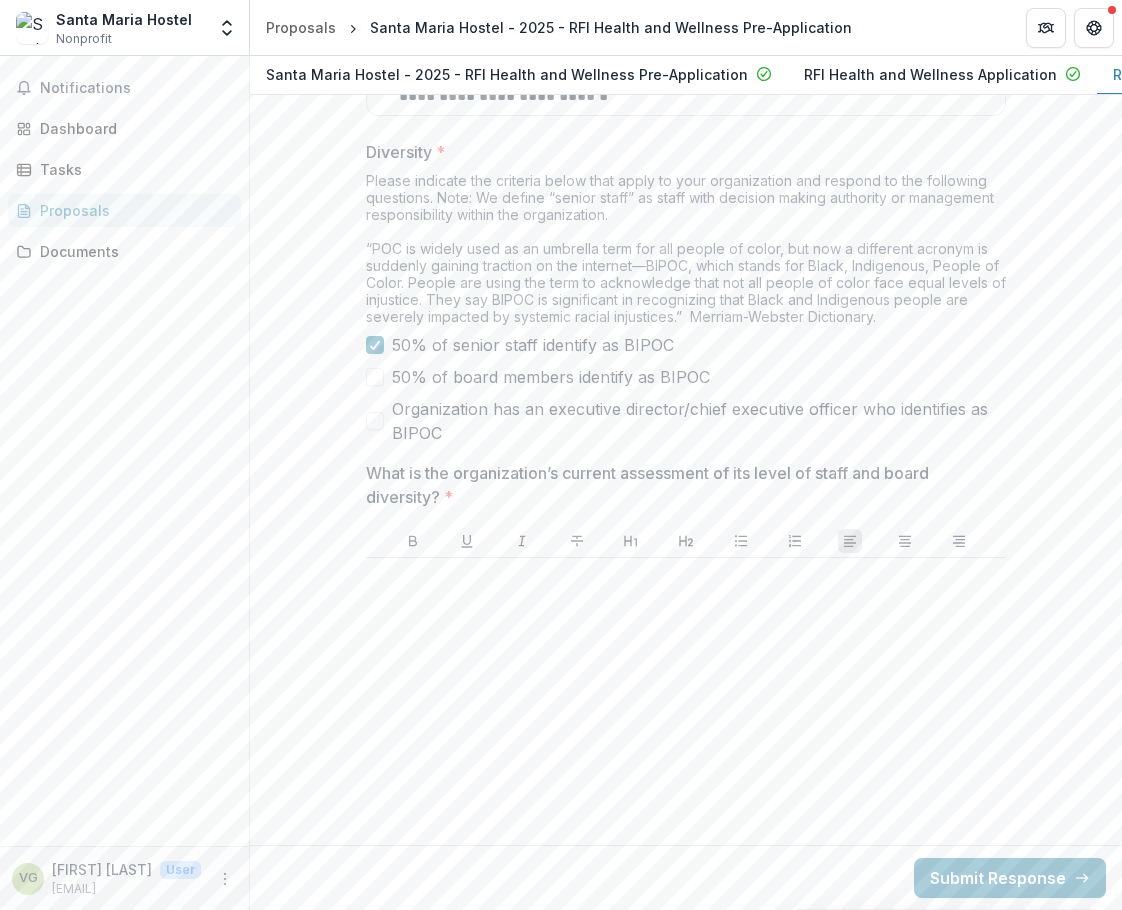 scroll, scrollTop: 9700, scrollLeft: 0, axis: vertical 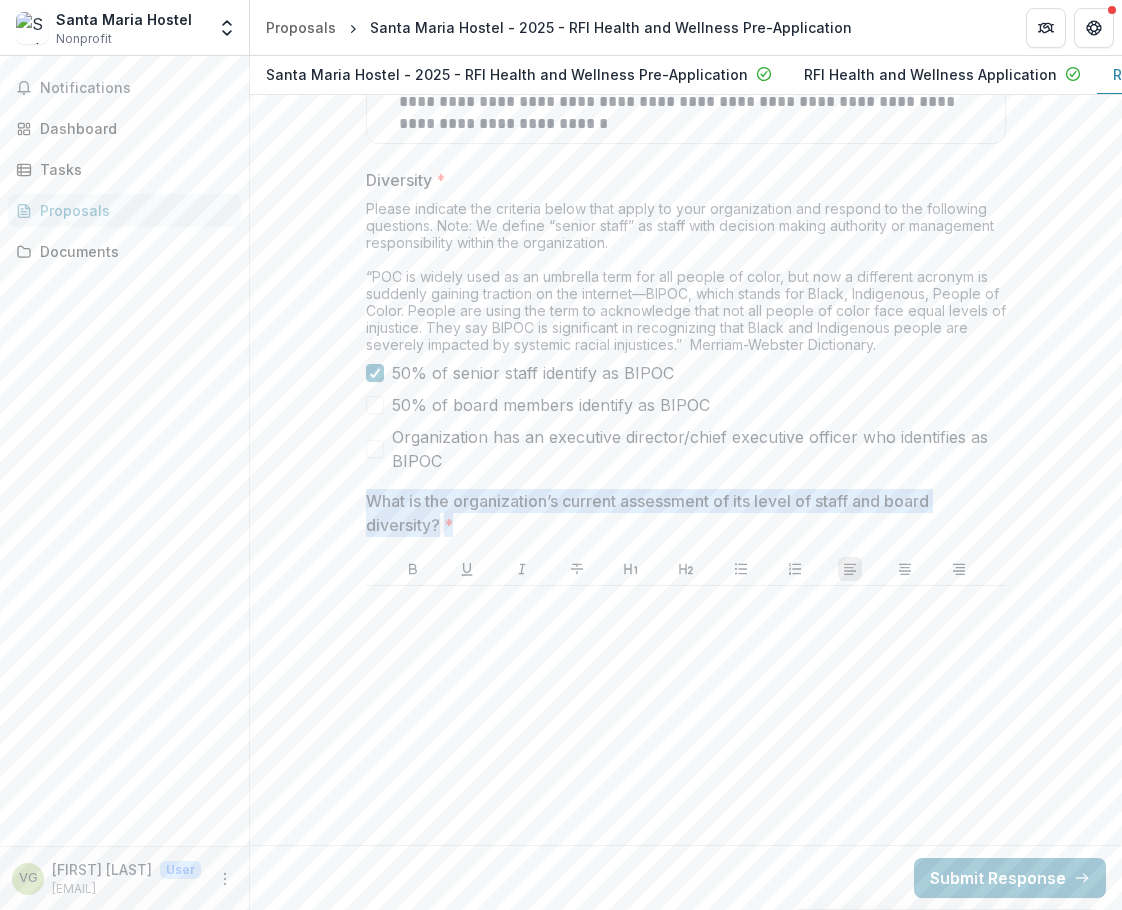 drag, startPoint x: 453, startPoint y: 535, endPoint x: 358, endPoint y: 507, distance: 99.0404 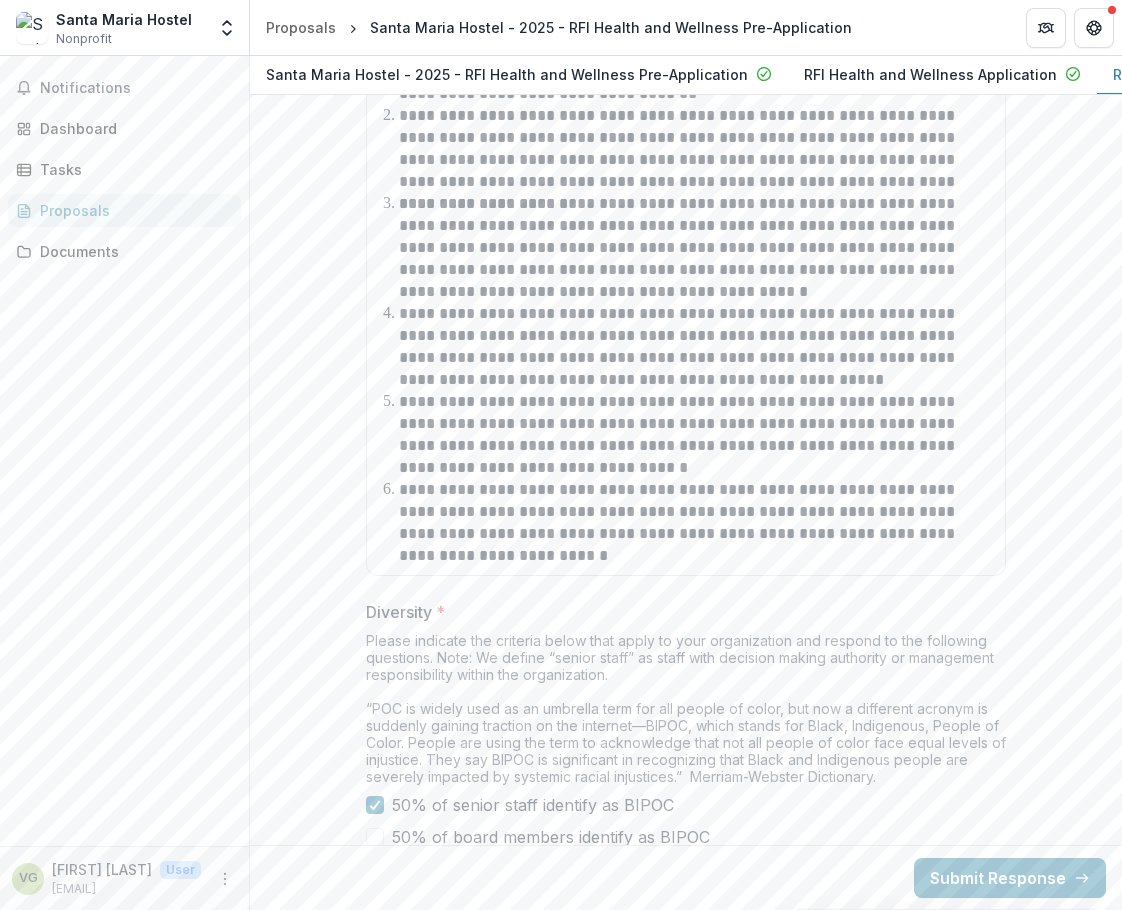 scroll, scrollTop: 9100, scrollLeft: 0, axis: vertical 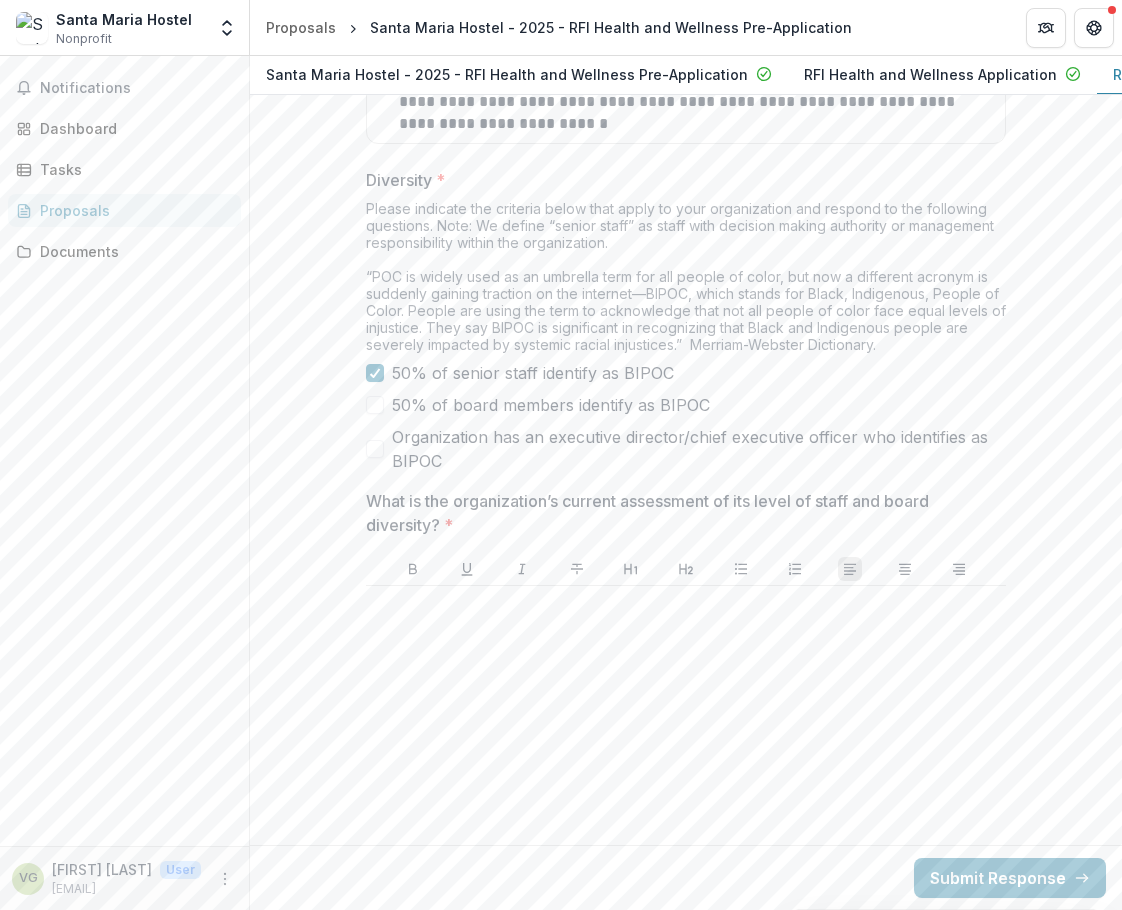 click on "Please indicate the criteria below that apply to your organization and respond to the following questions. Note: We define “senior staff” as staff with decision making authority or management responsibility within the organization.
“POC is widely used as an umbrella term for all people of color, but now a different acronym is suddenly gaining traction on the internet—BIPOC, which stands for Black, Indigenous, People of Color. People are using the term to acknowledge that not all people of color face equal levels of injustice. They say BIPOC is significant in recognizing that Black and Indigenous people are severely impacted by systemic racial injustices.”  Merriam-Webster Dictionary." at bounding box center [686, 280] 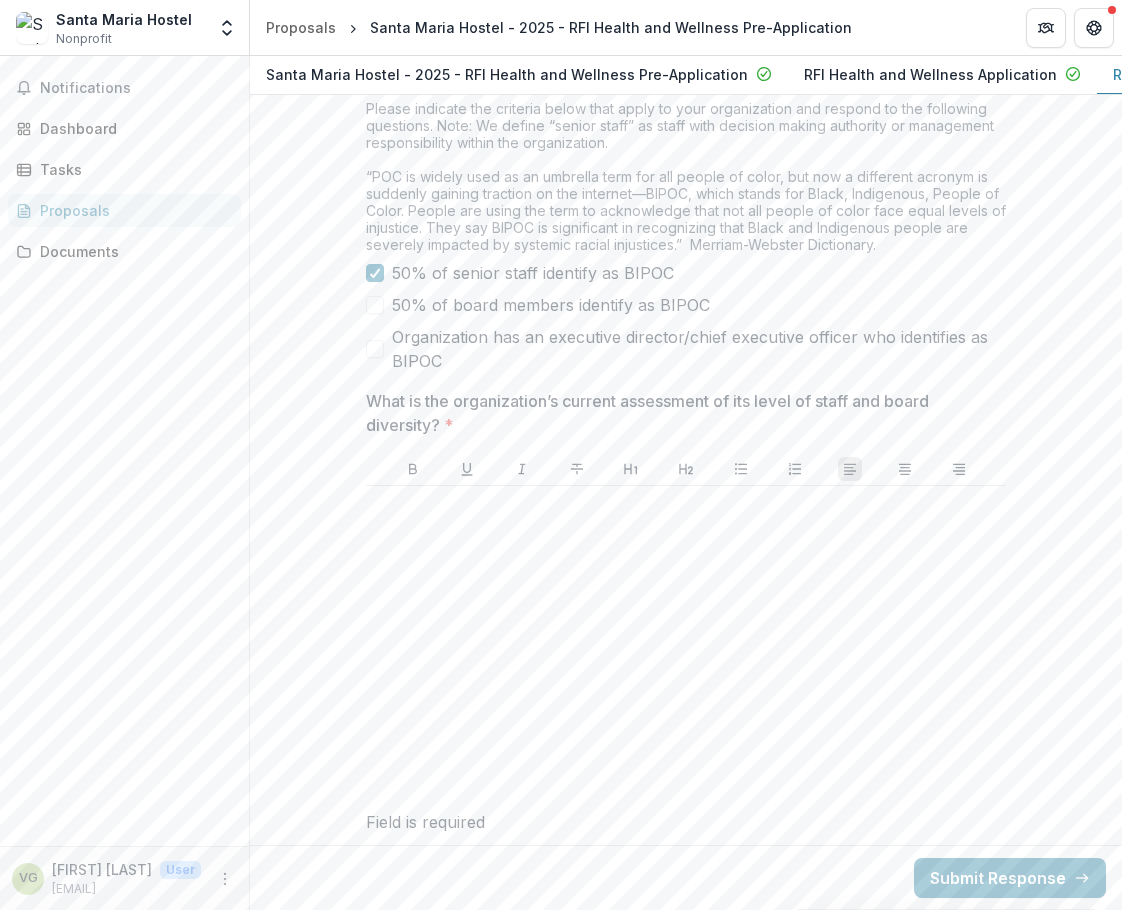 scroll, scrollTop: 9900, scrollLeft: 0, axis: vertical 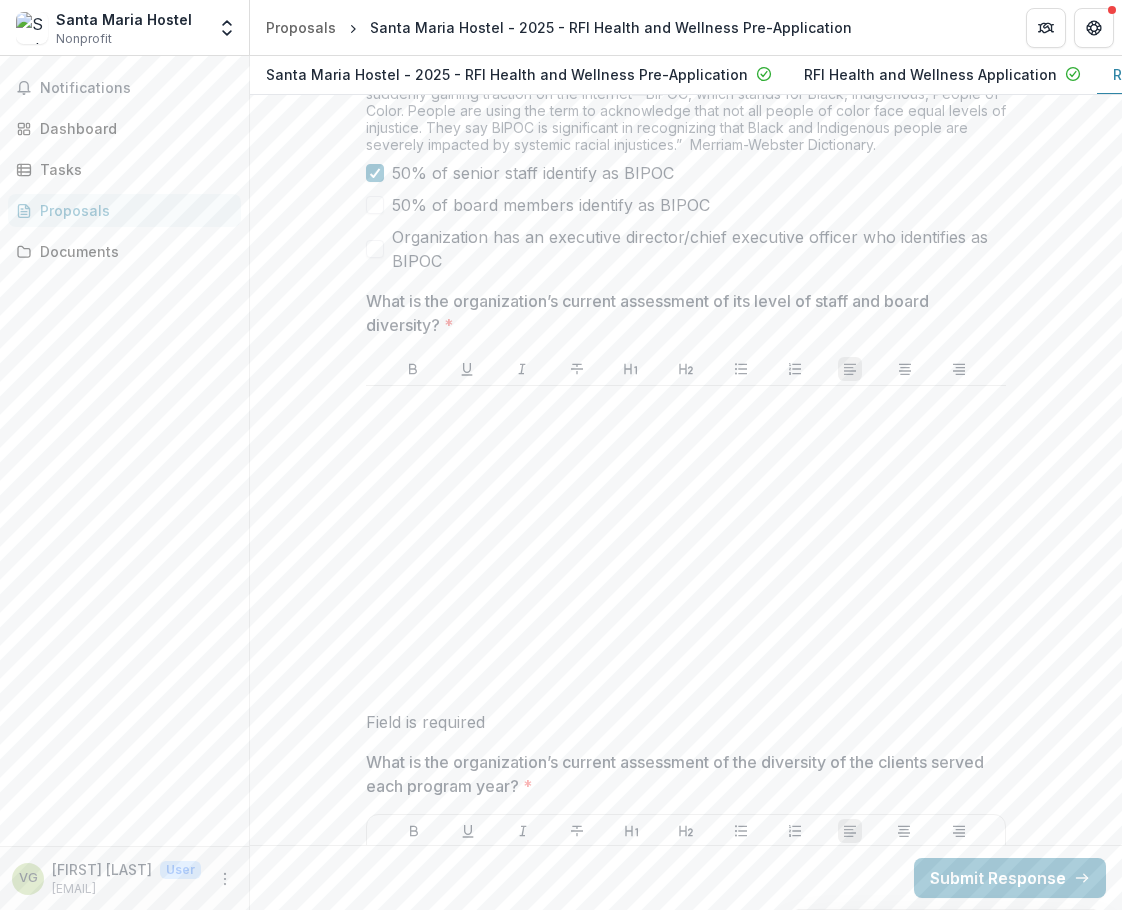 click on "Notifications Dashboard Tasks Proposals Documents" at bounding box center (124, 451) 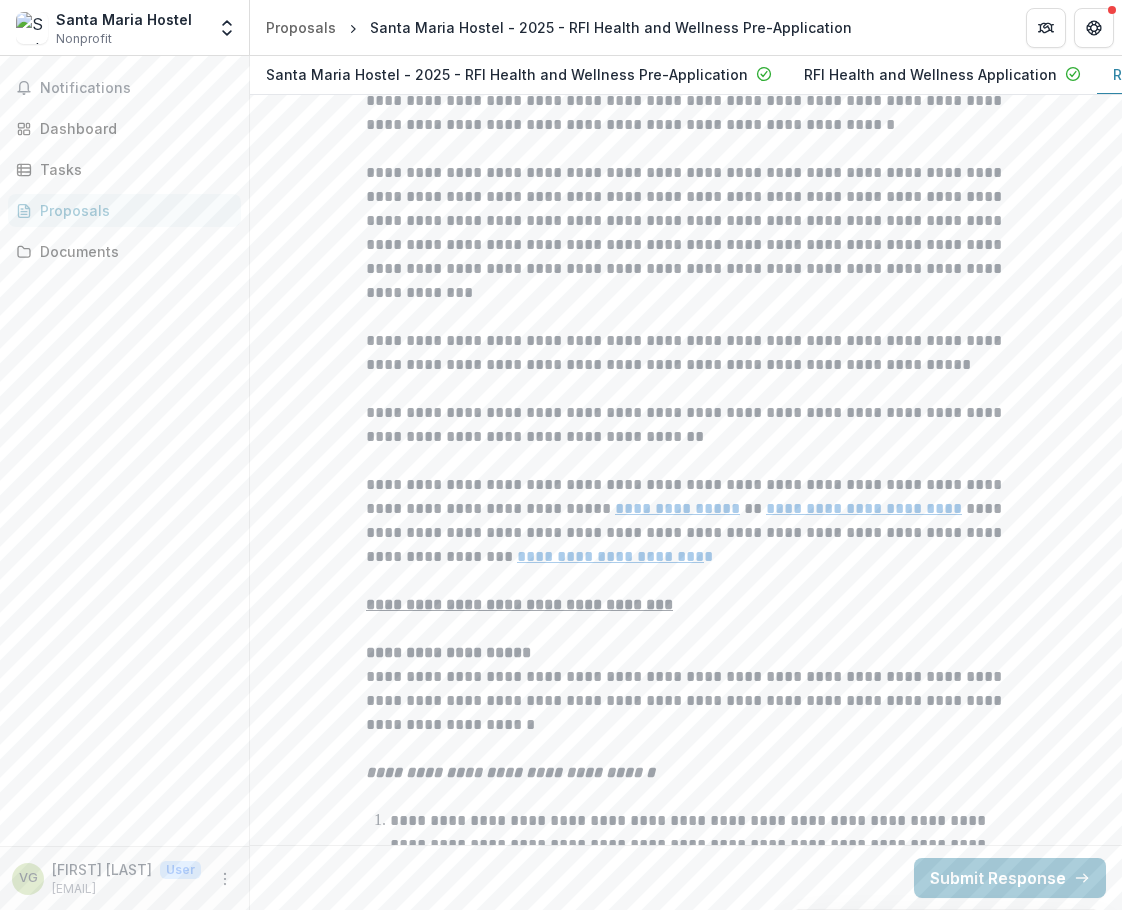 scroll, scrollTop: 0, scrollLeft: 0, axis: both 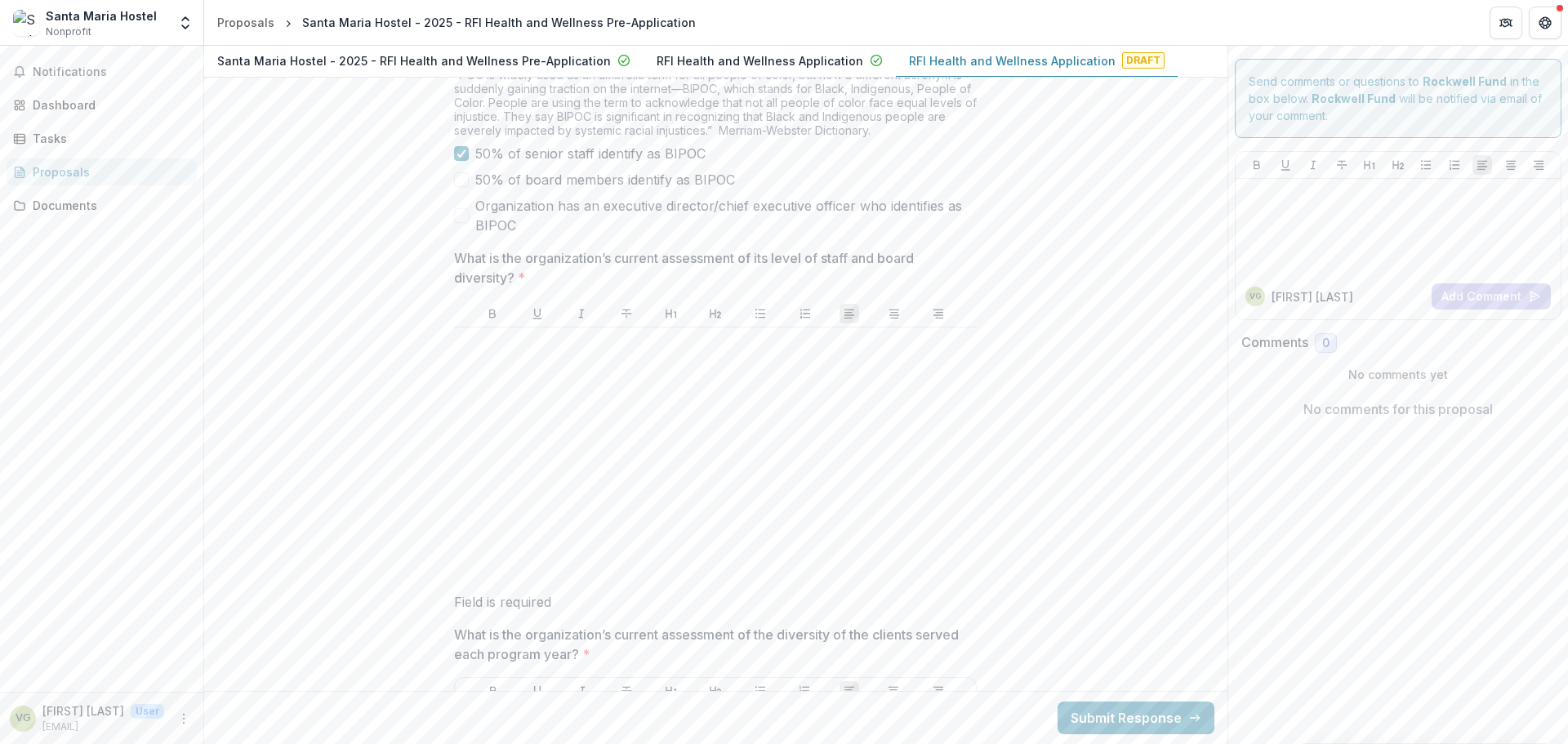 click at bounding box center (715, 457) 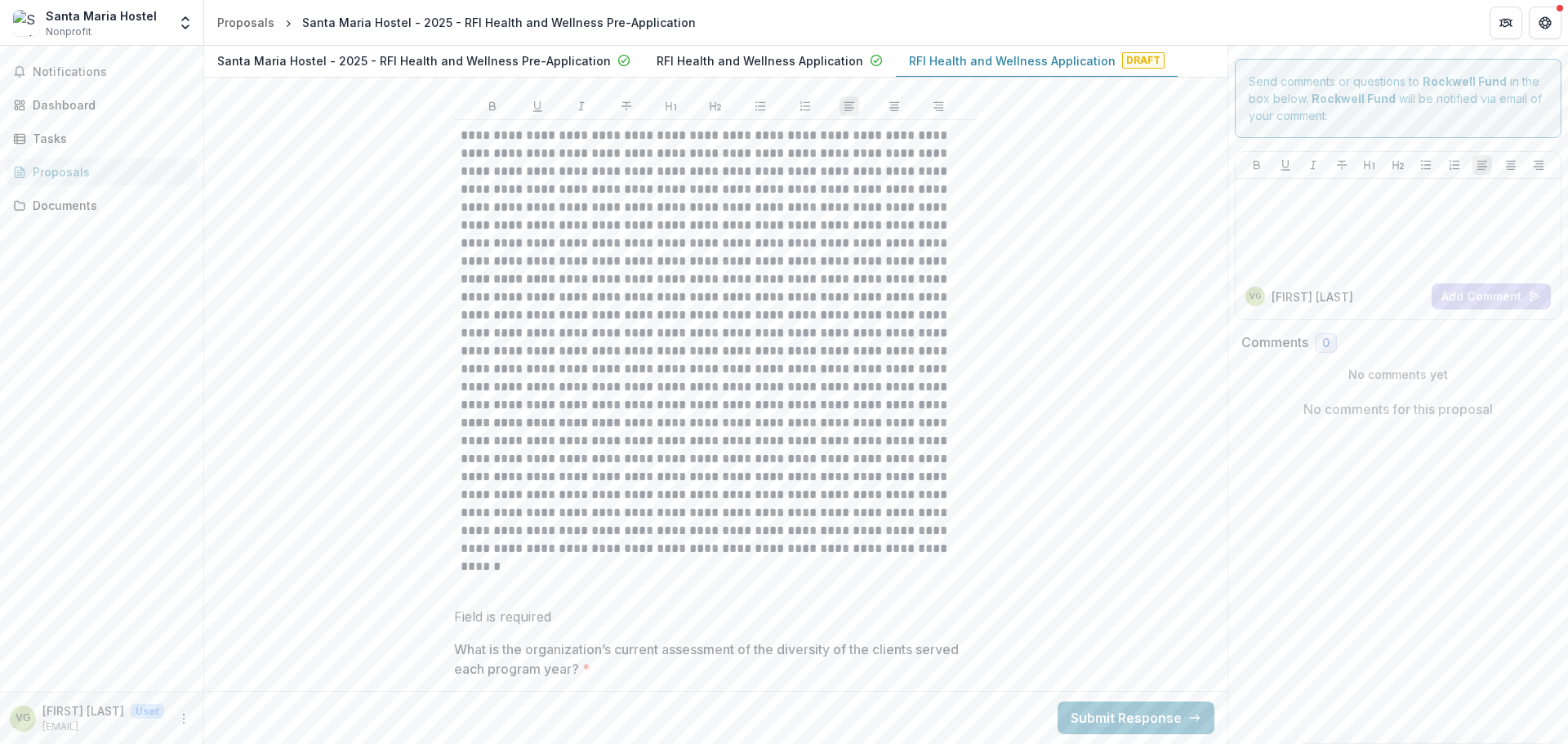 scroll, scrollTop: 8597, scrollLeft: 0, axis: vertical 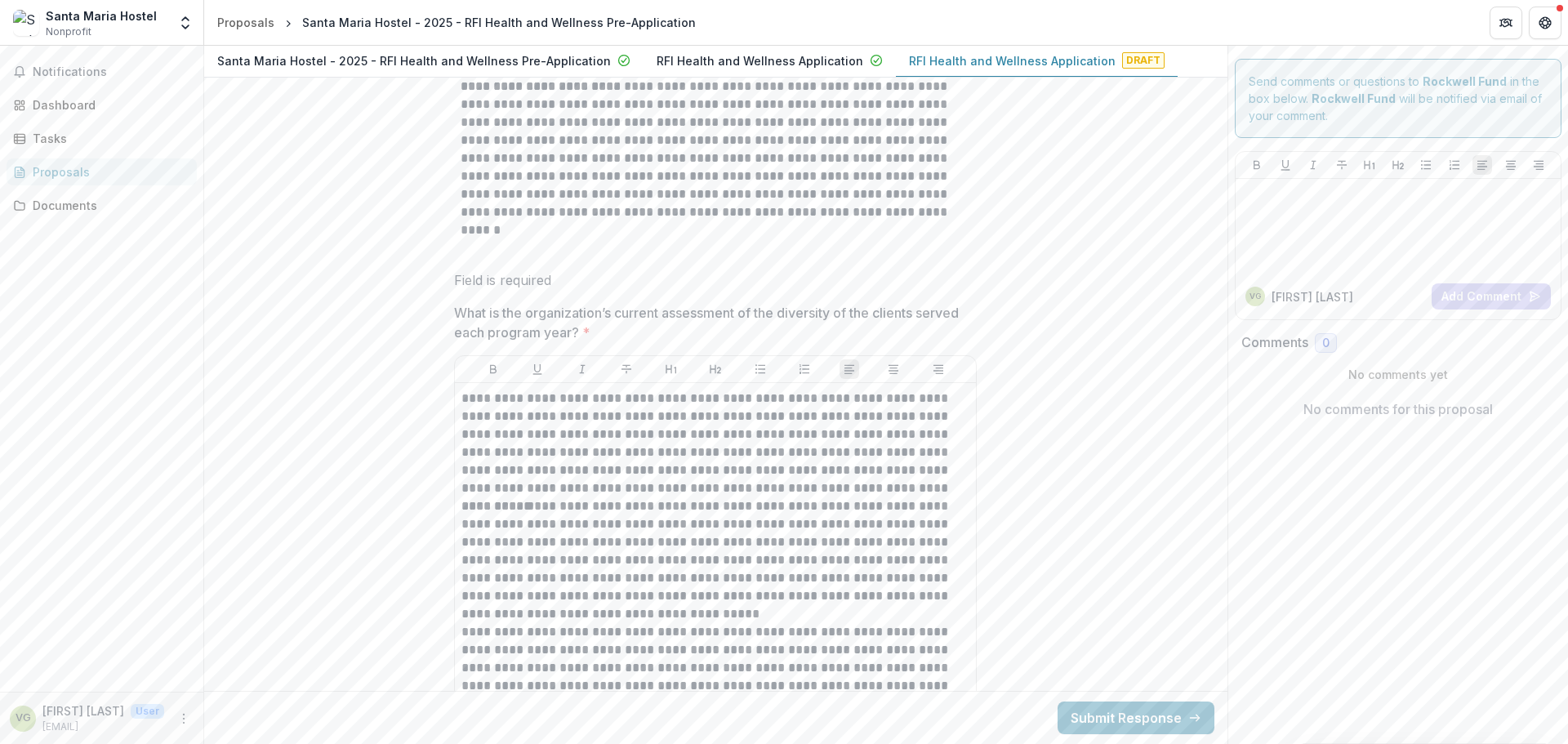 click on "**********" at bounding box center (715, -1508) 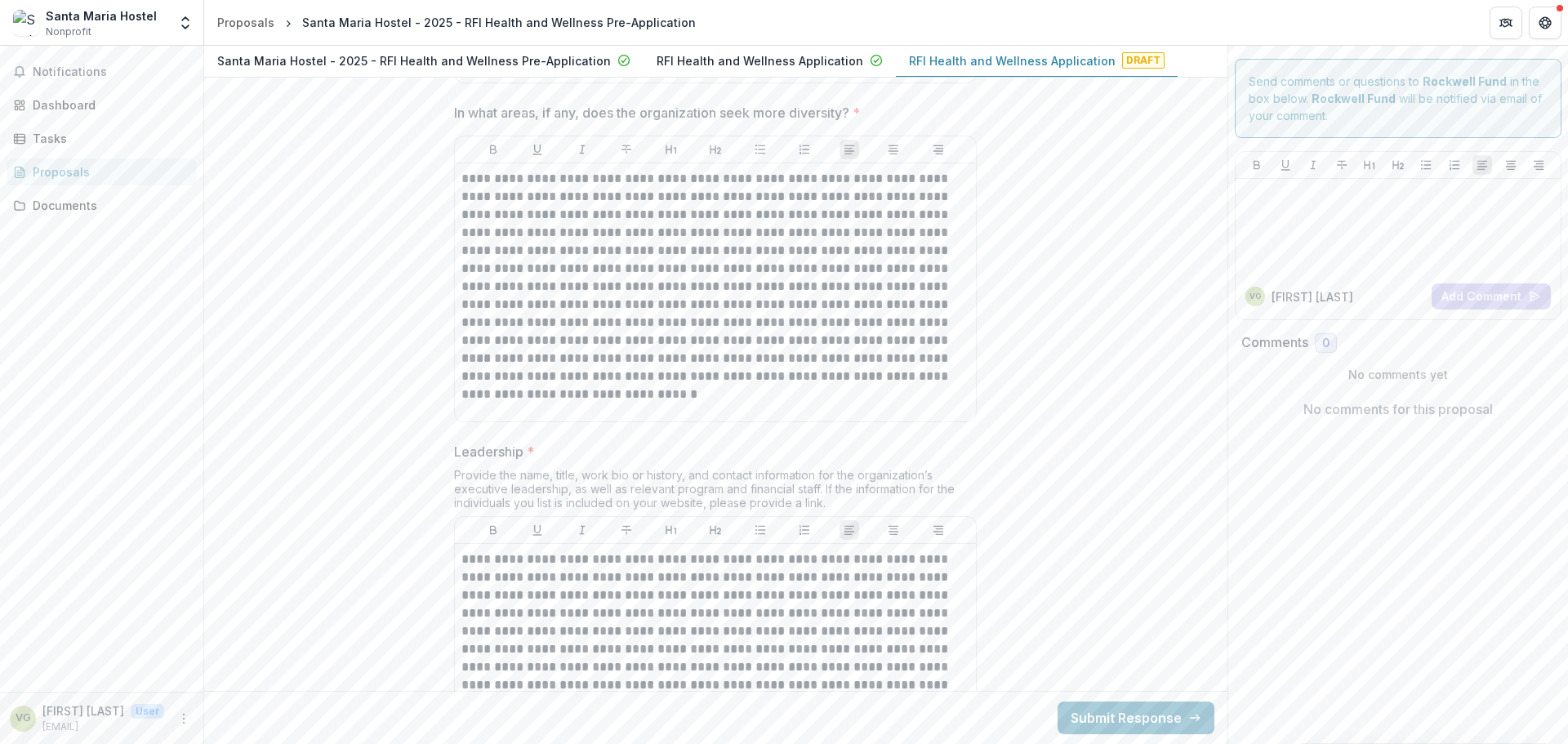 scroll, scrollTop: 9251, scrollLeft: 0, axis: vertical 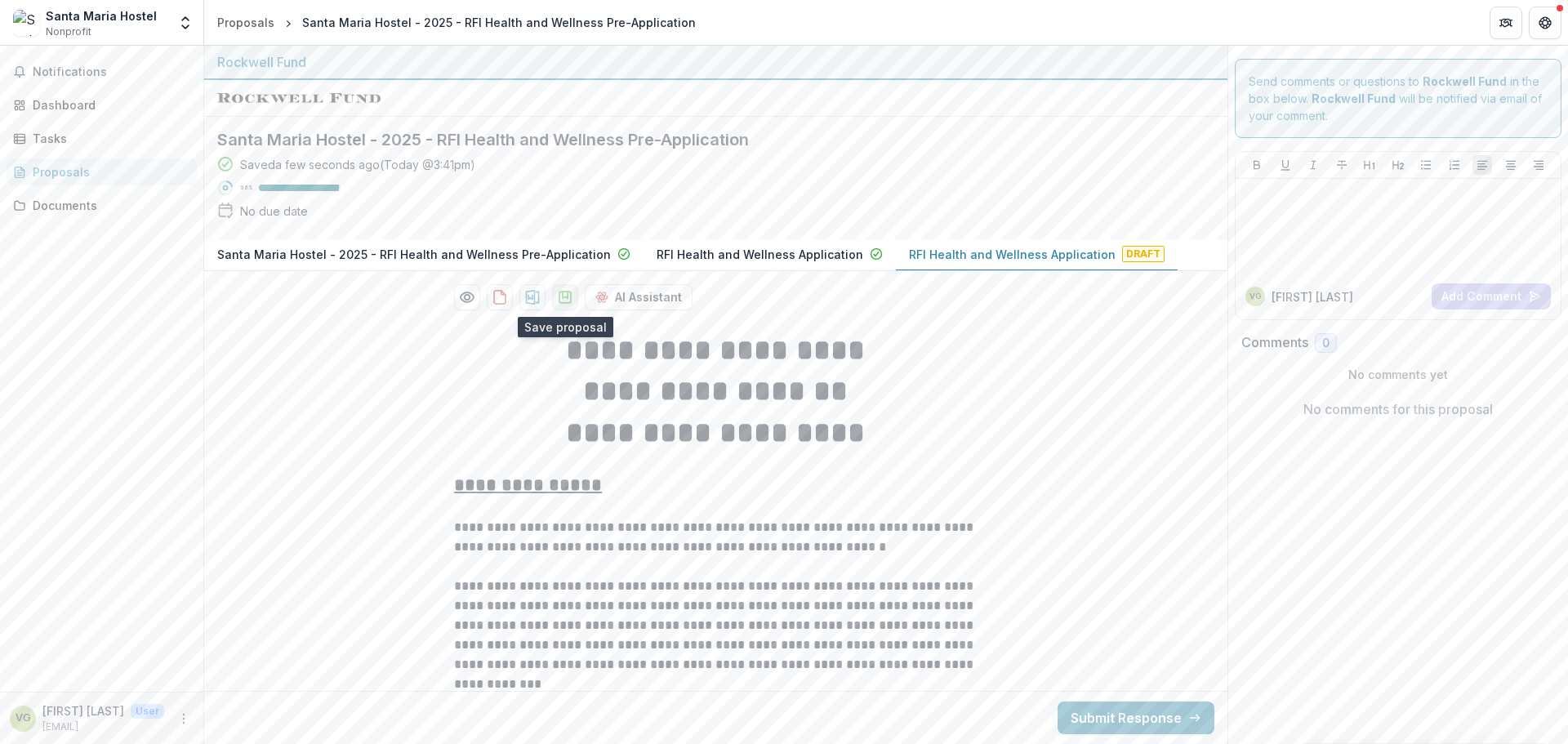 click 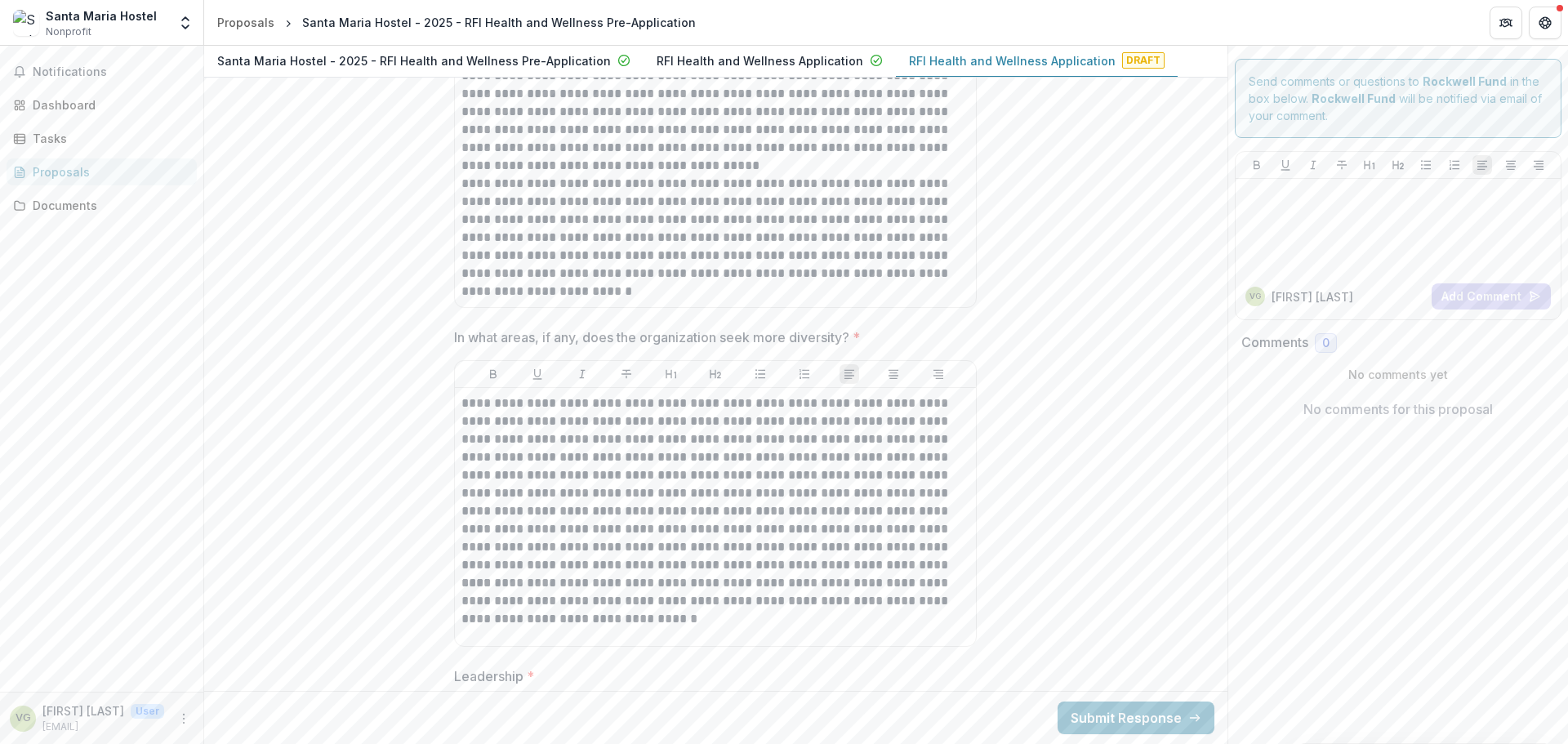 scroll, scrollTop: 9065, scrollLeft: 0, axis: vertical 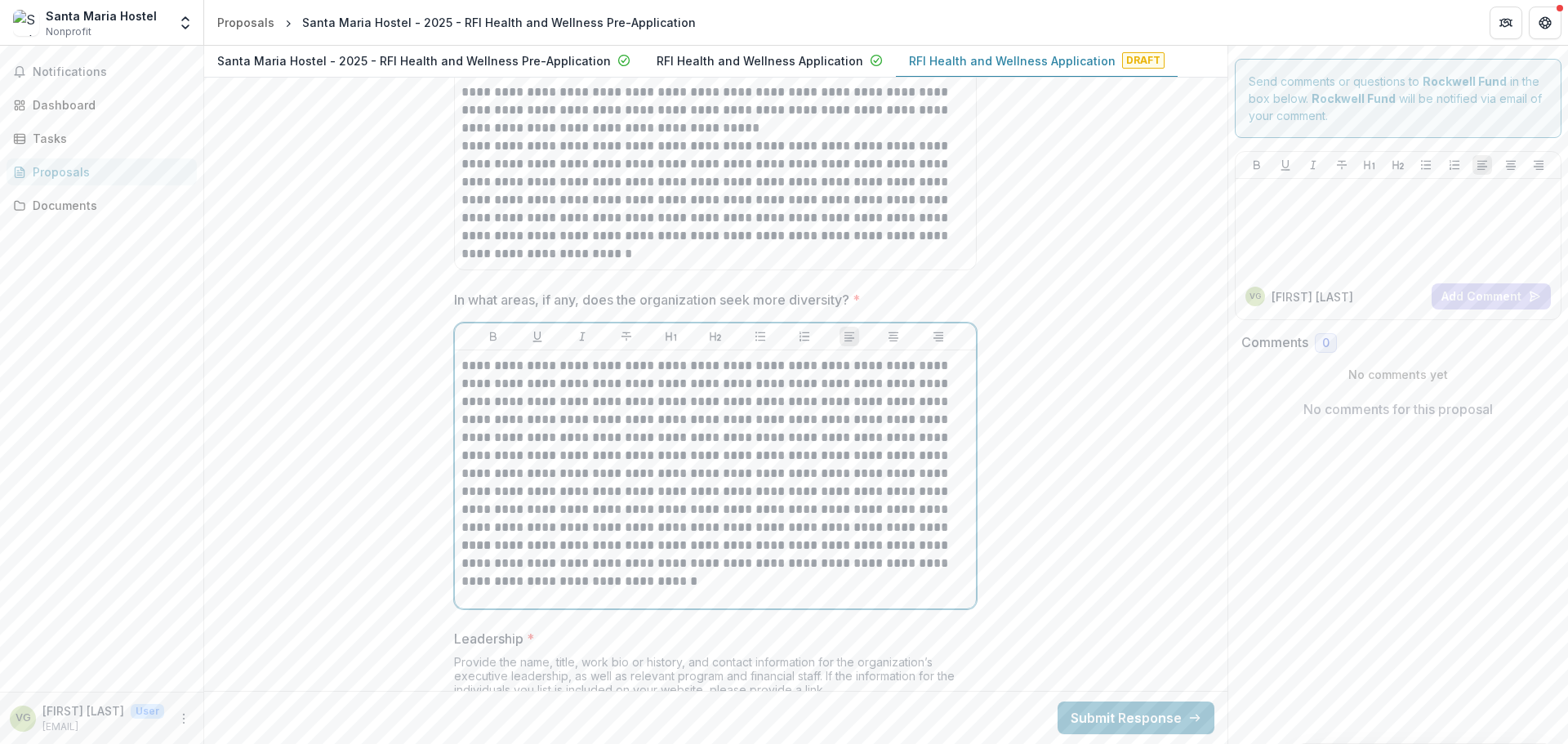 click on "**********" at bounding box center (715, 447) 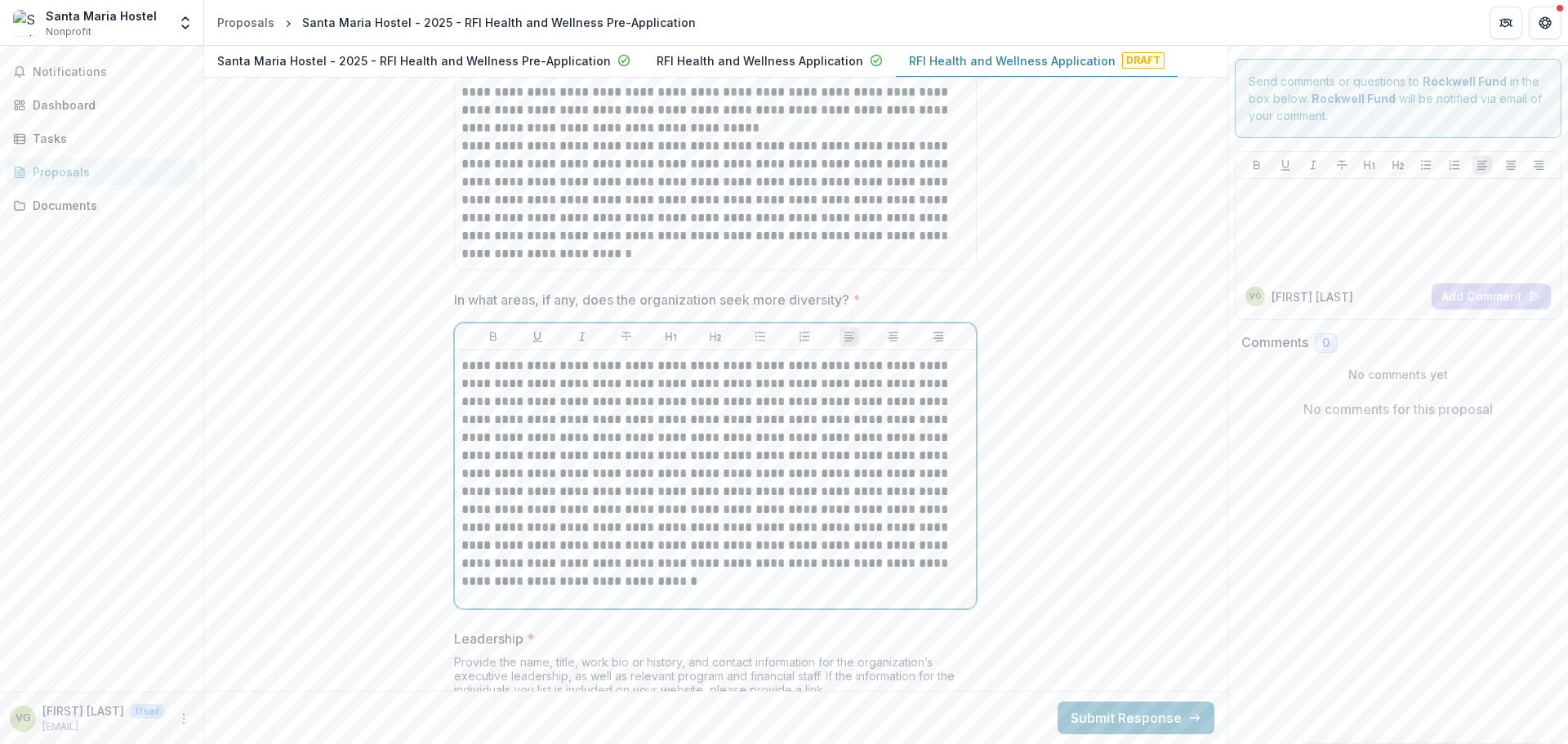 type 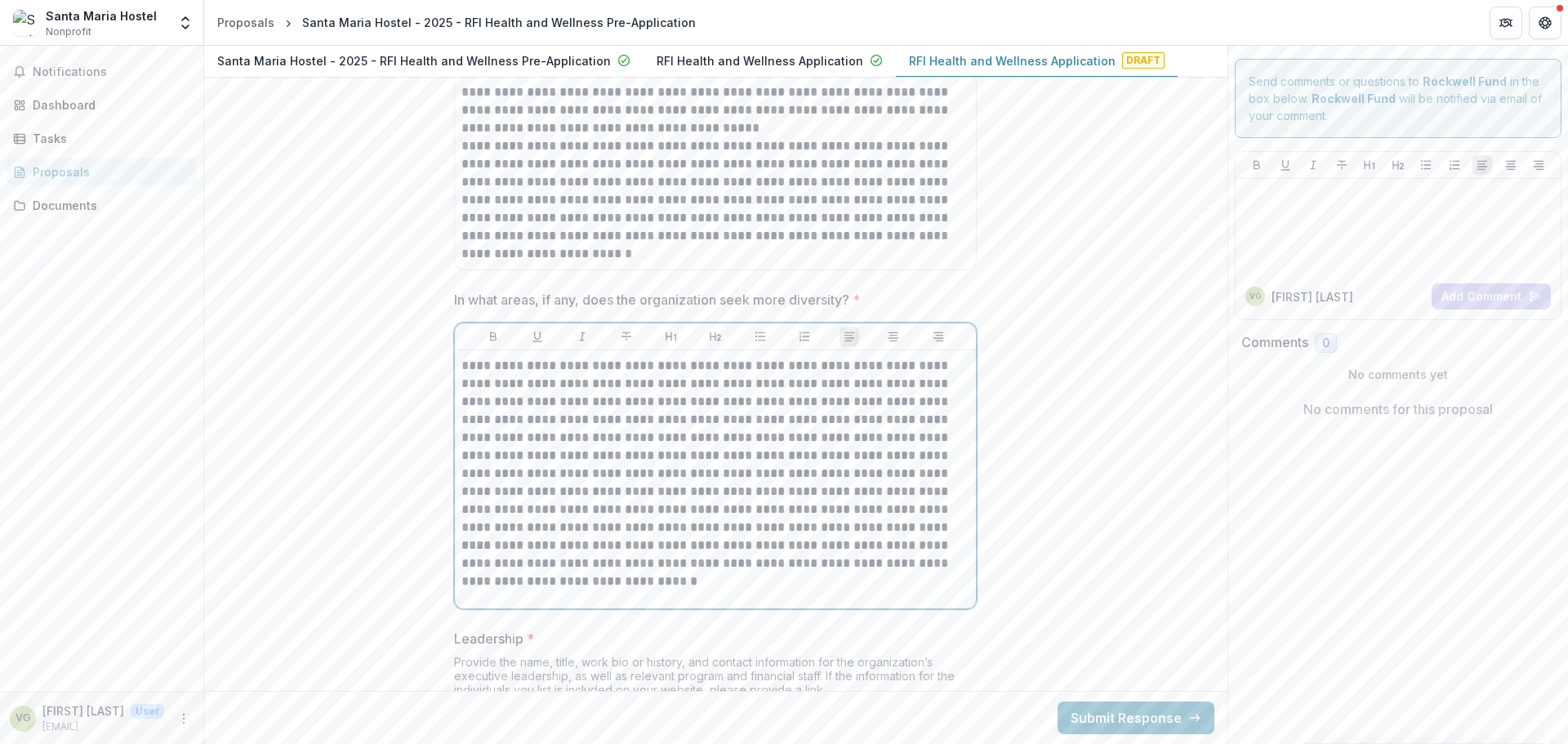 click on "**********" at bounding box center [715, 447] 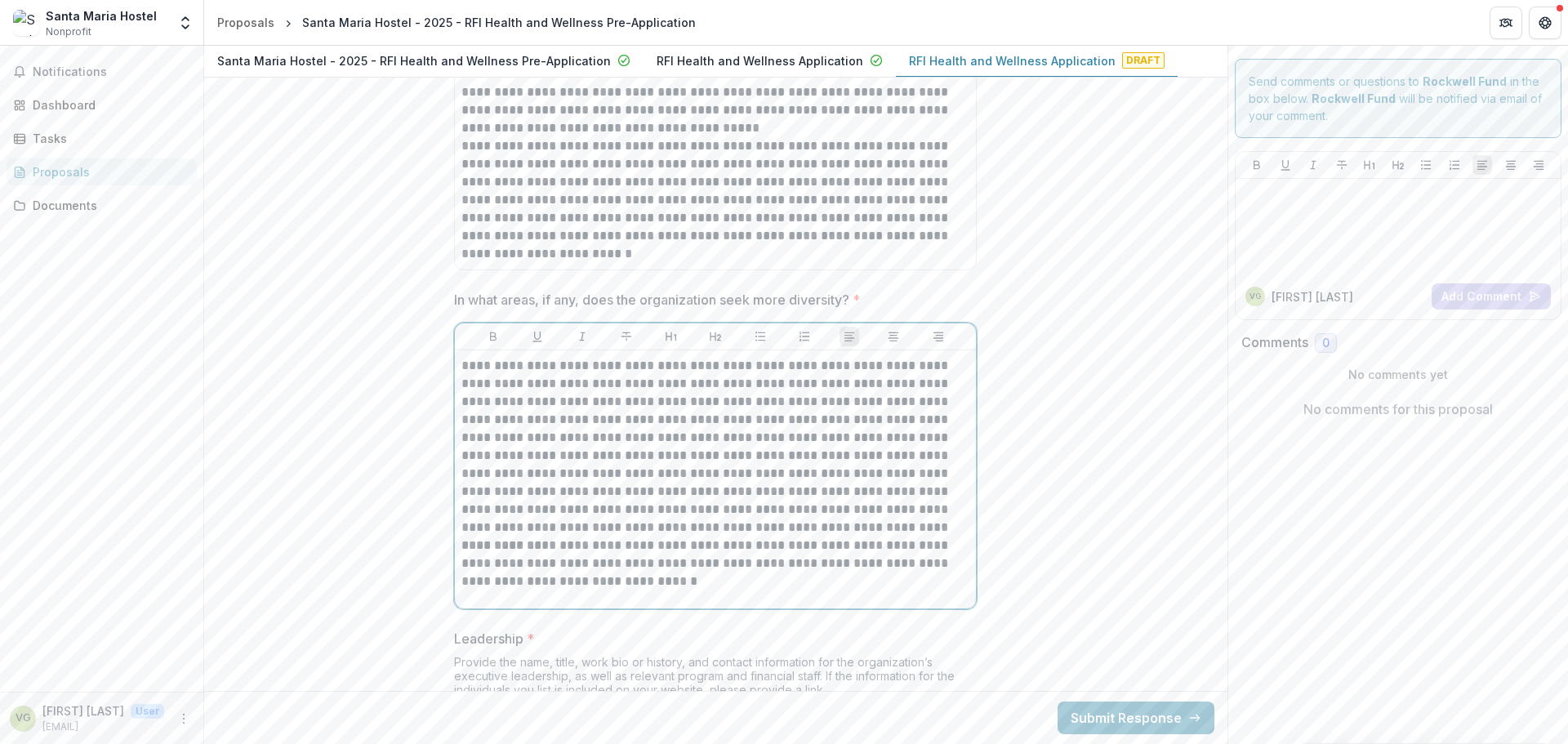 click on "**********" at bounding box center (715, 447) 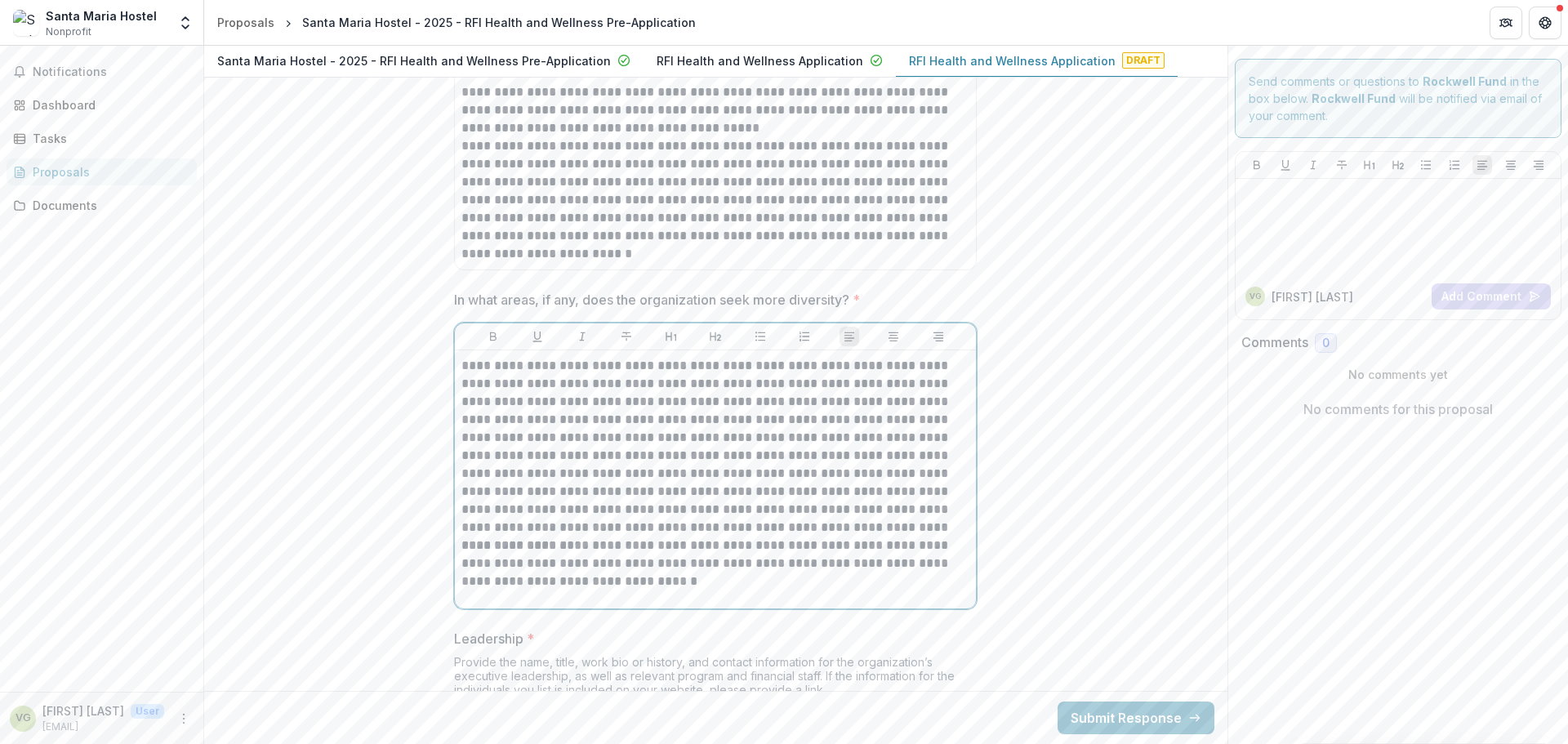 click on "**********" at bounding box center (715, 447) 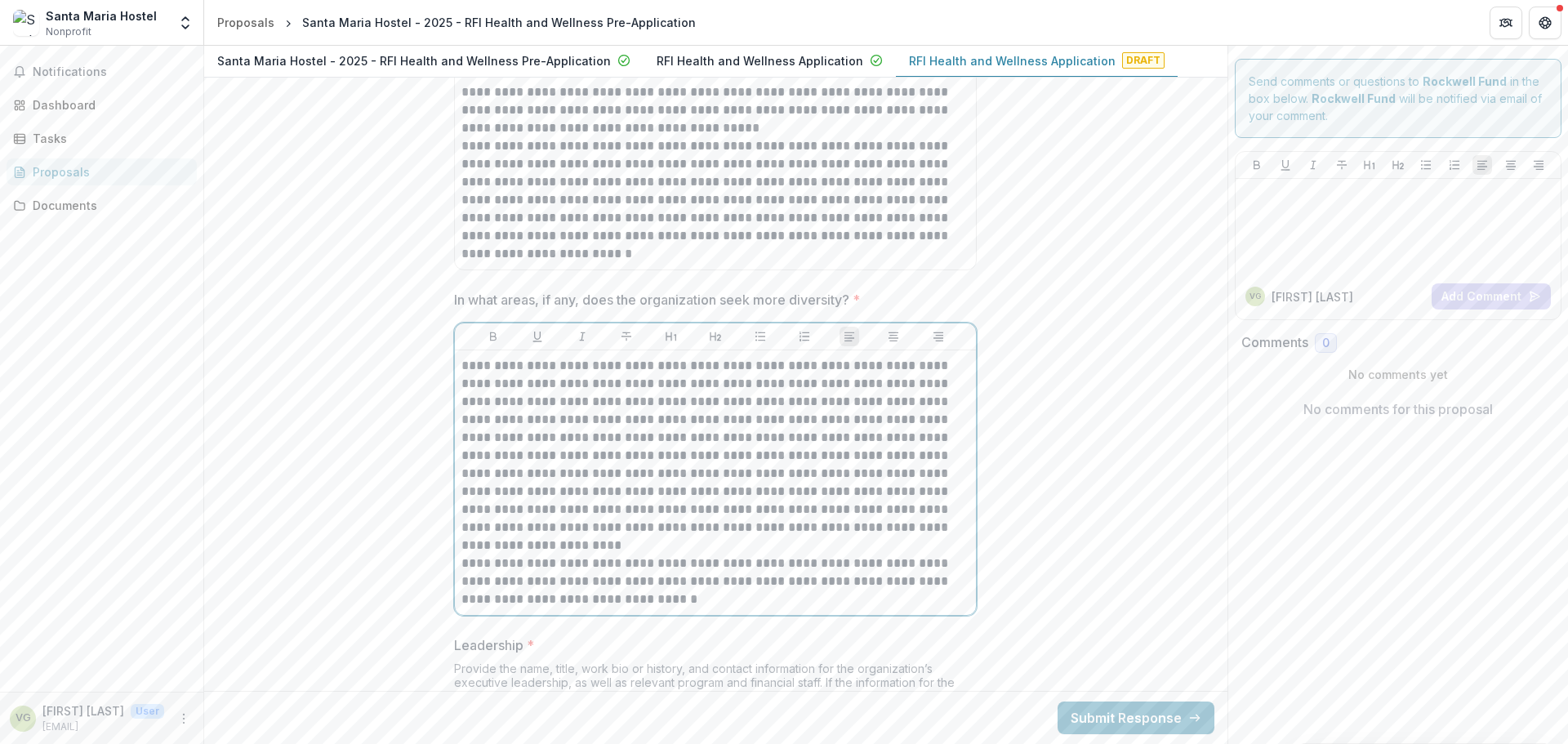 drag, startPoint x: 760, startPoint y: 494, endPoint x: 768, endPoint y: 478, distance: 17.888544 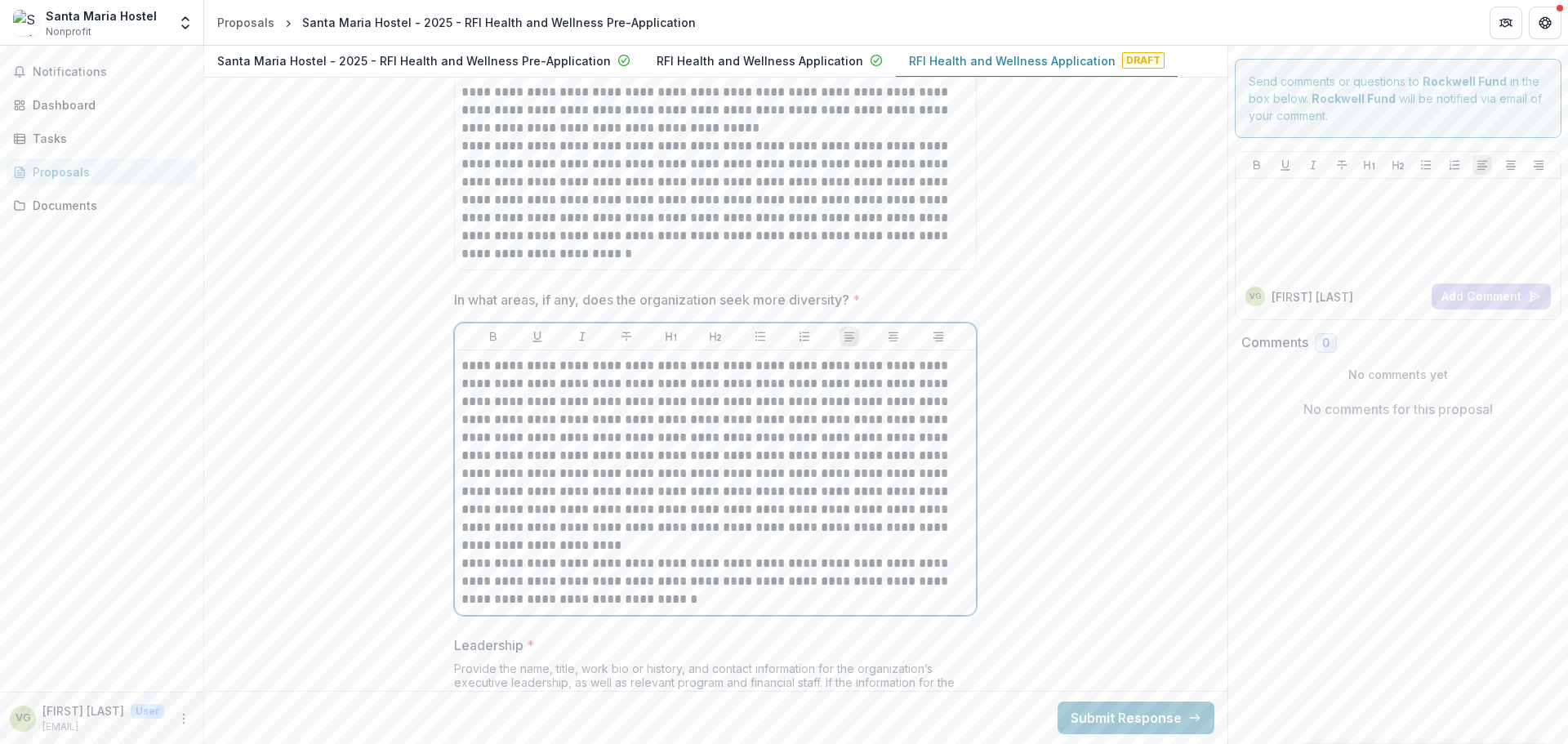 click on "**********" at bounding box center [715, 456] 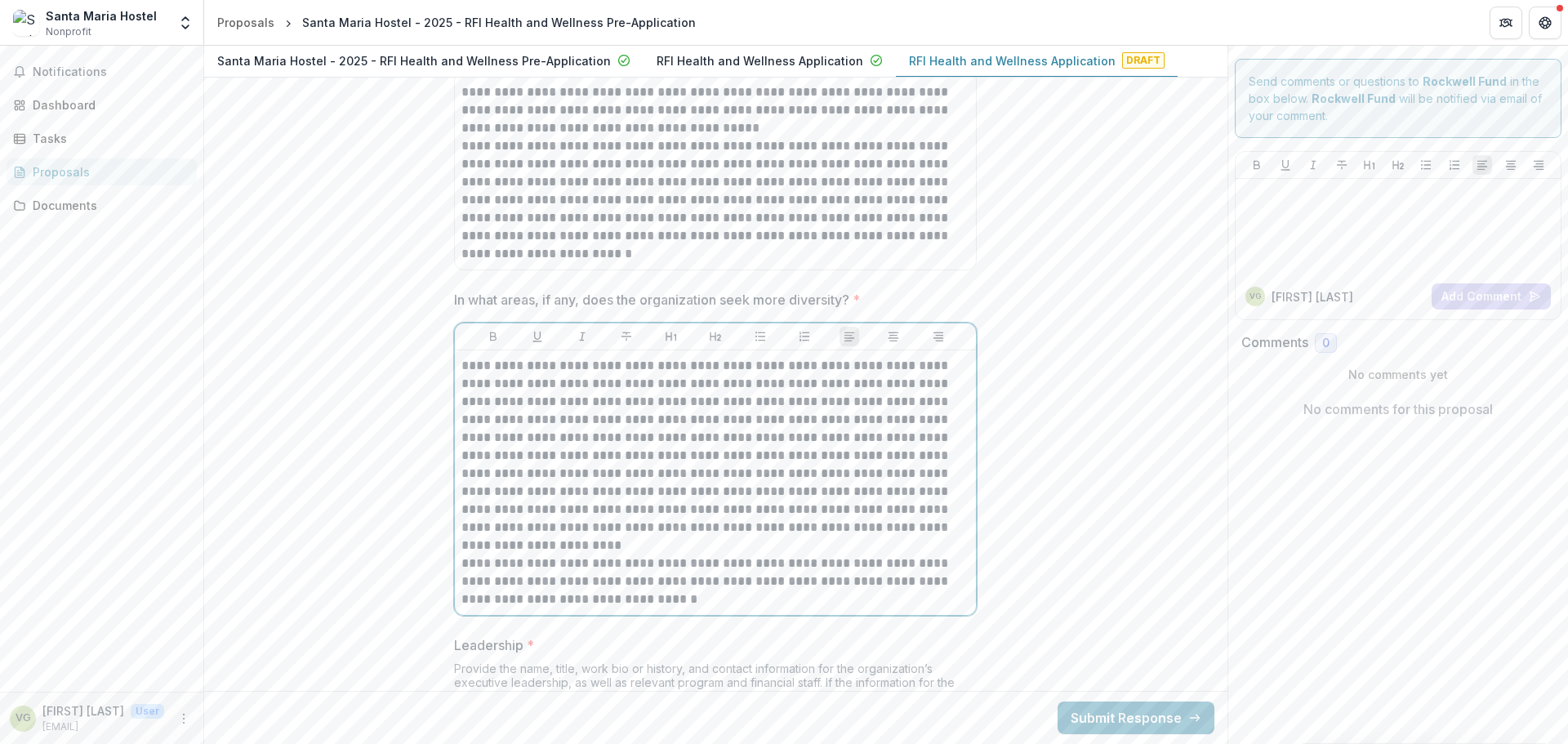 click on "**********" at bounding box center (715, 456) 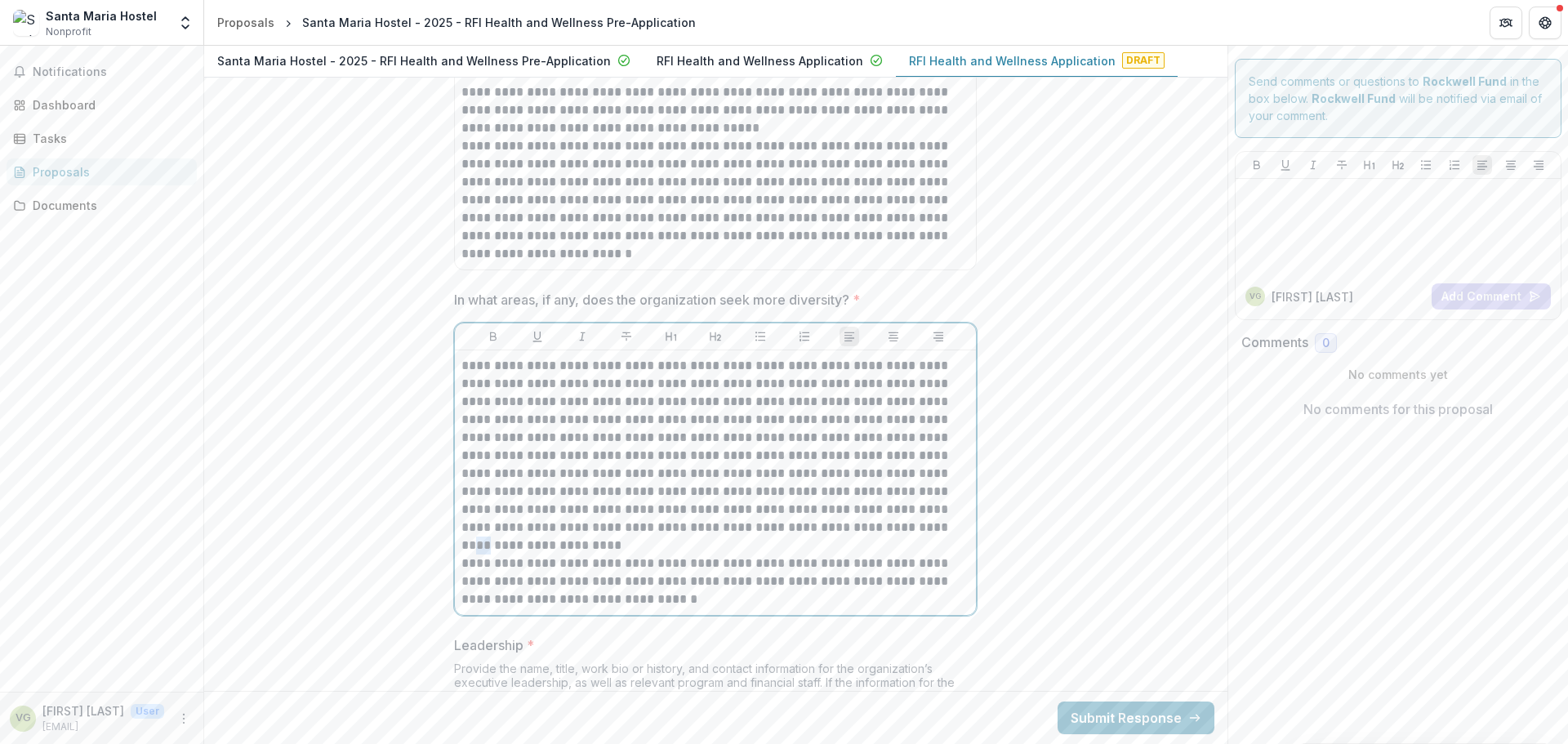 drag, startPoint x: 885, startPoint y: 521, endPoint x: 866, endPoint y: 521, distance: 19 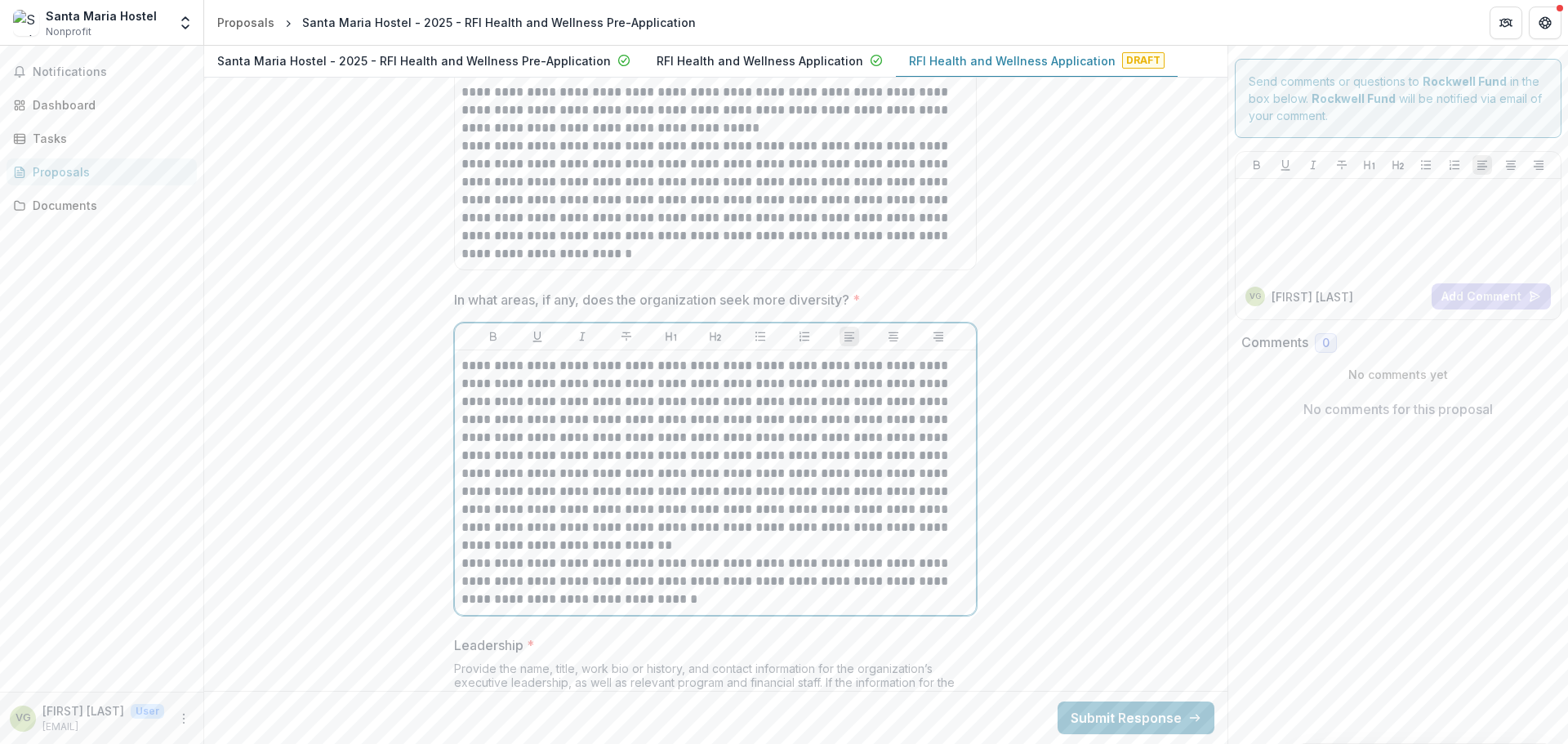 click on "**********" at bounding box center (715, 456) 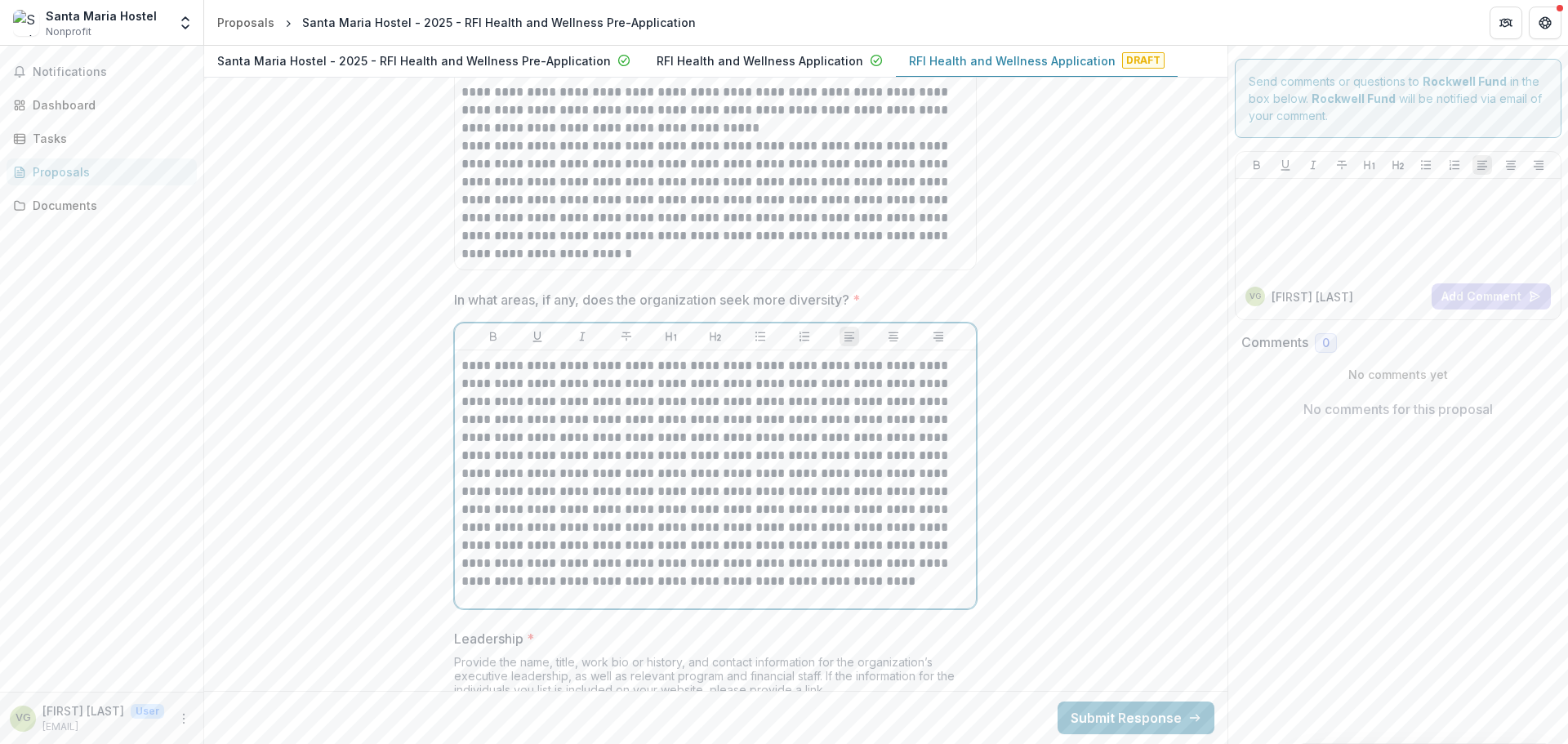 click on "**********" at bounding box center (715, 474) 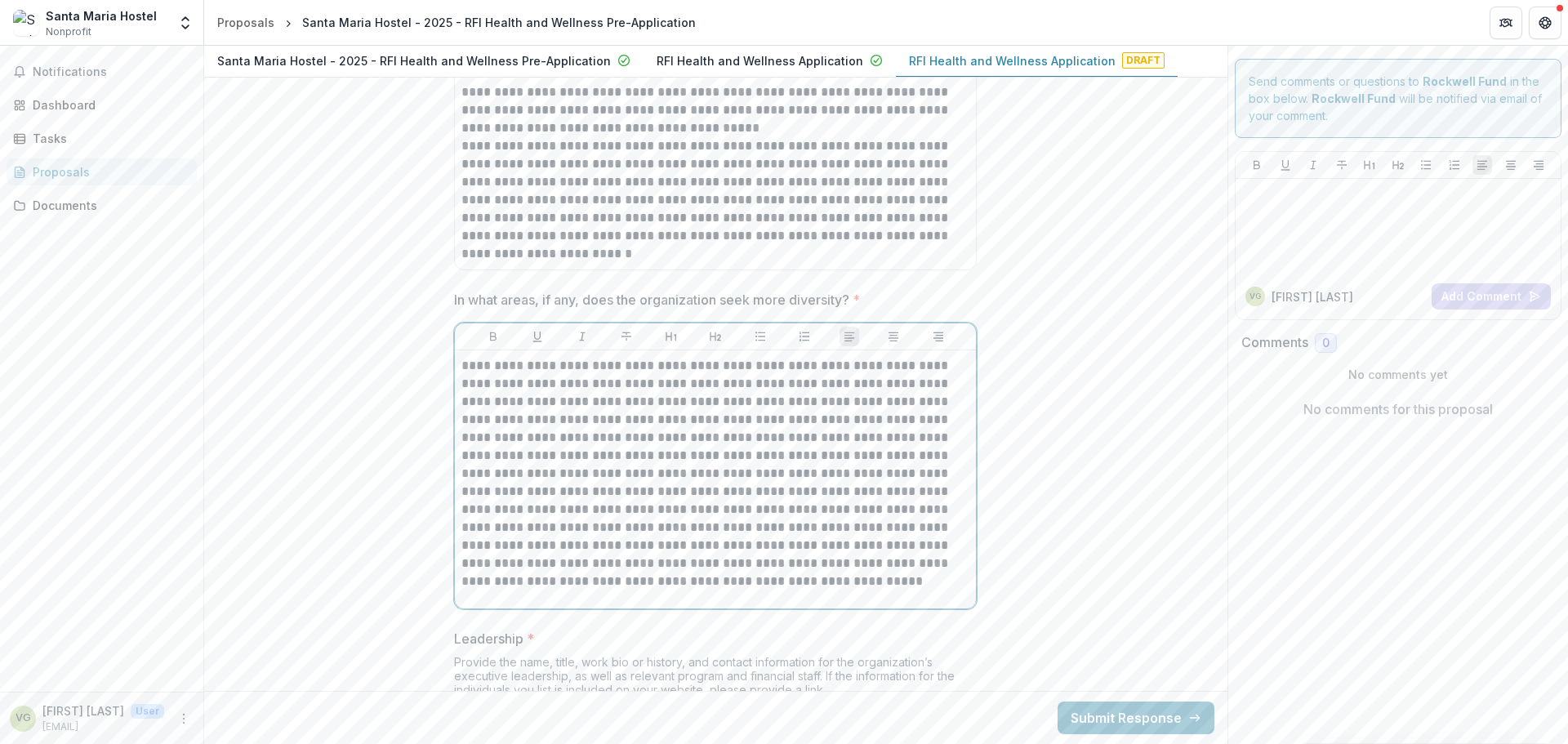 click on "**********" at bounding box center (715, 474) 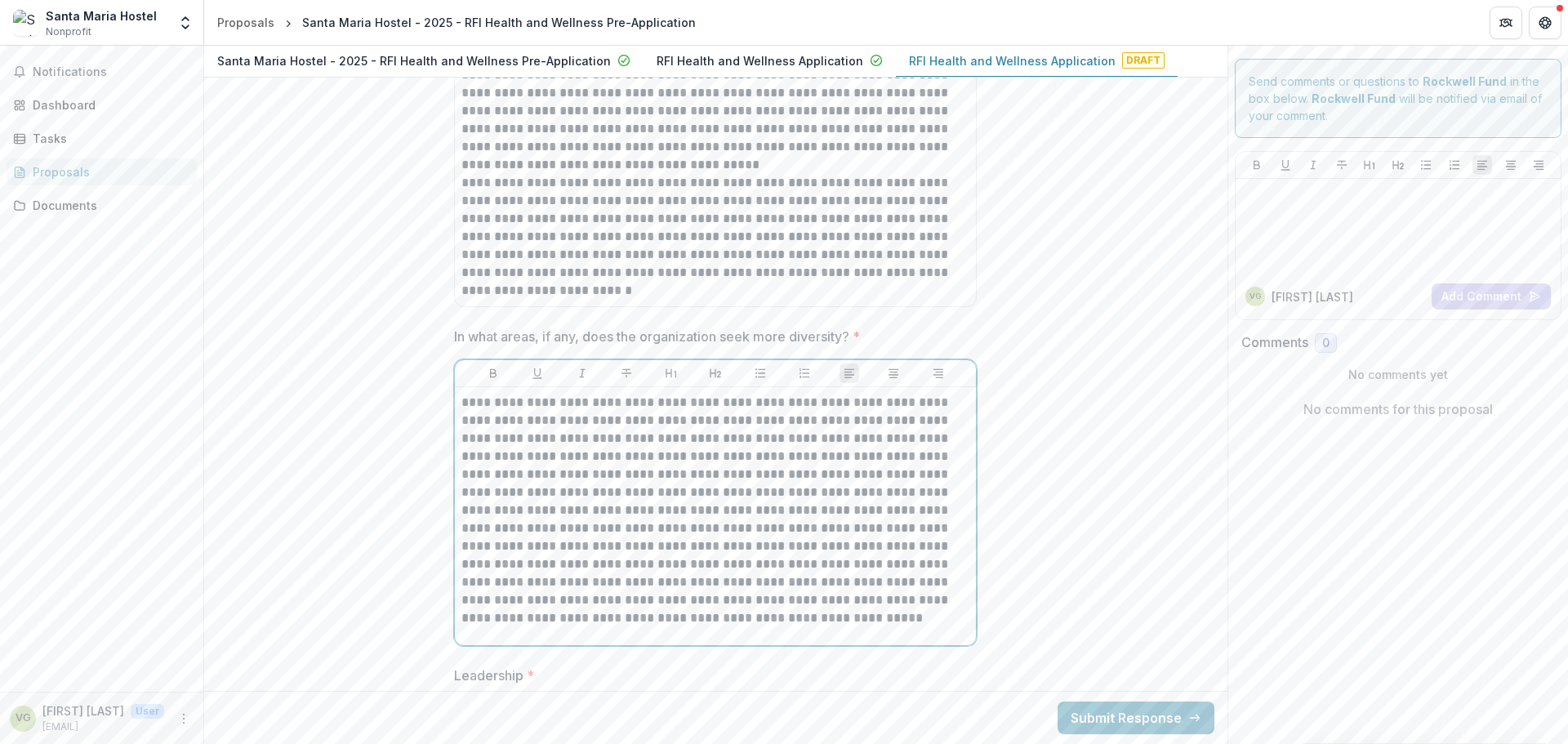 scroll, scrollTop: 9310, scrollLeft: 0, axis: vertical 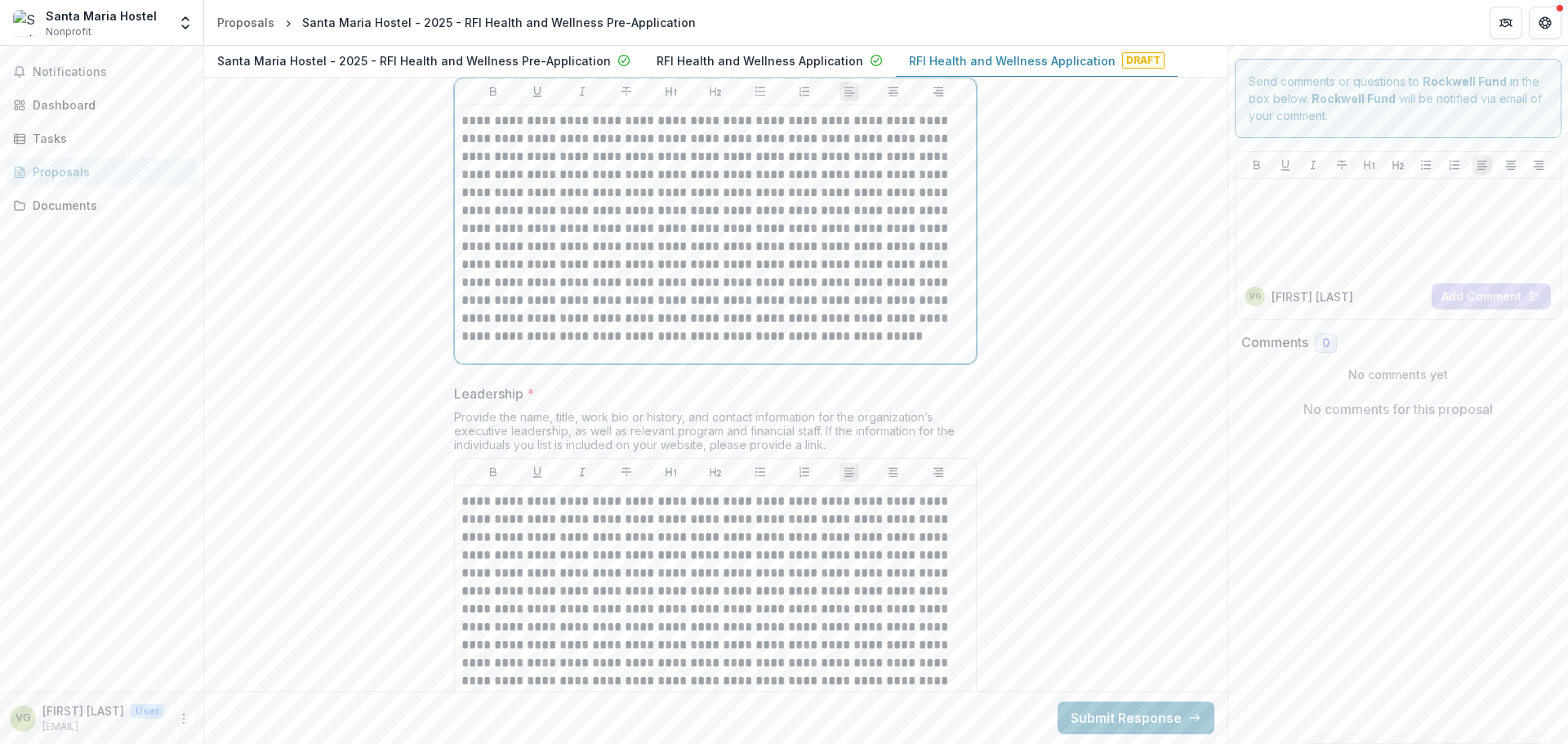 click on "**********" at bounding box center (715, 229) 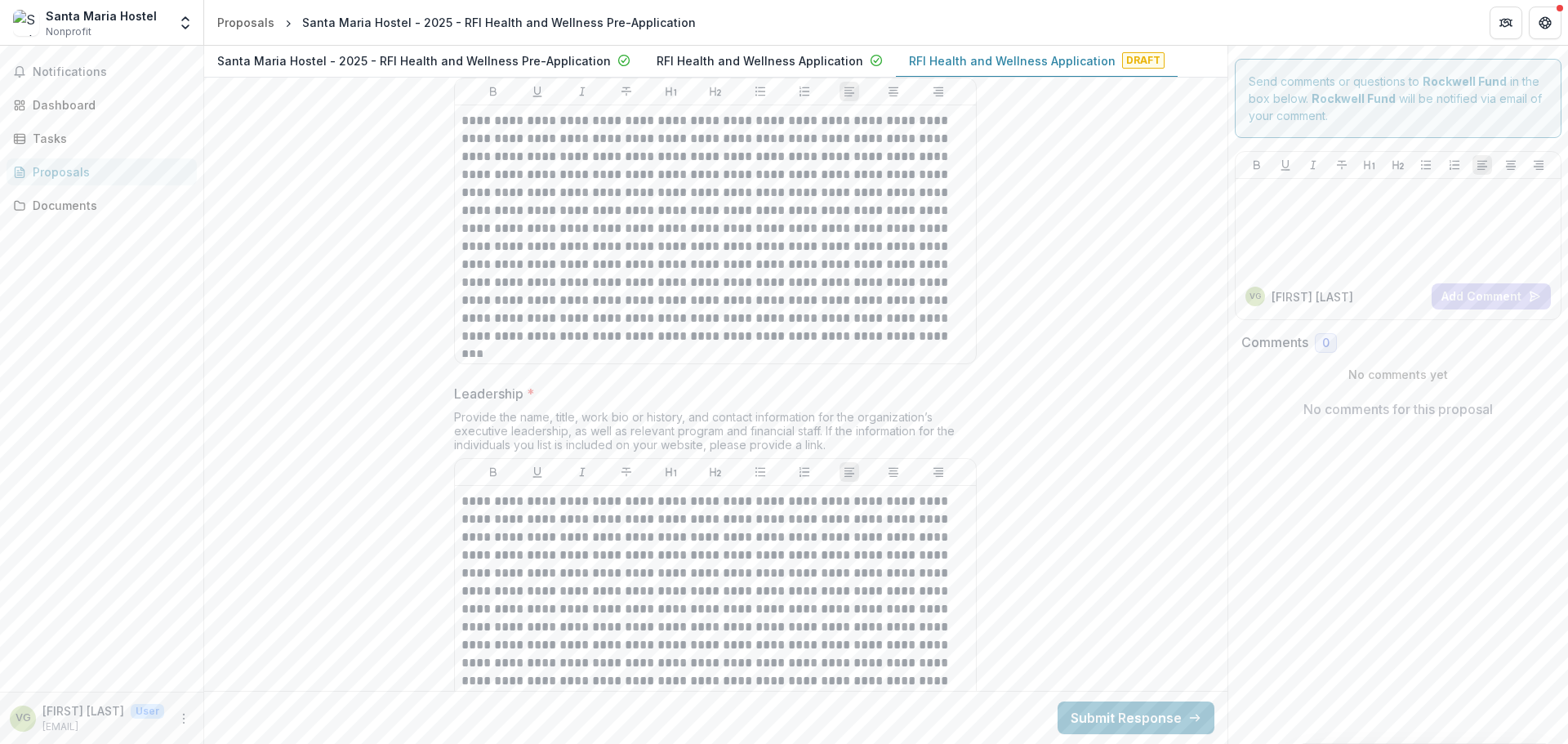 click on "**********" at bounding box center [715, -2230] 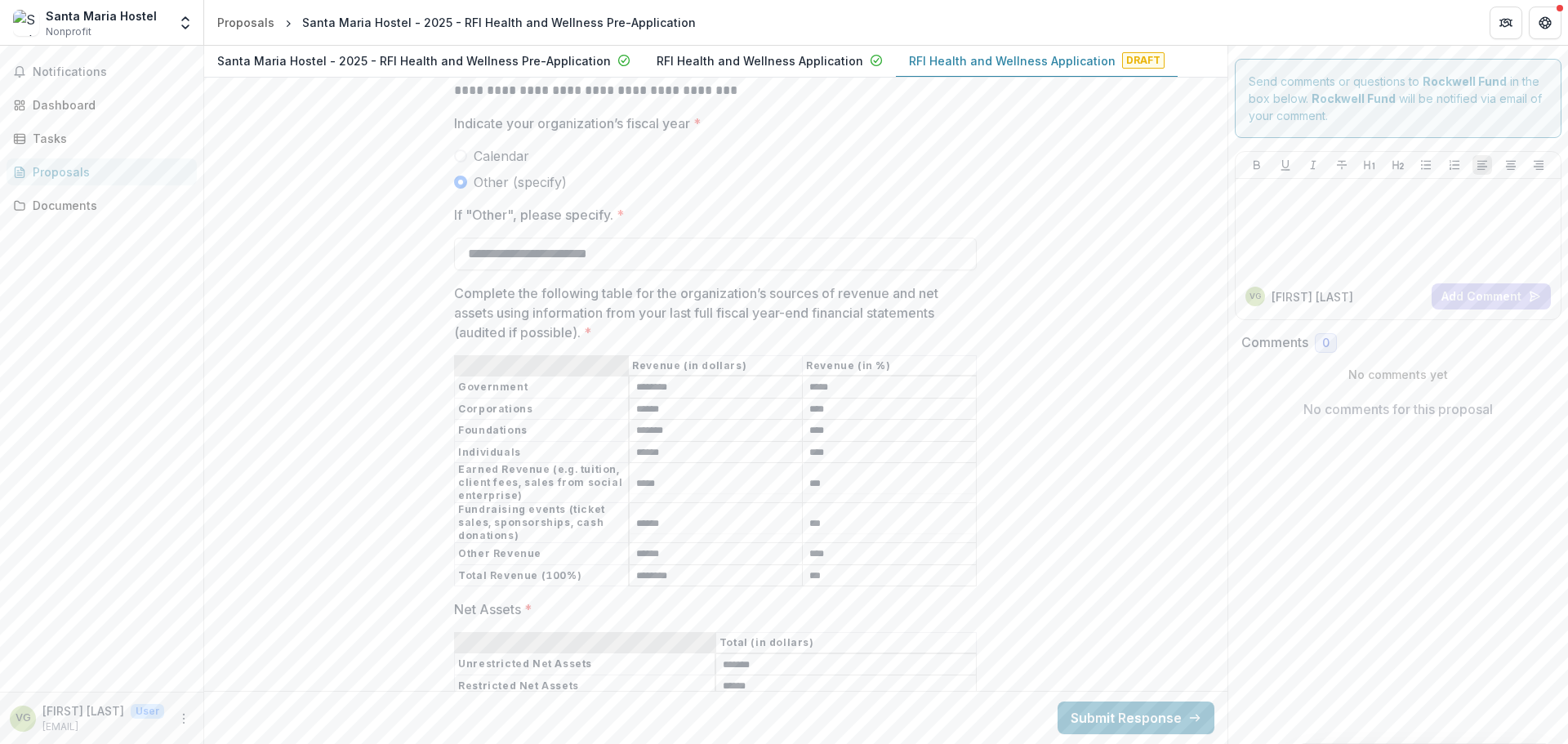 scroll, scrollTop: 10127, scrollLeft: 0, axis: vertical 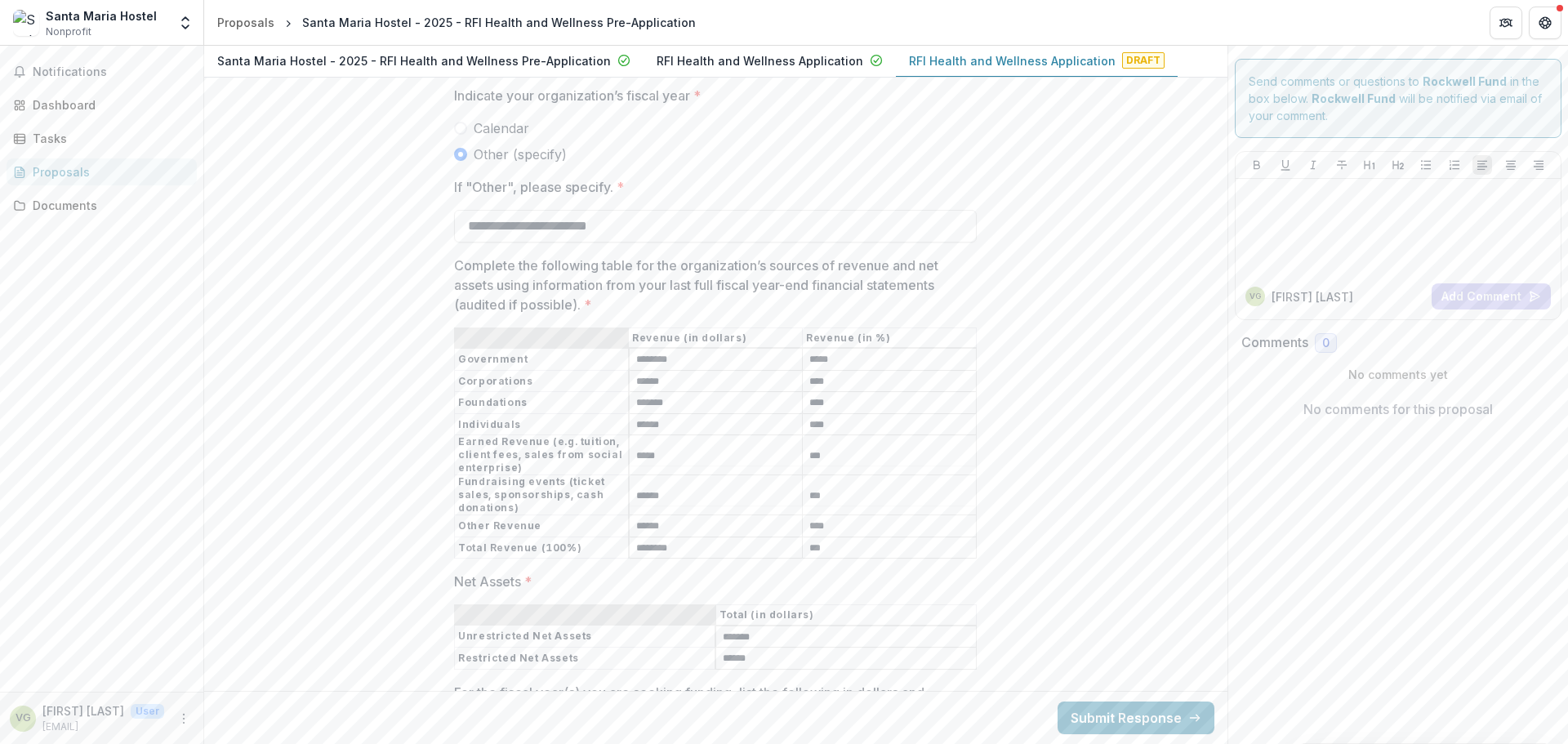 click on "*******" at bounding box center (846, 637) 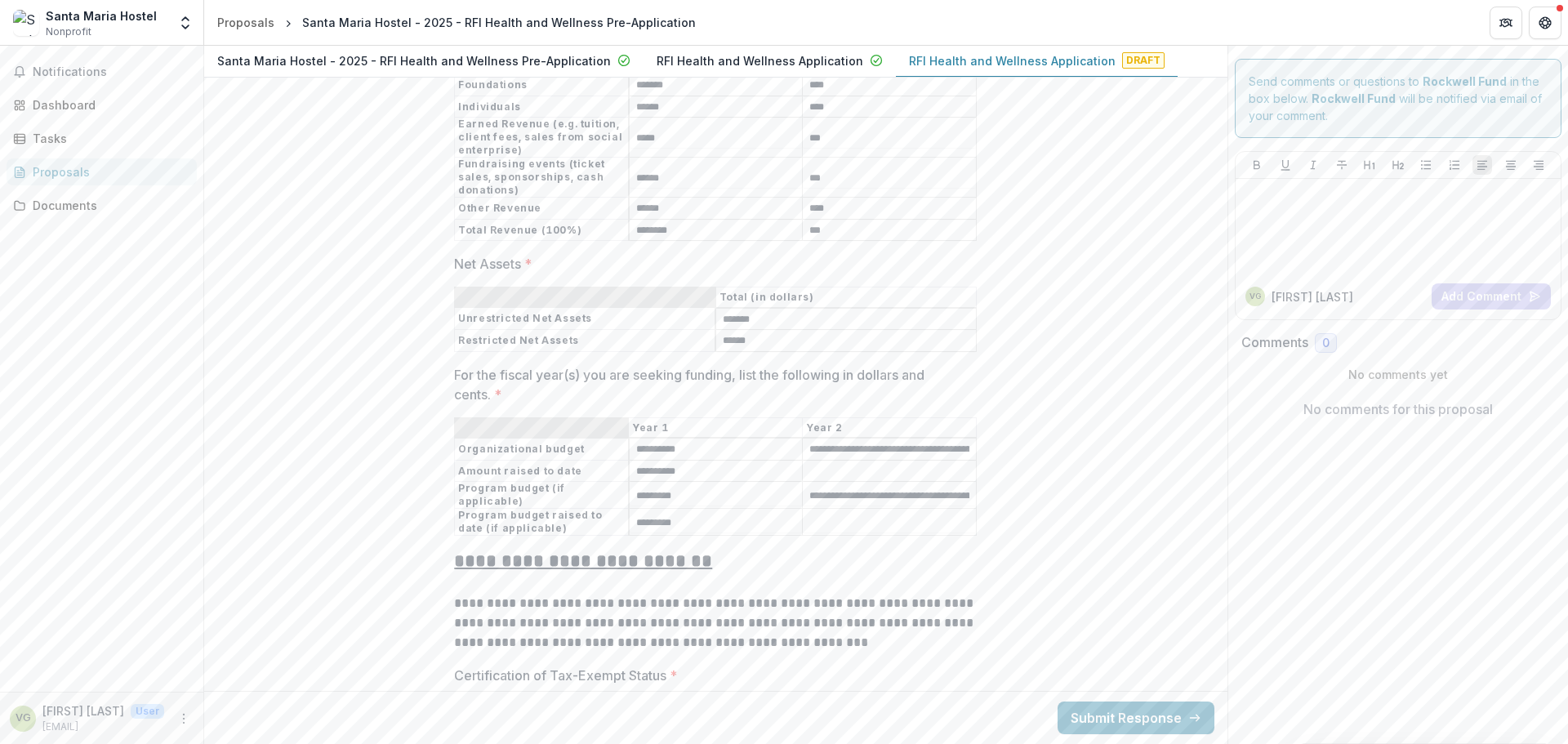 scroll, scrollTop: 10454, scrollLeft: 0, axis: vertical 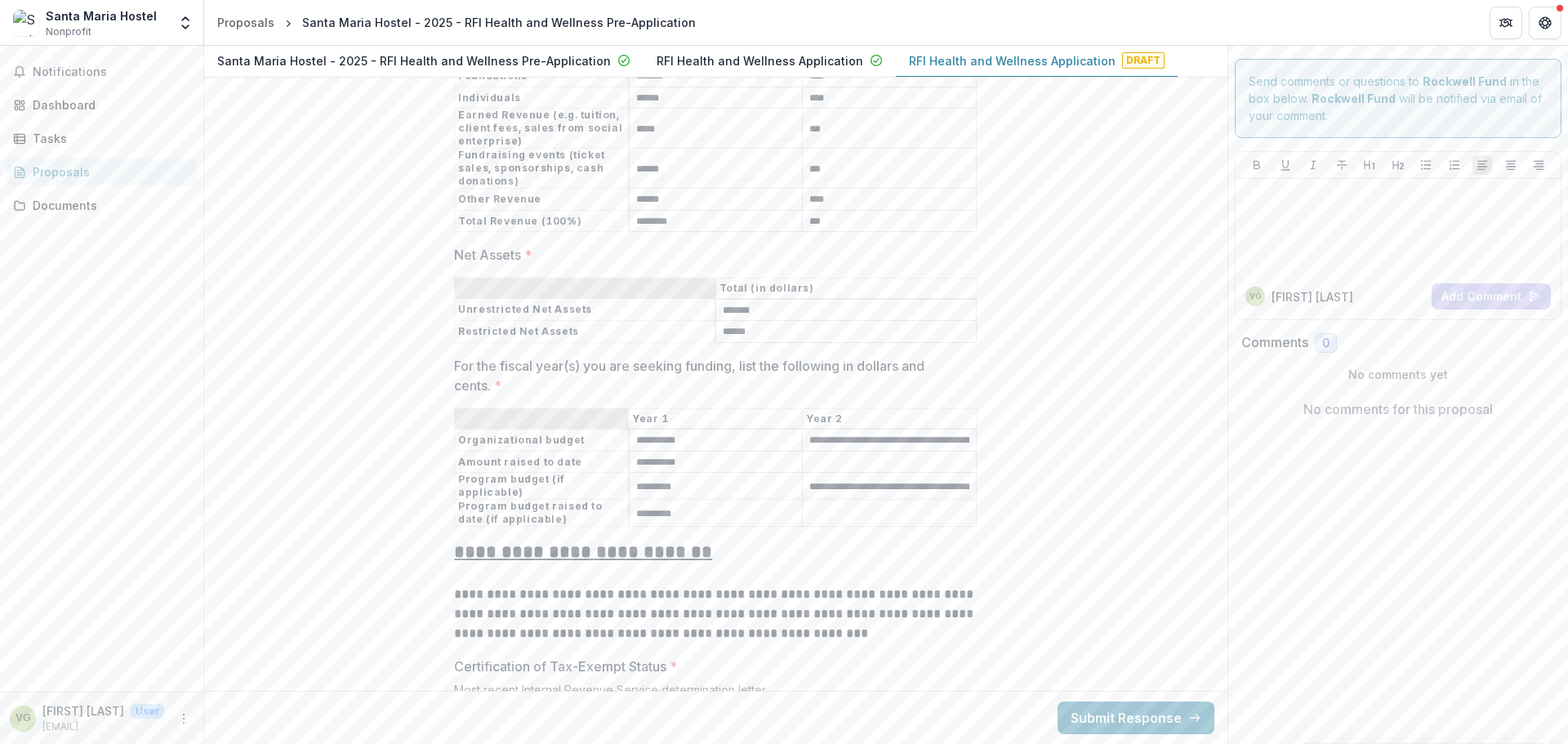 drag, startPoint x: 923, startPoint y: 425, endPoint x: 791, endPoint y: 438, distance: 132.63861 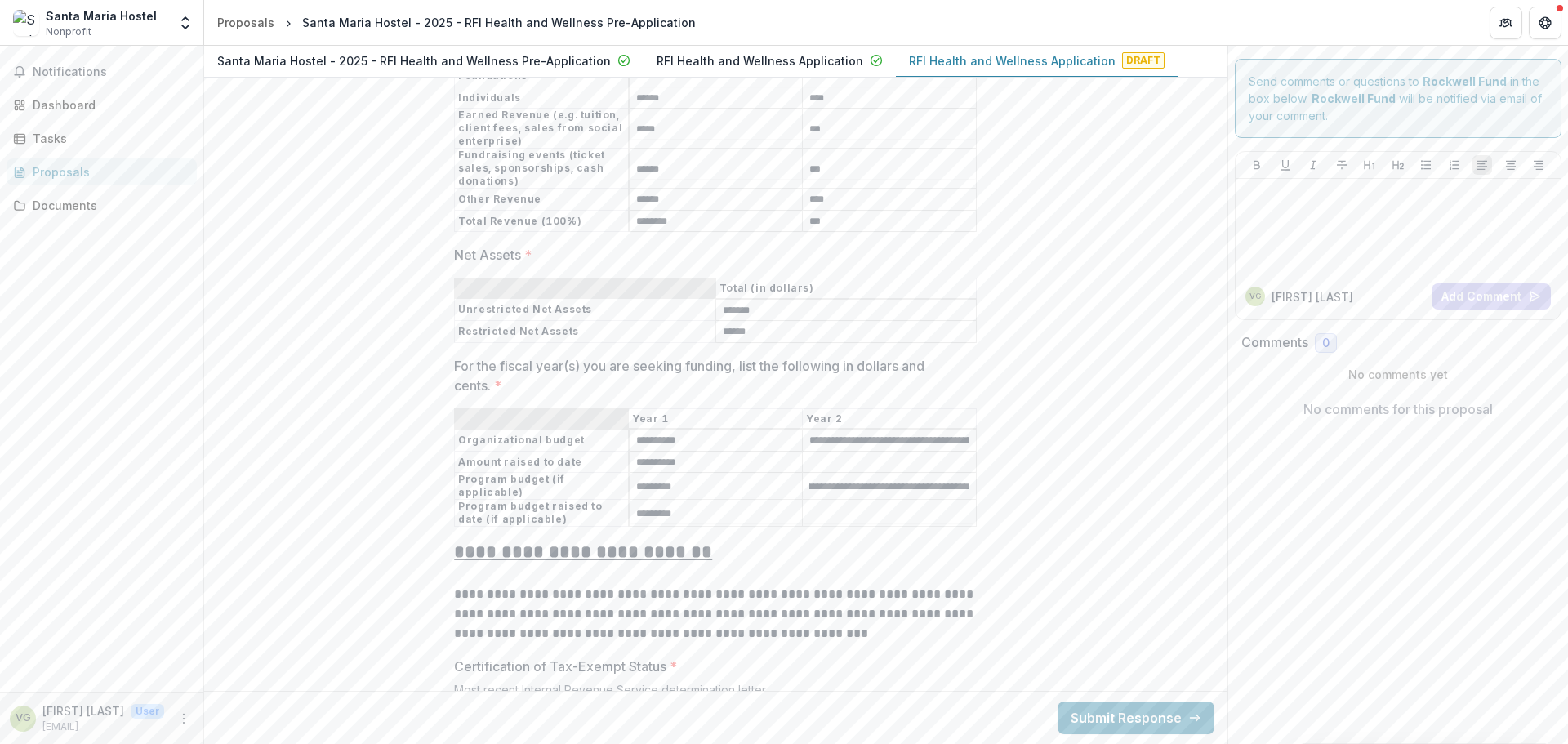 scroll, scrollTop: 0, scrollLeft: 0, axis: both 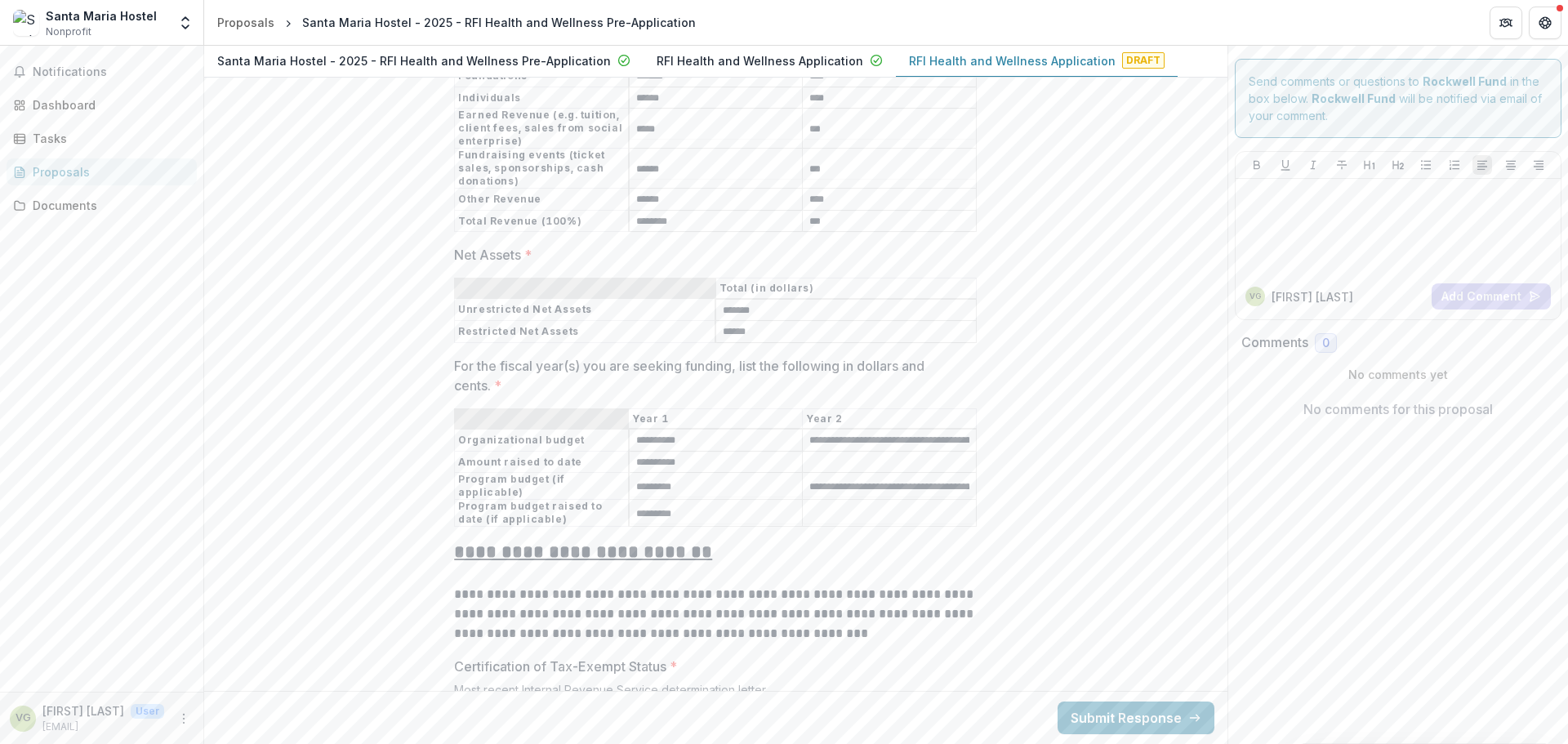 drag, startPoint x: 875, startPoint y: 466, endPoint x: 807, endPoint y: 465, distance: 68.00735 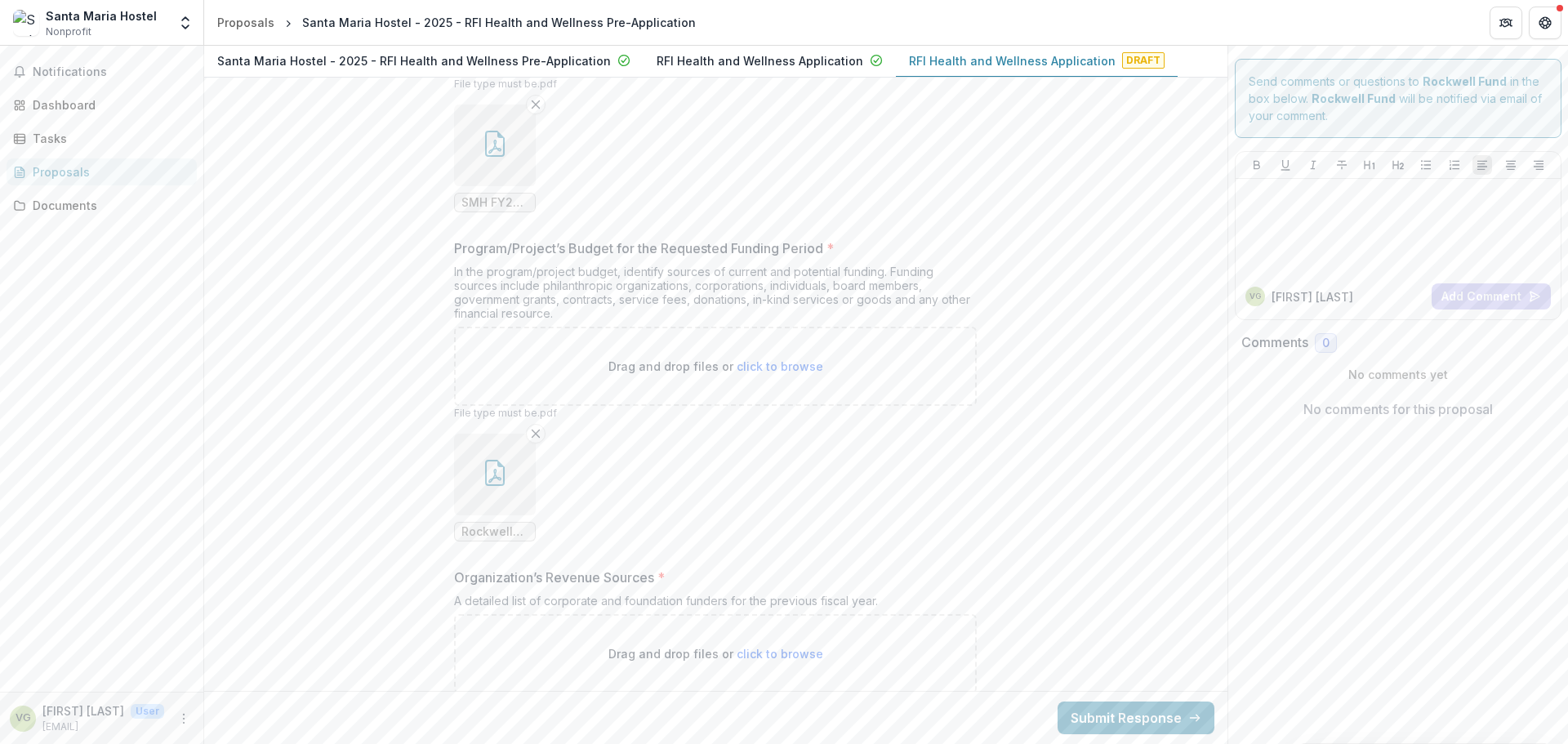 scroll, scrollTop: 12740, scrollLeft: 0, axis: vertical 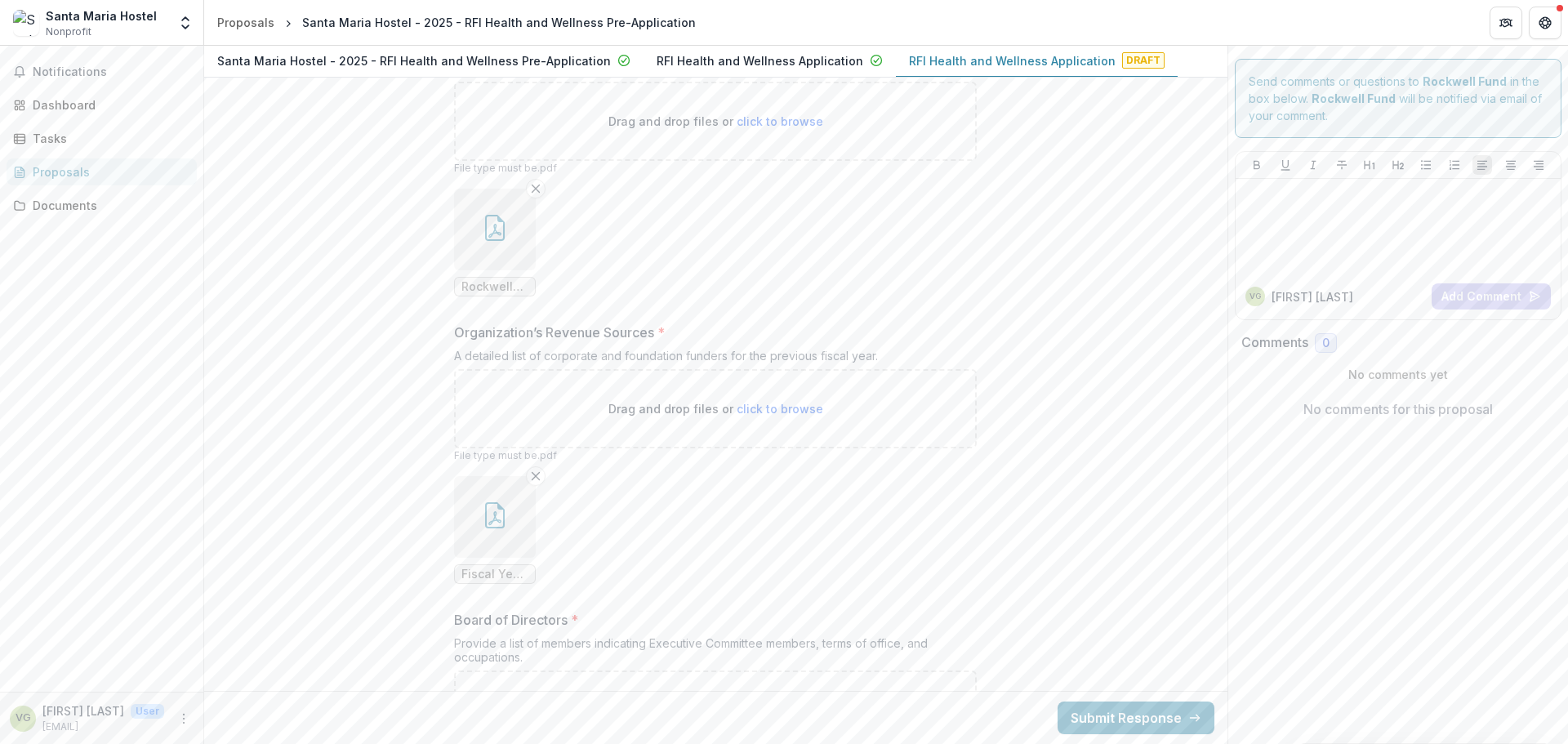 click on "Fiscal Year Donors.pdf" at bounding box center (495, 574) 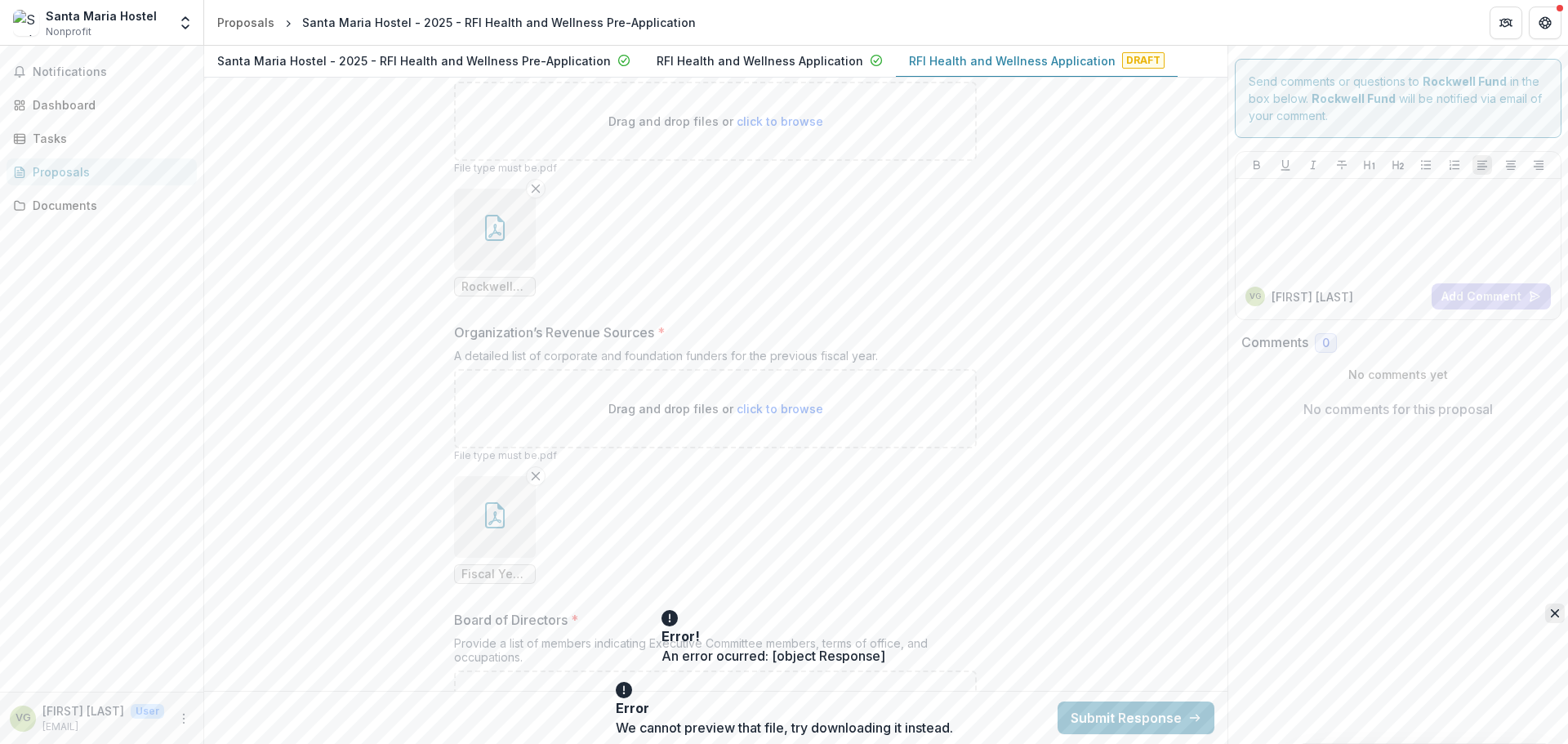 click at bounding box center (1555, 613) 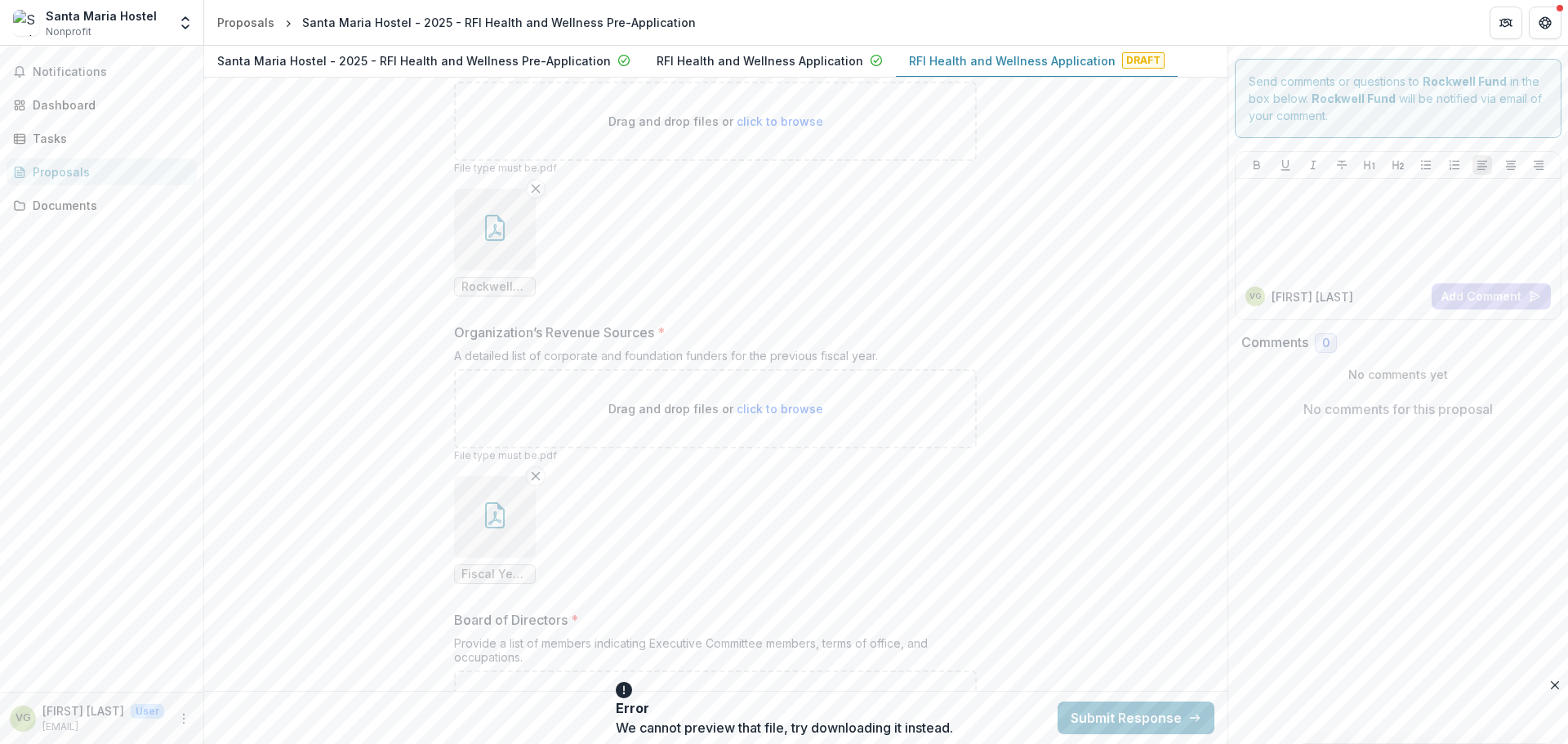 click 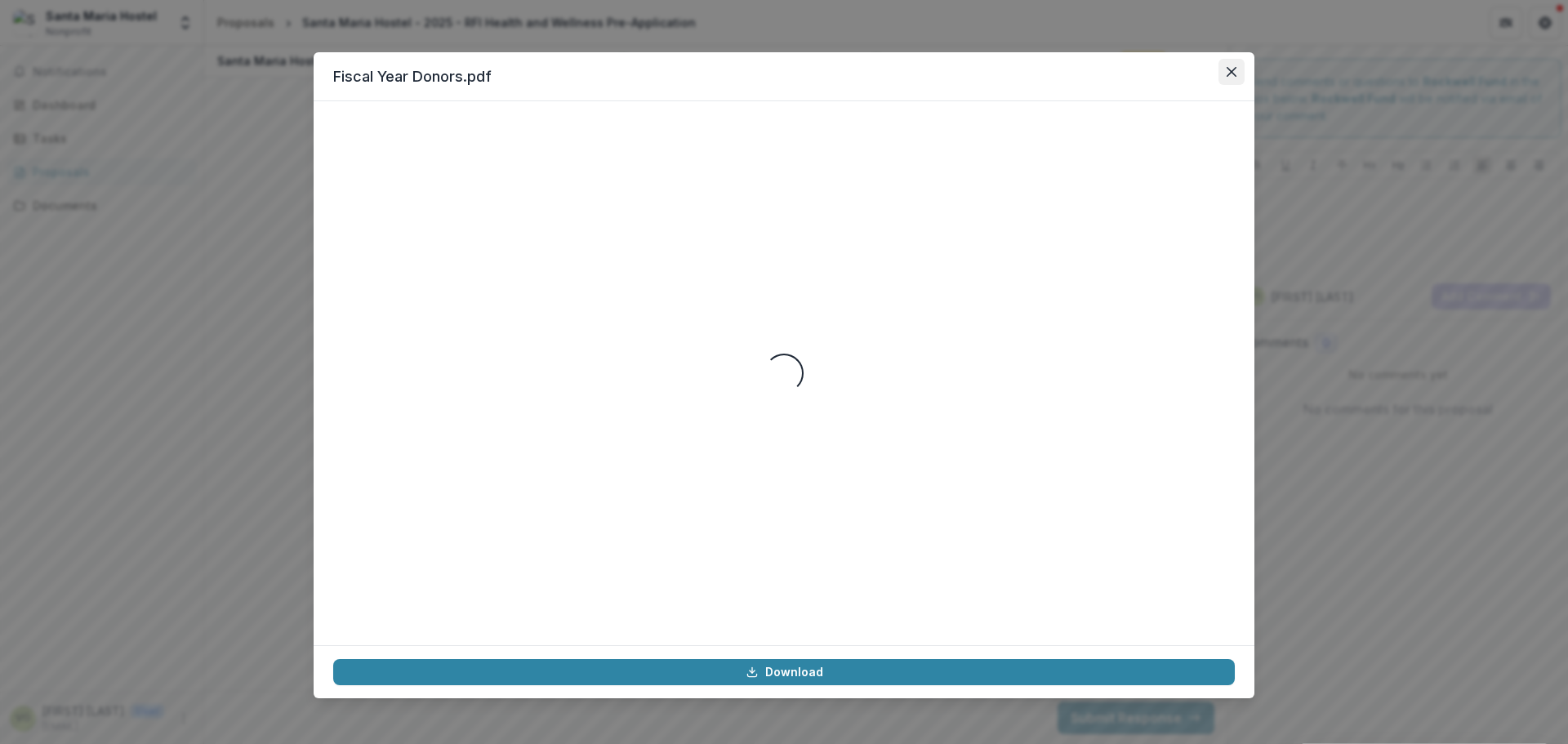click at bounding box center (1232, 72) 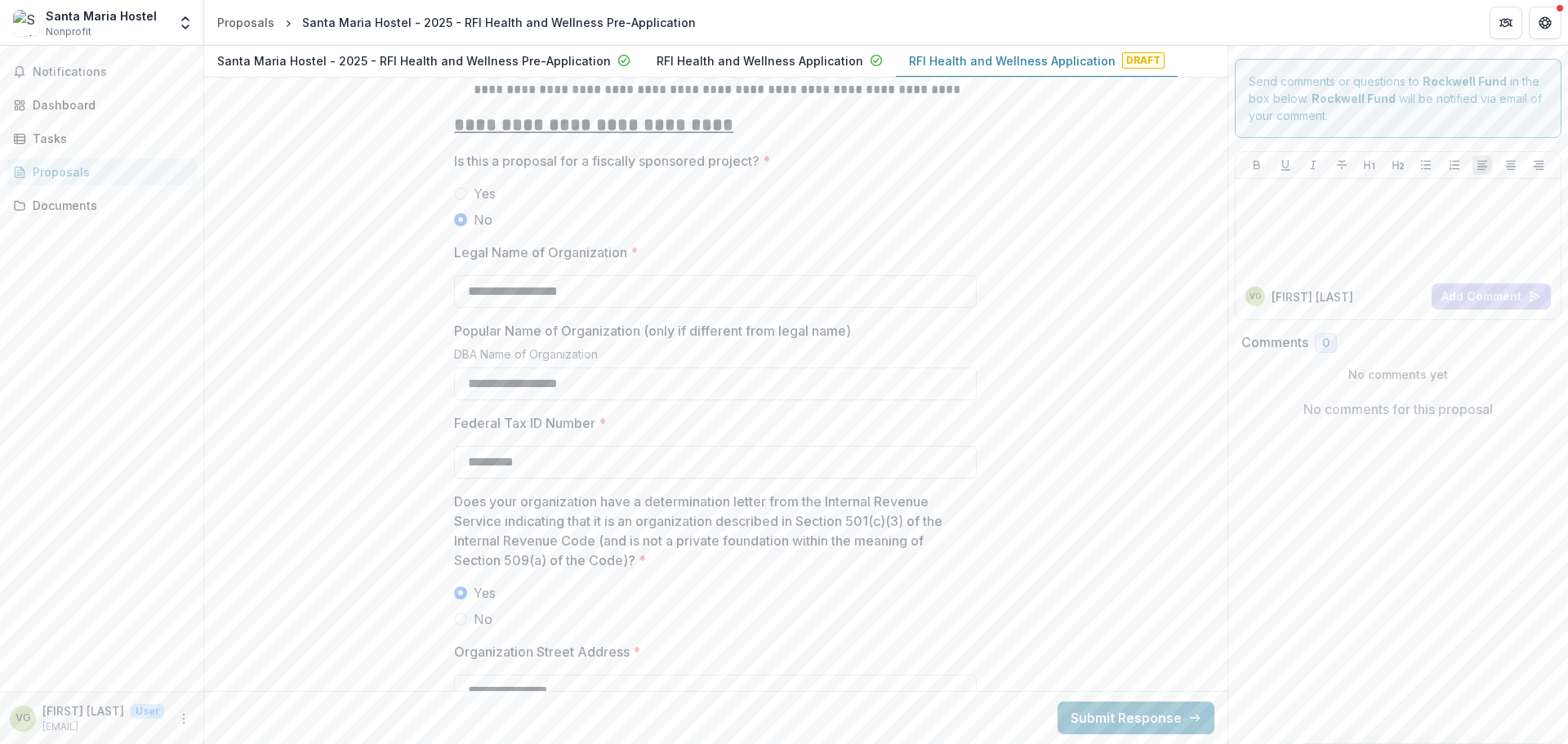 scroll, scrollTop: 0, scrollLeft: 0, axis: both 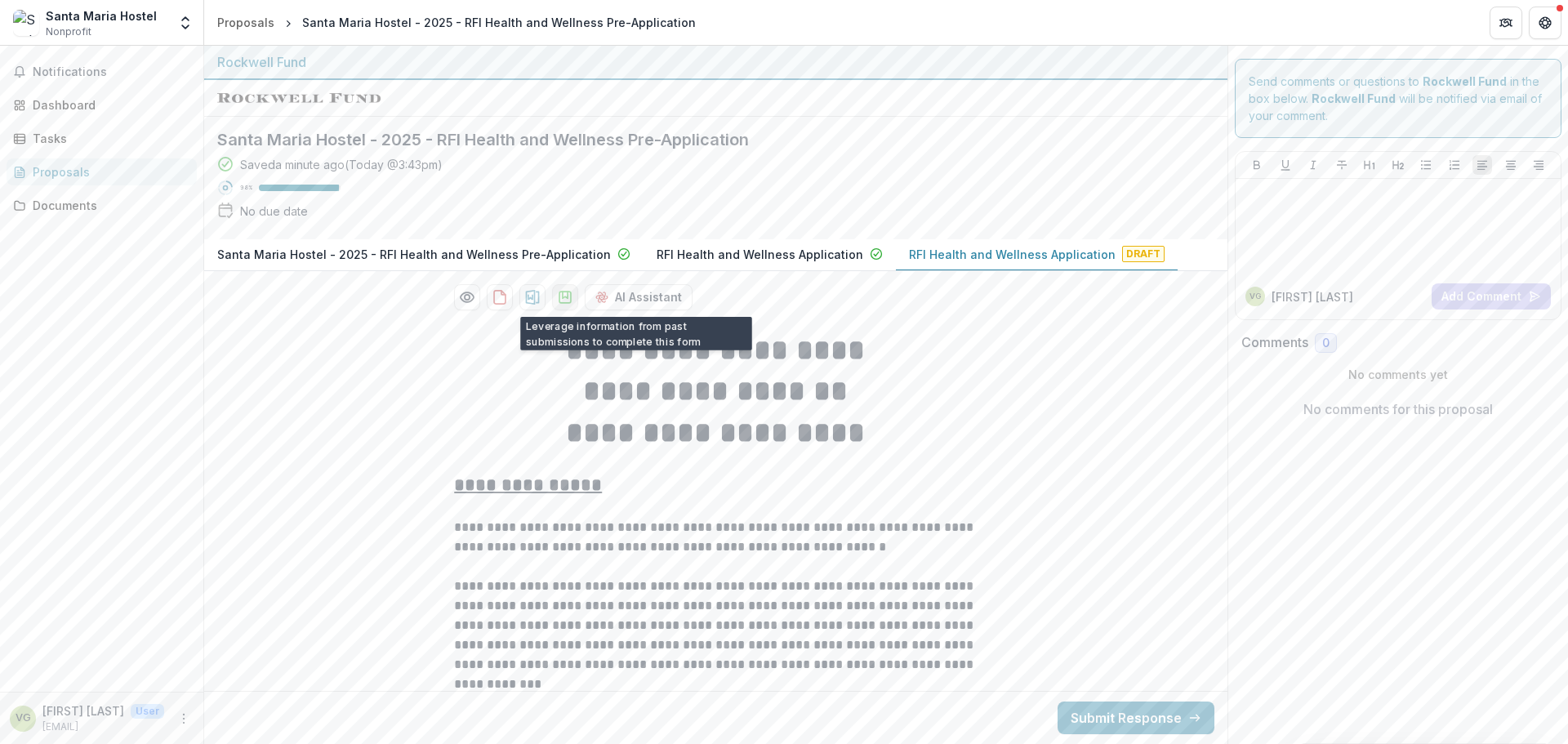 click 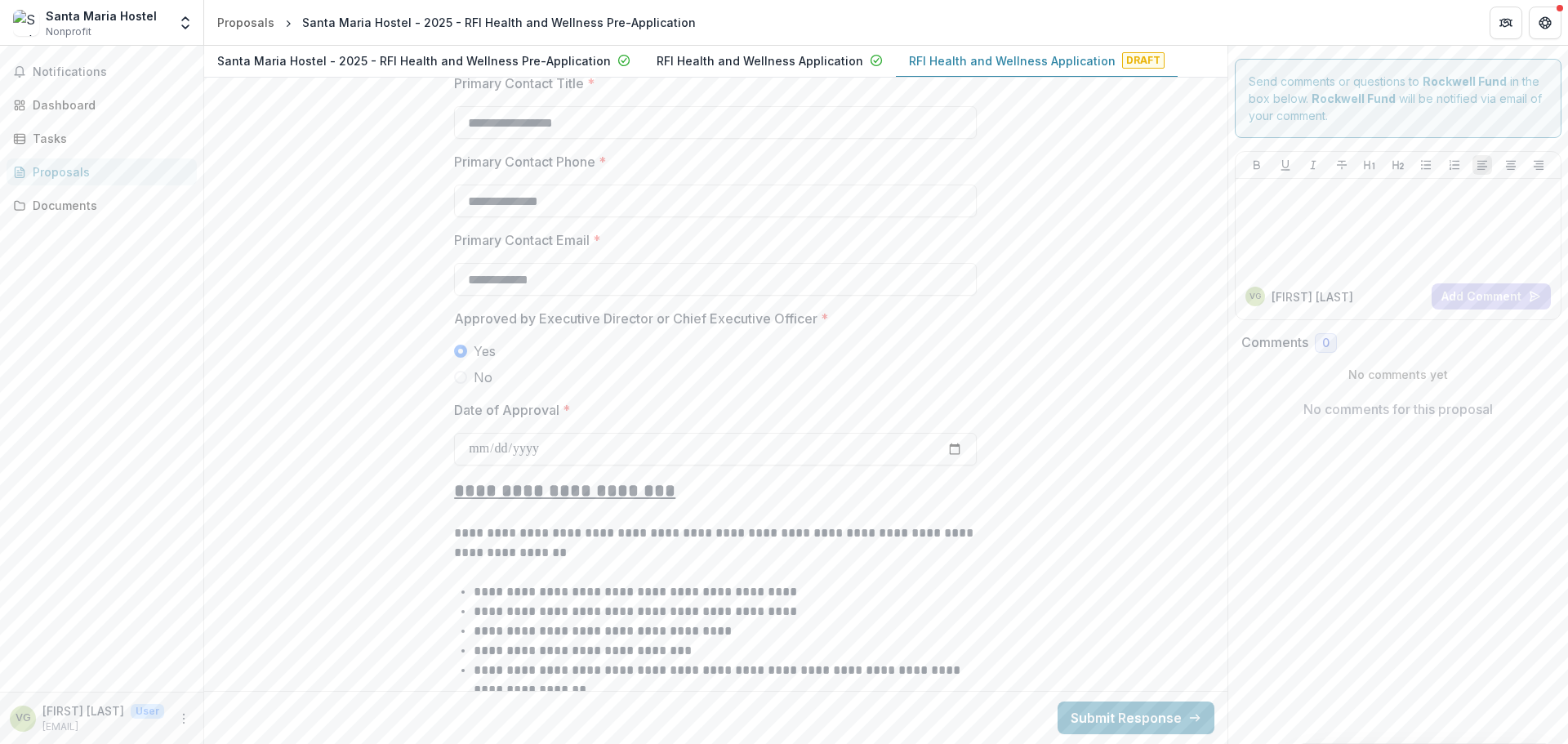scroll, scrollTop: 2777, scrollLeft: 0, axis: vertical 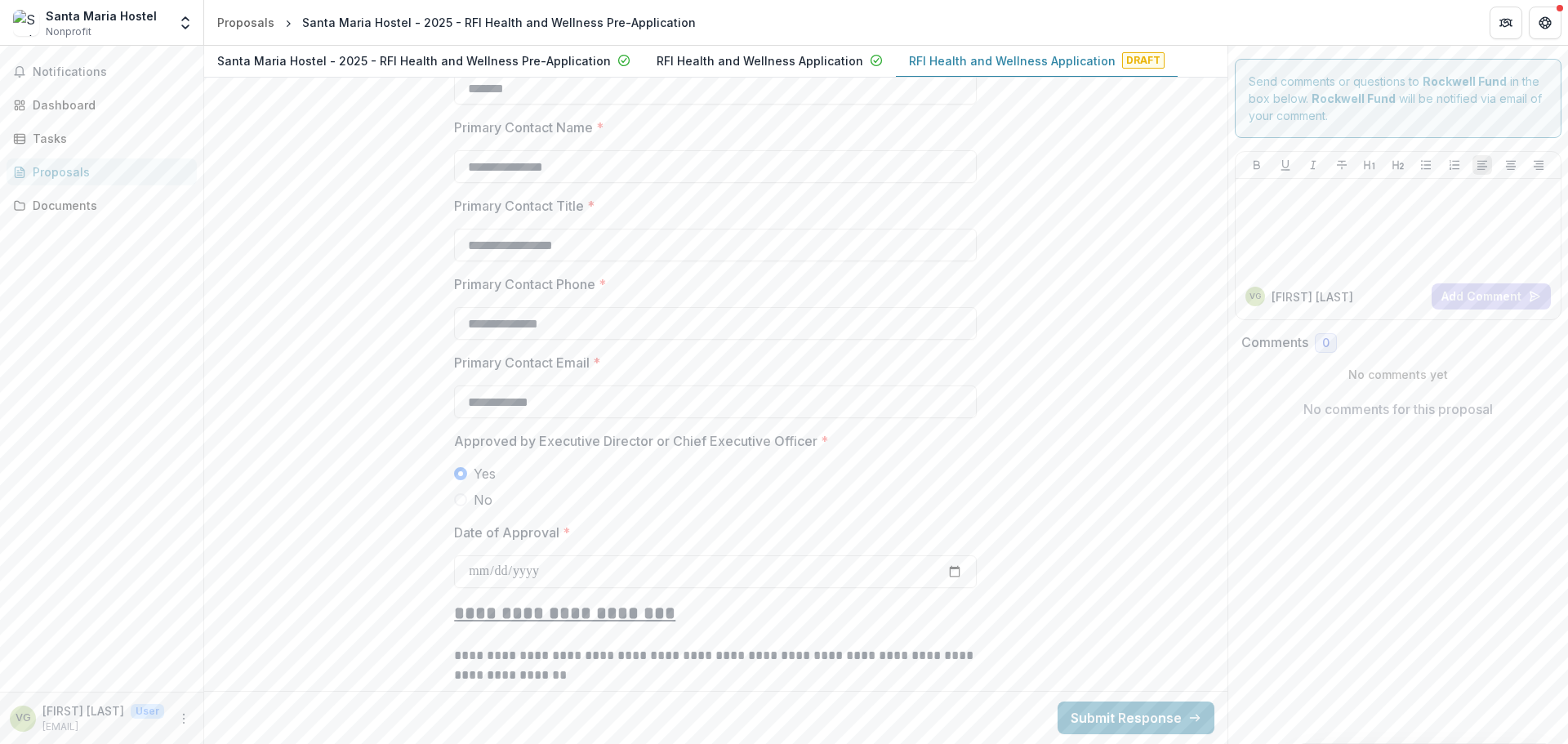 drag, startPoint x: 553, startPoint y: 243, endPoint x: 451, endPoint y: 259, distance: 103.24728 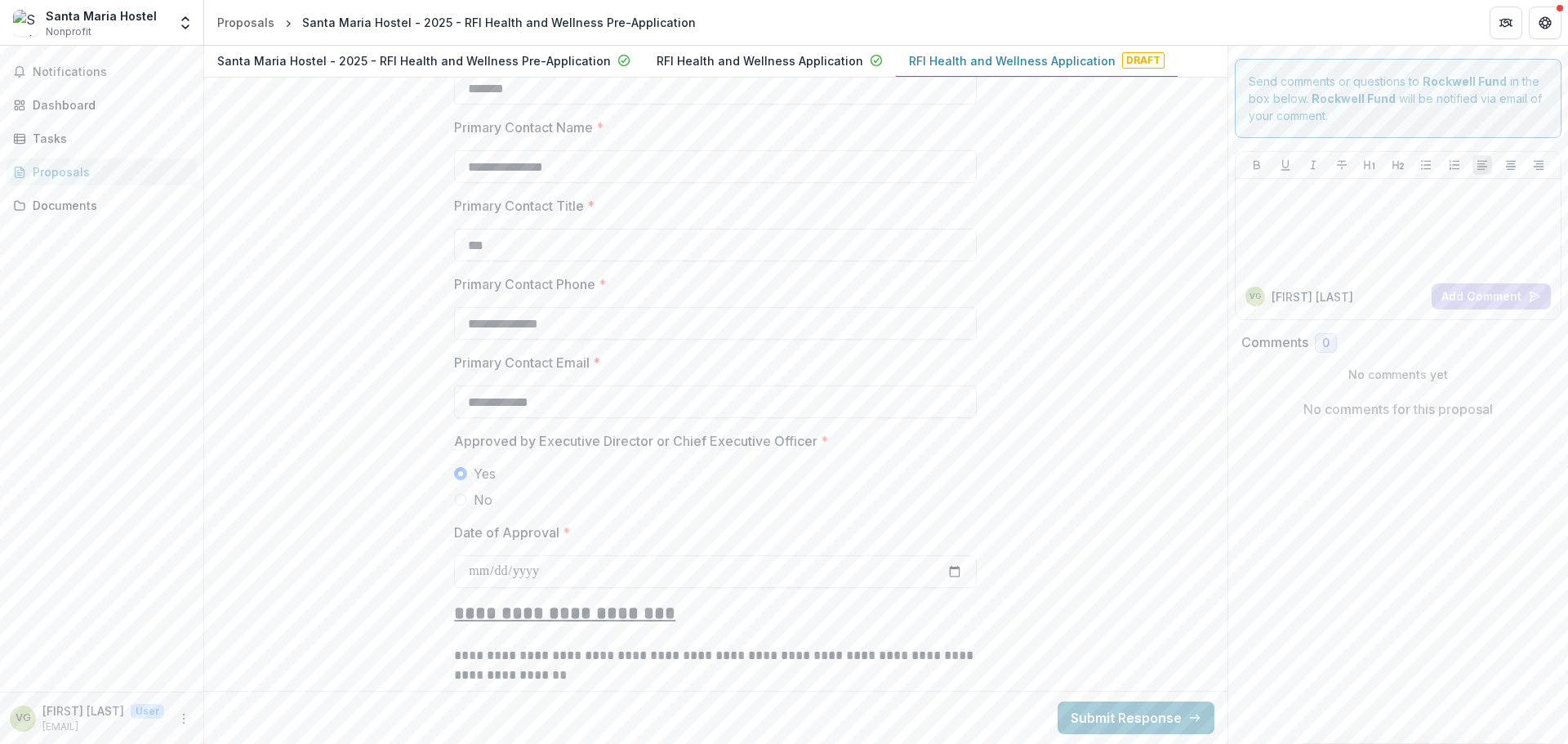 type on "***" 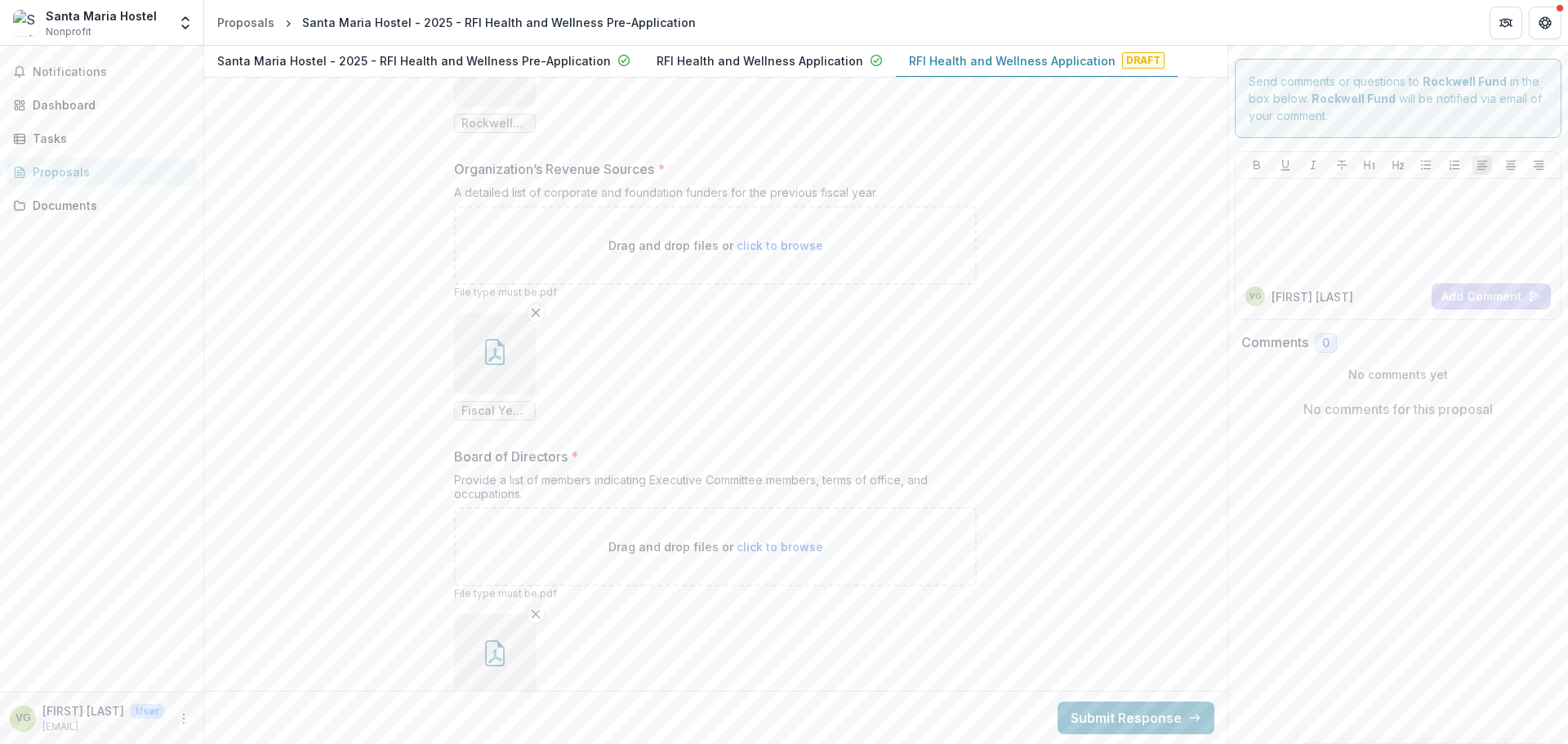 scroll, scrollTop: 13133, scrollLeft: 0, axis: vertical 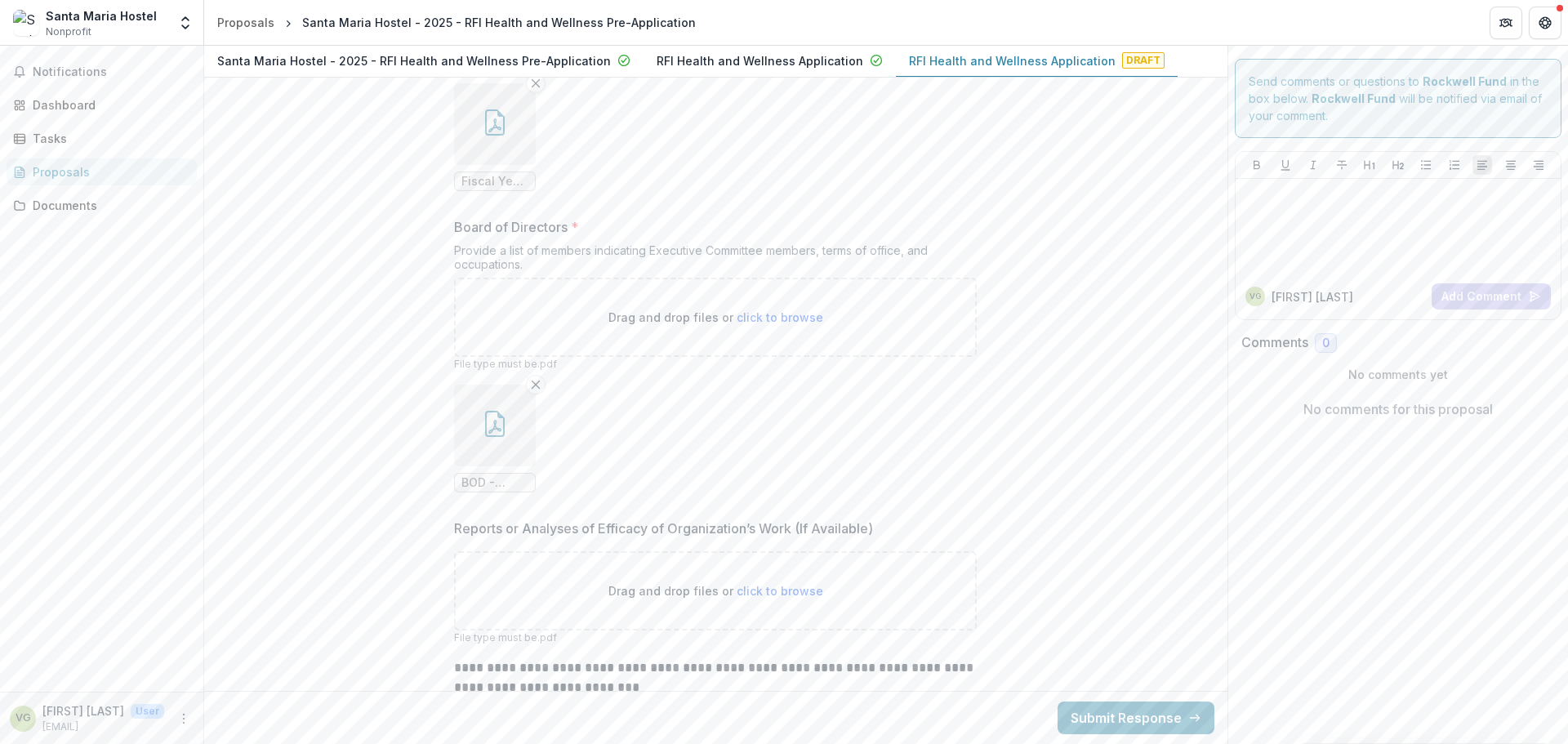 click on "Back Submit Response" at bounding box center [715, 717] 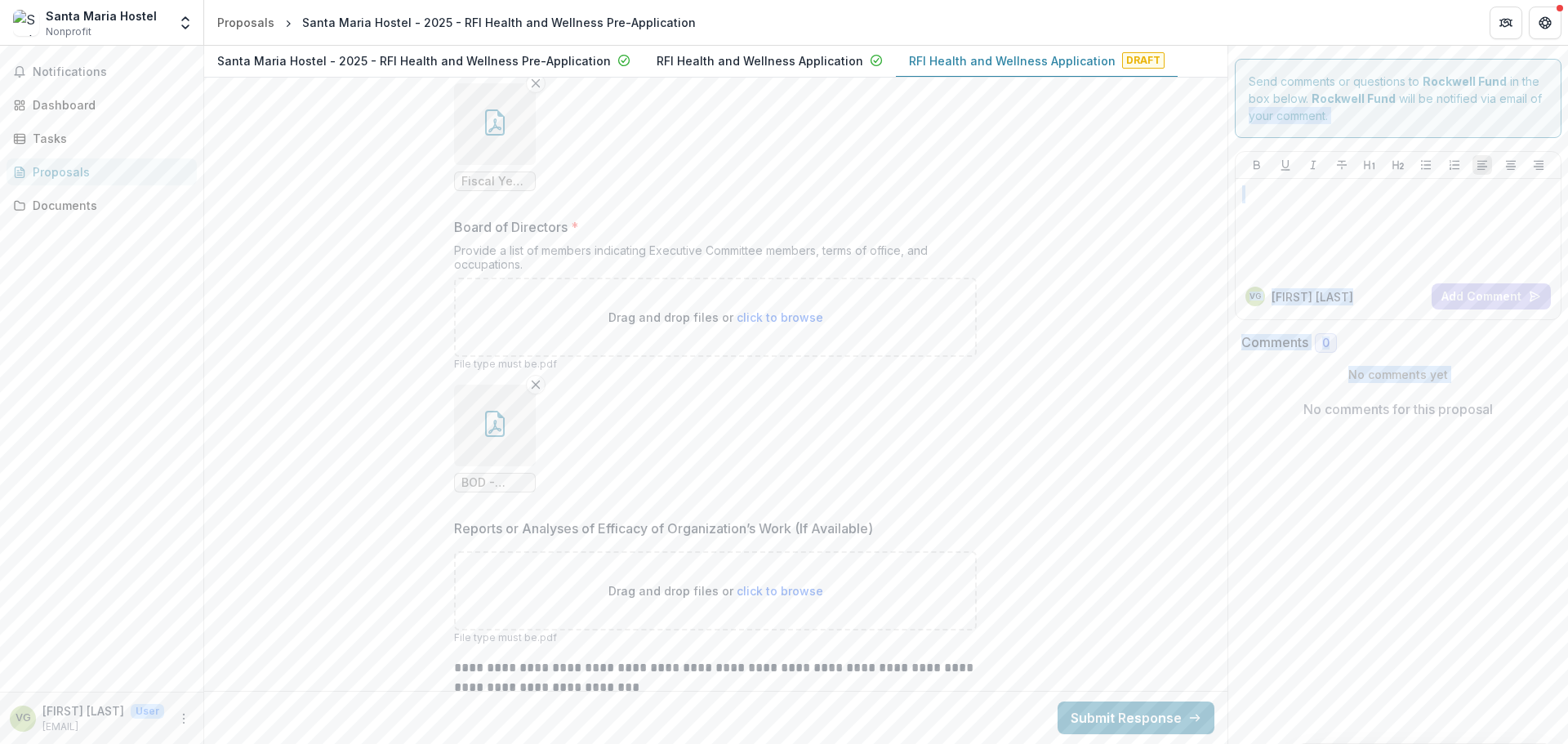 drag, startPoint x: 1228, startPoint y: 733, endPoint x: 1250, endPoint y: 113, distance: 620.3902 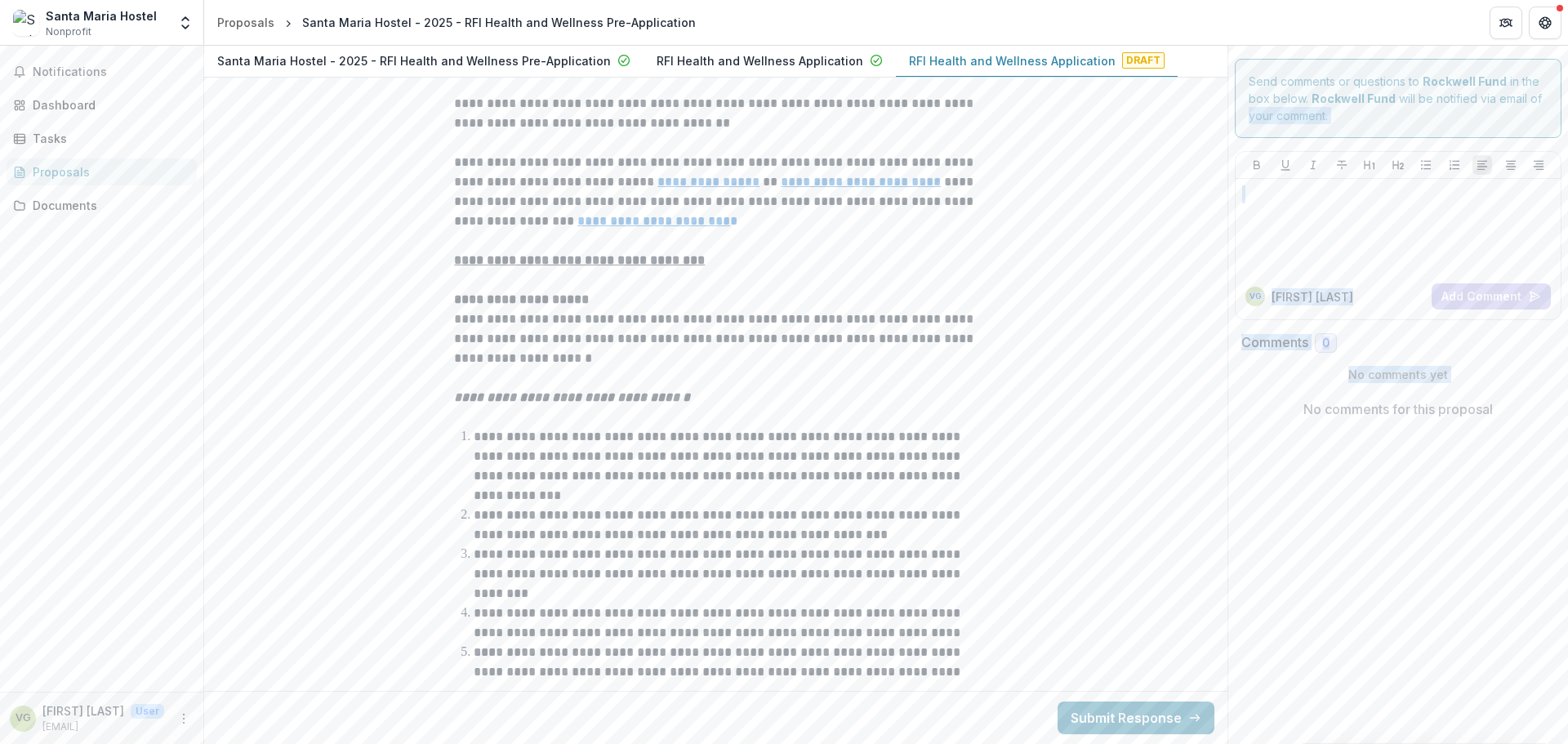 scroll, scrollTop: 0, scrollLeft: 0, axis: both 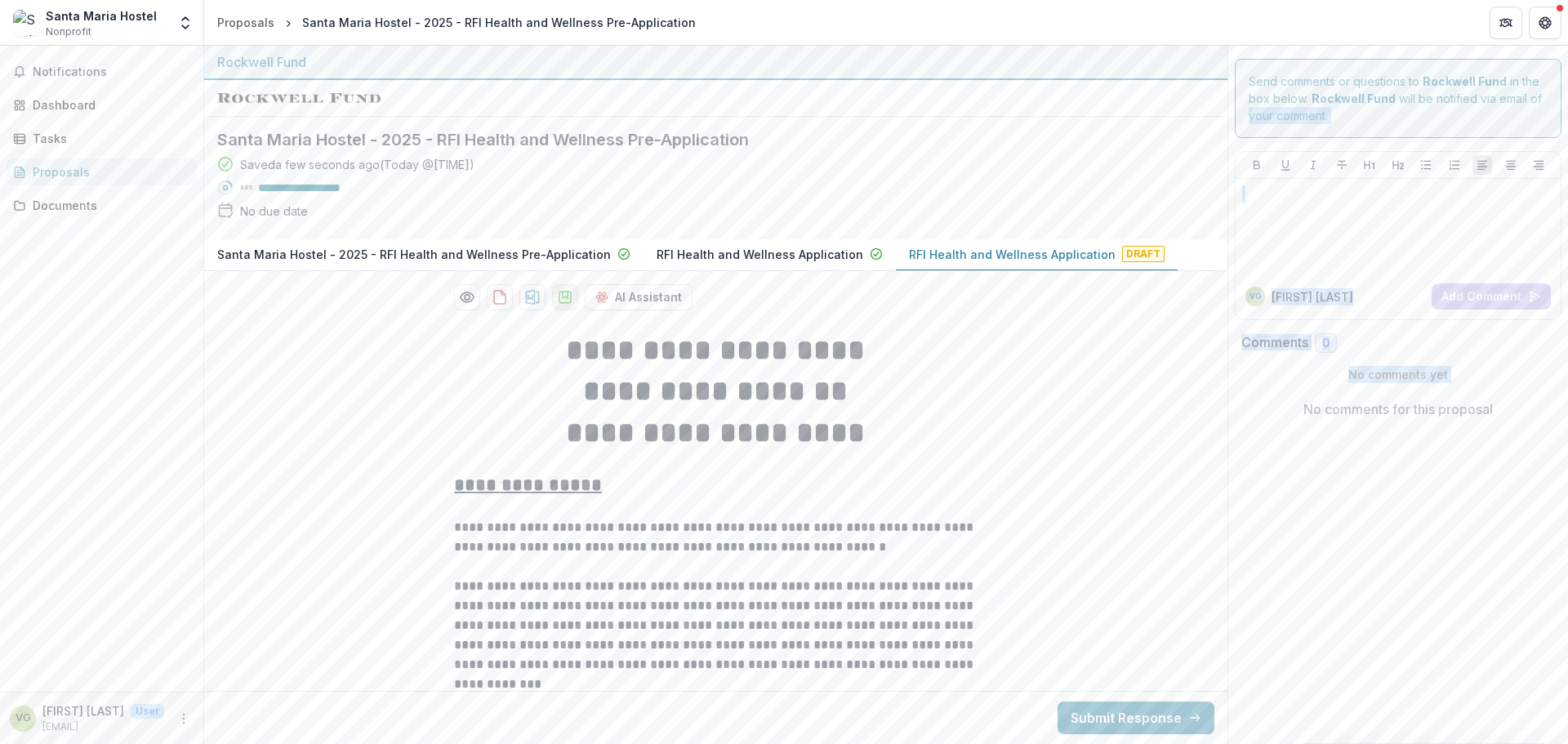 click 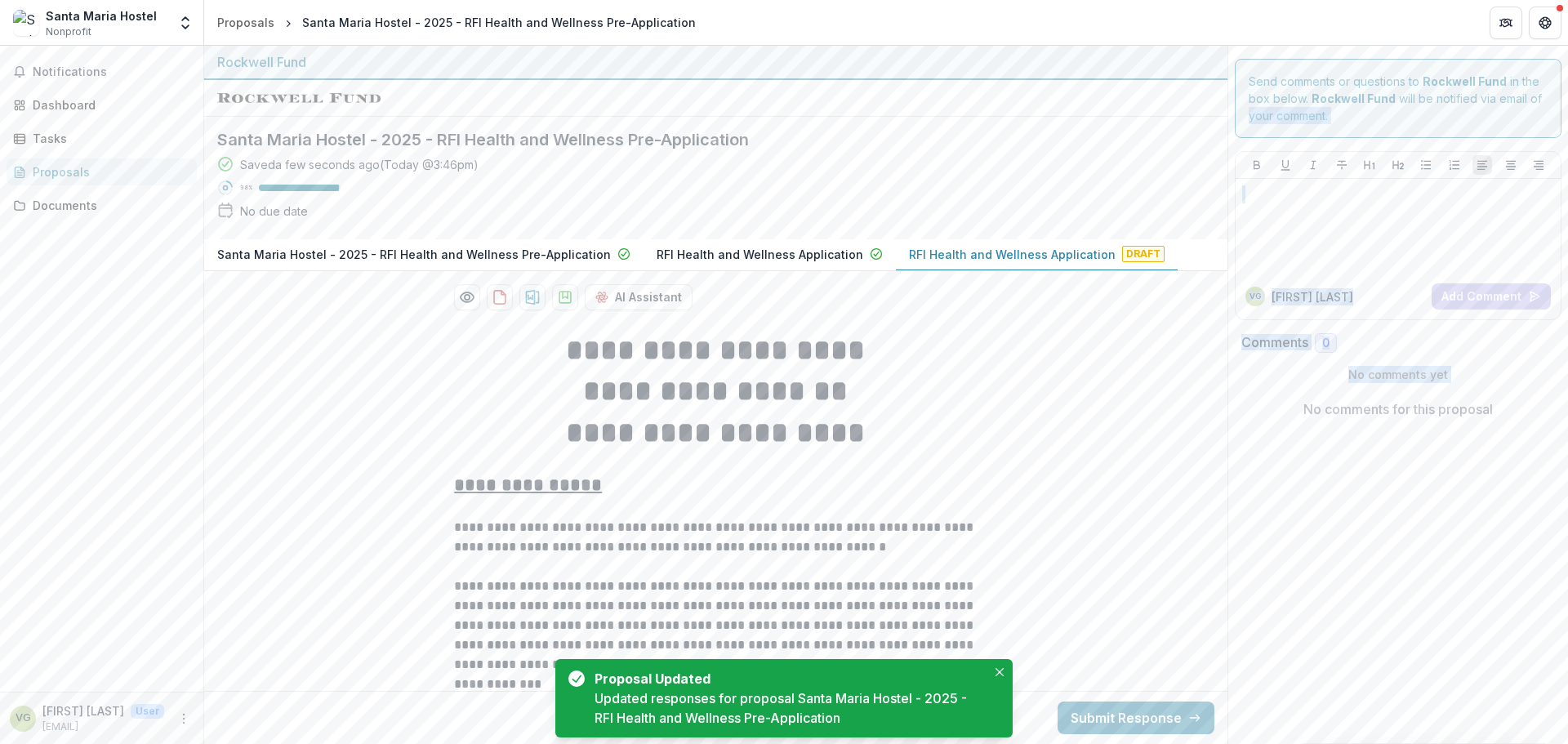scroll, scrollTop: 162, scrollLeft: 0, axis: vertical 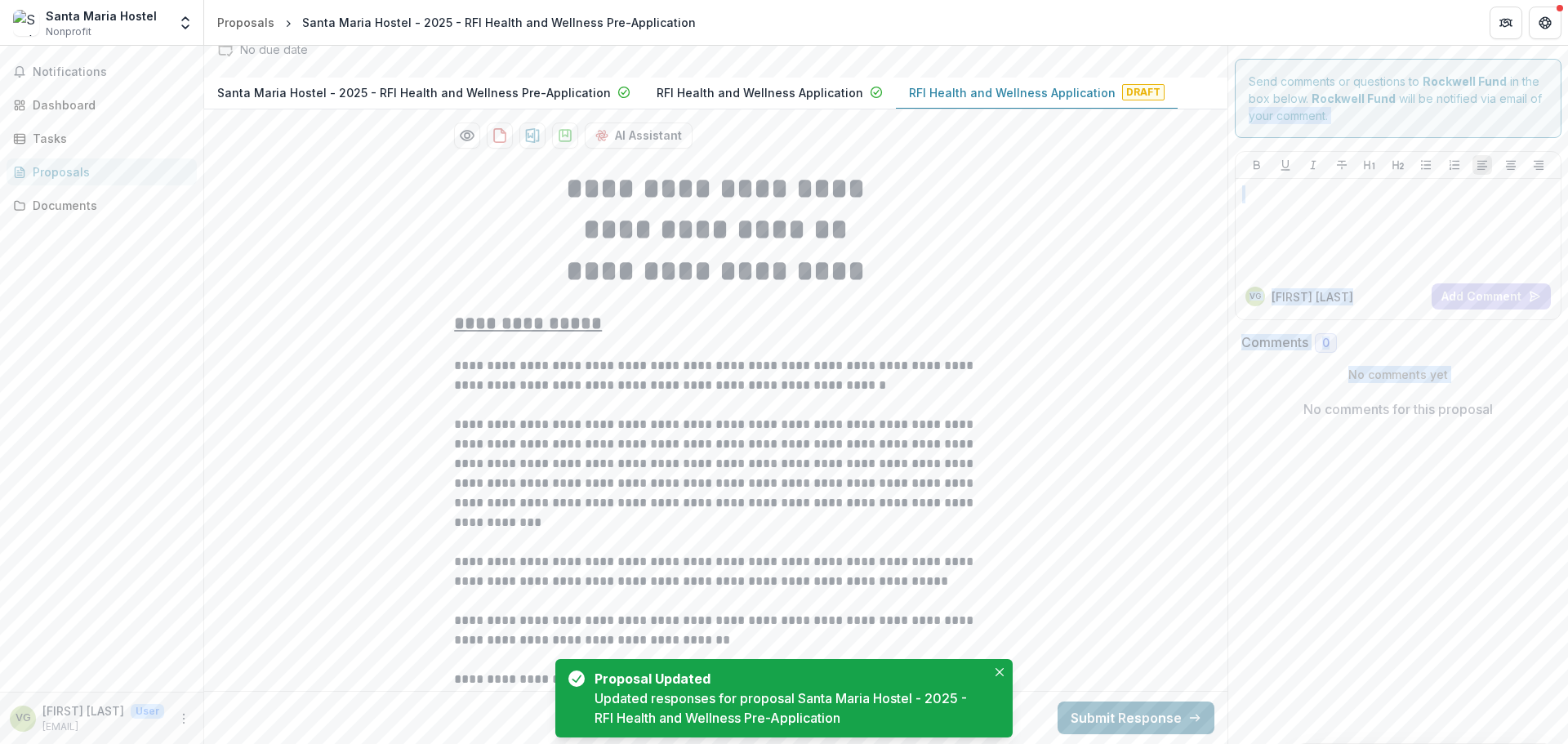 click on "Submit Response" at bounding box center [1136, 718] 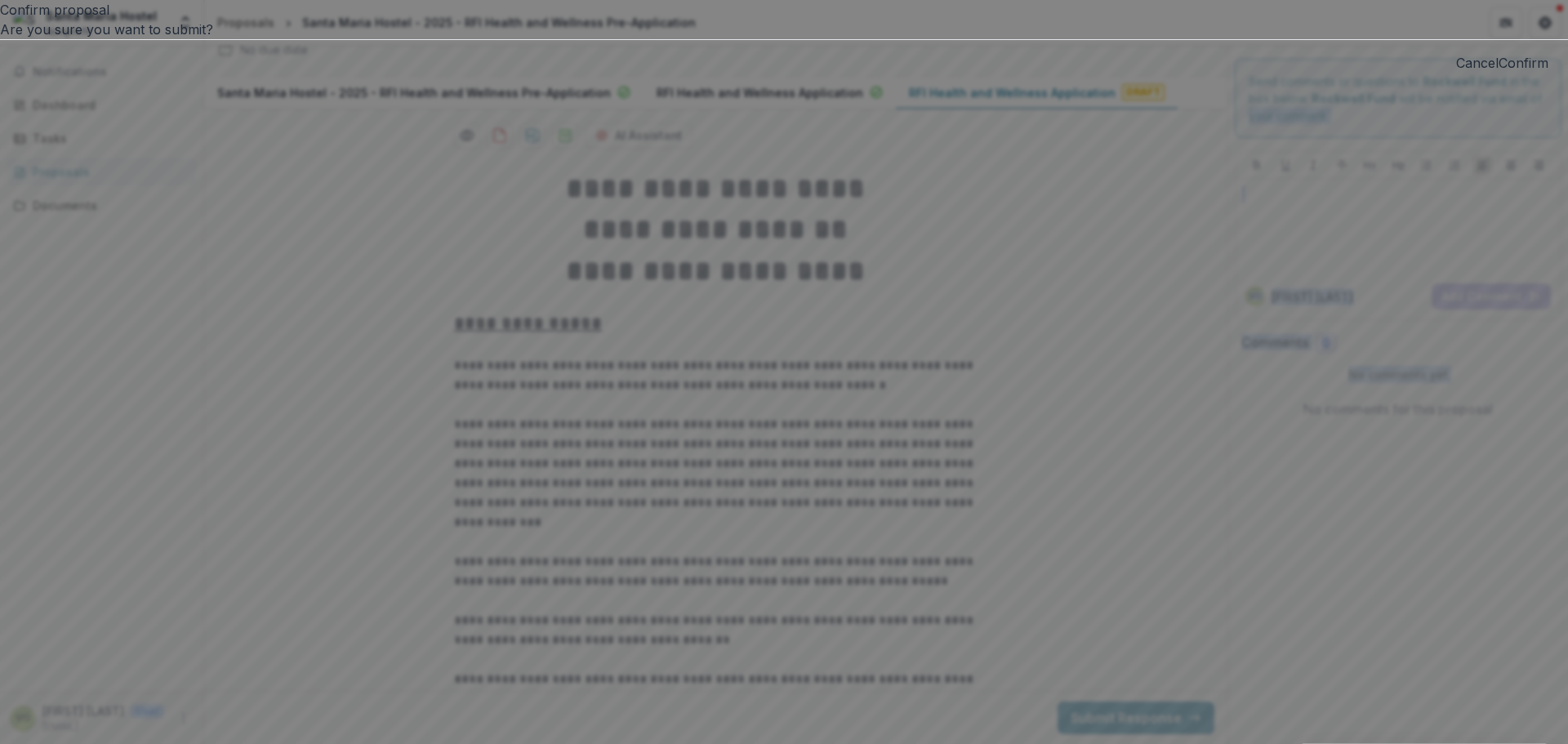 click on "Confirm" at bounding box center (1523, 63) 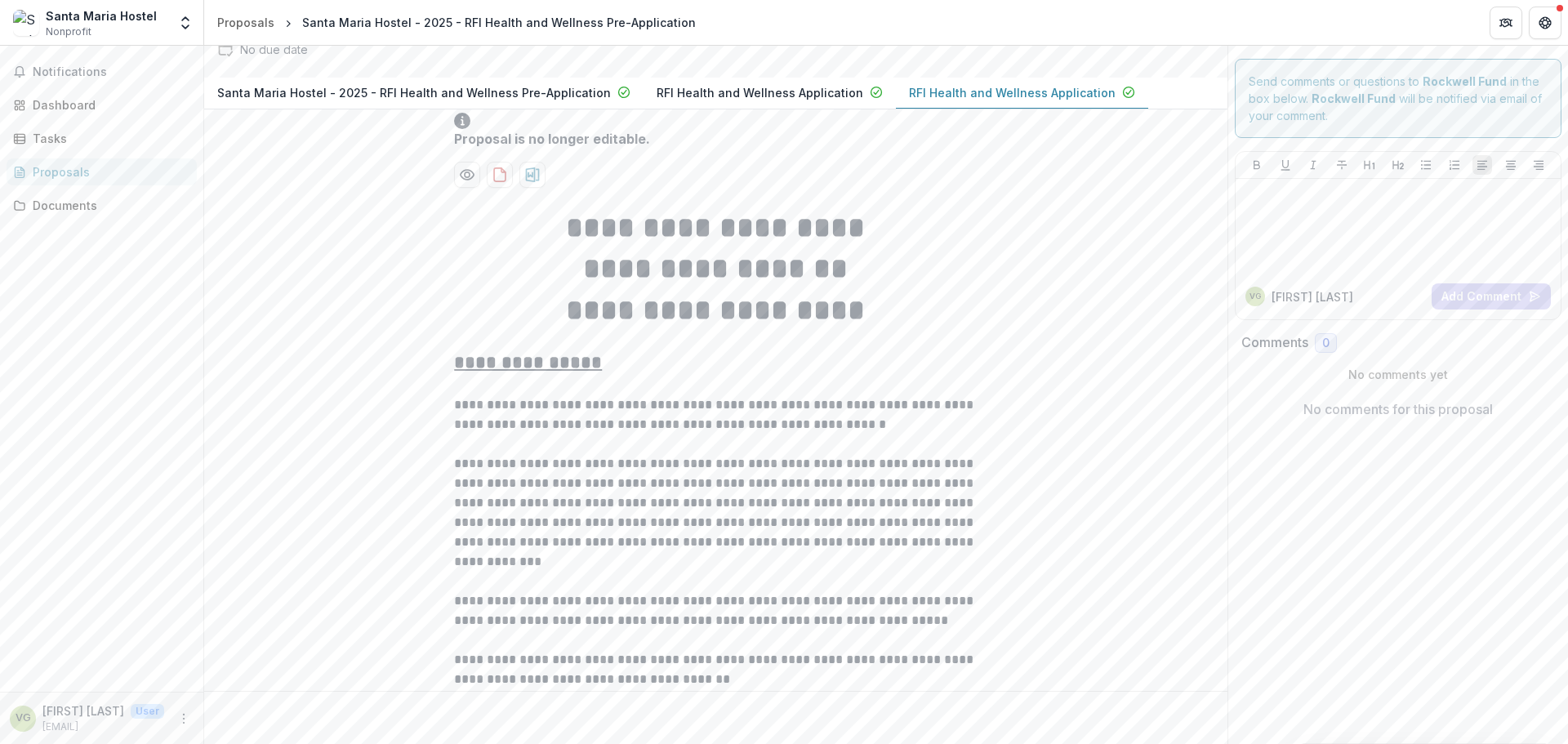 click on "**********" at bounding box center (715, 6957) 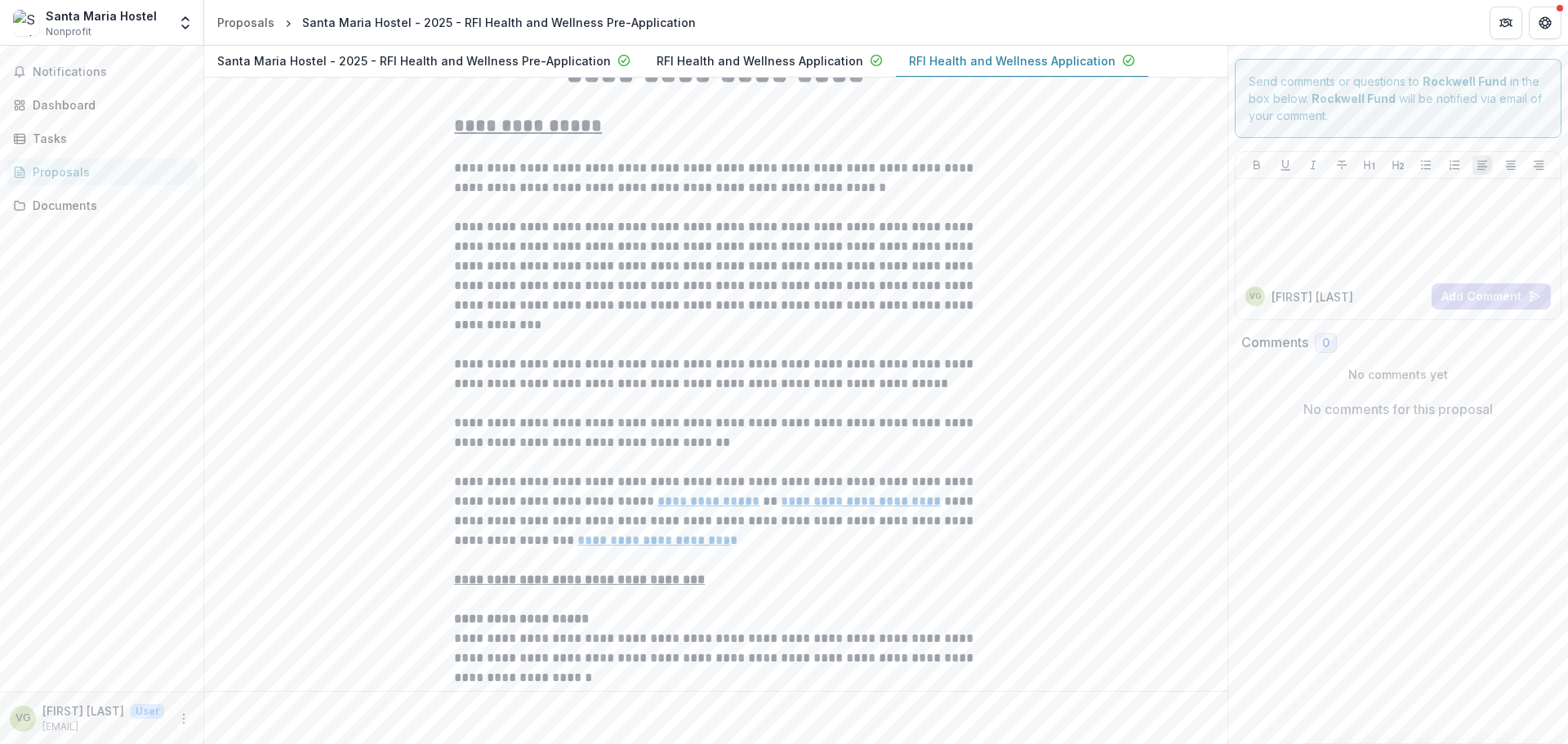 scroll, scrollTop: 652, scrollLeft: 0, axis: vertical 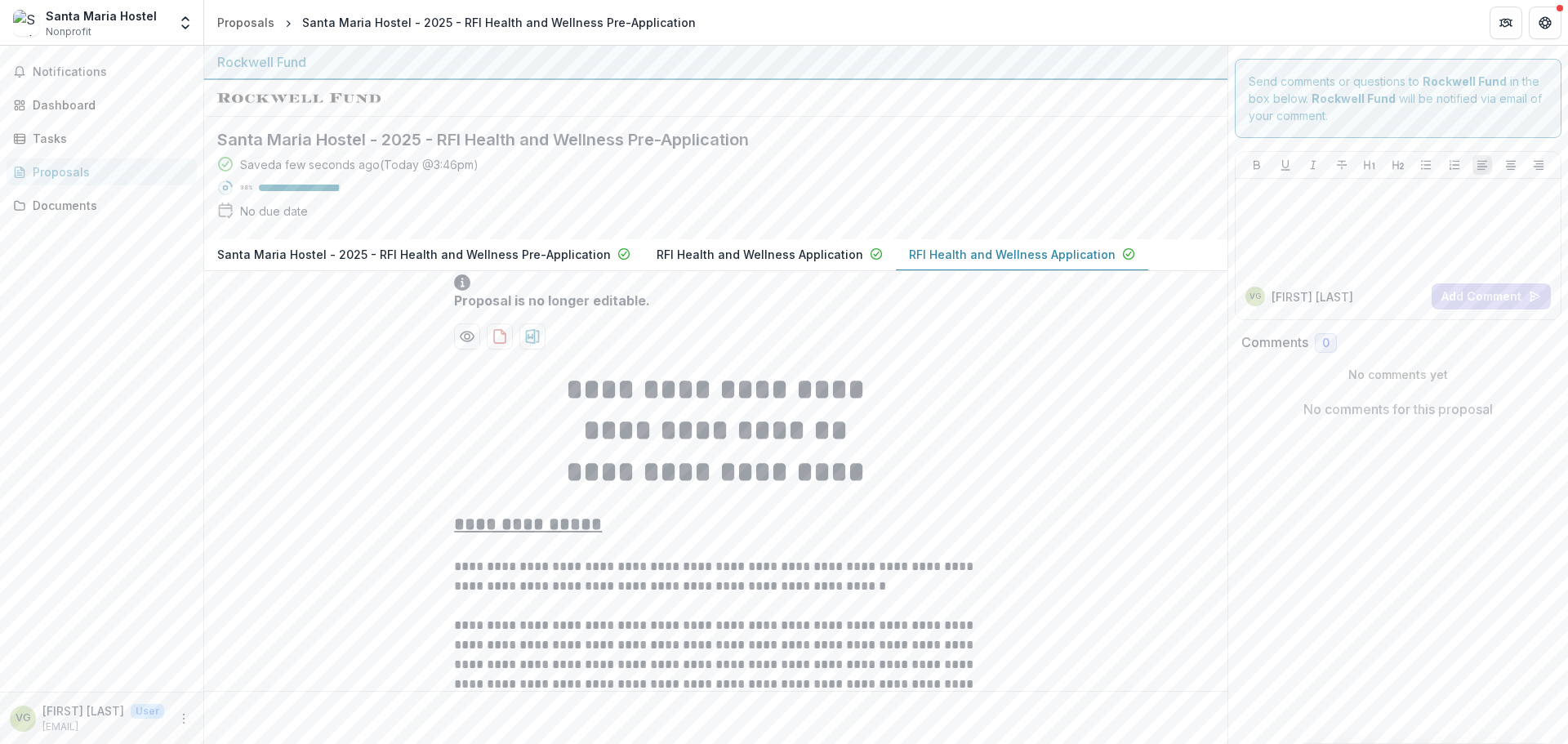 click on "RFI Health and Wellness Application" at bounding box center (760, 254) 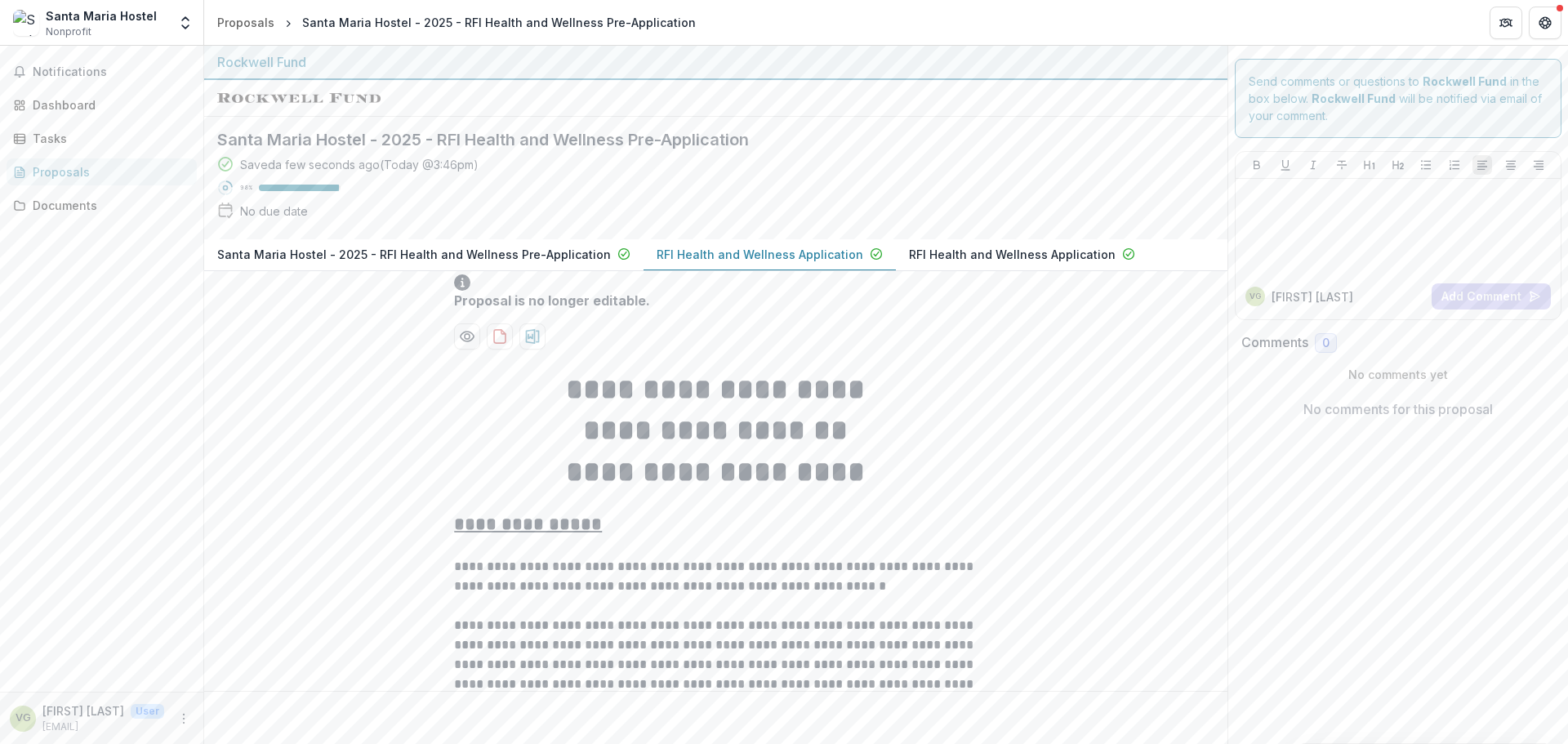 click on "Santa Maria Hostel - 2025 - RFI Health and Wellness Pre-Application" at bounding box center (414, 254) 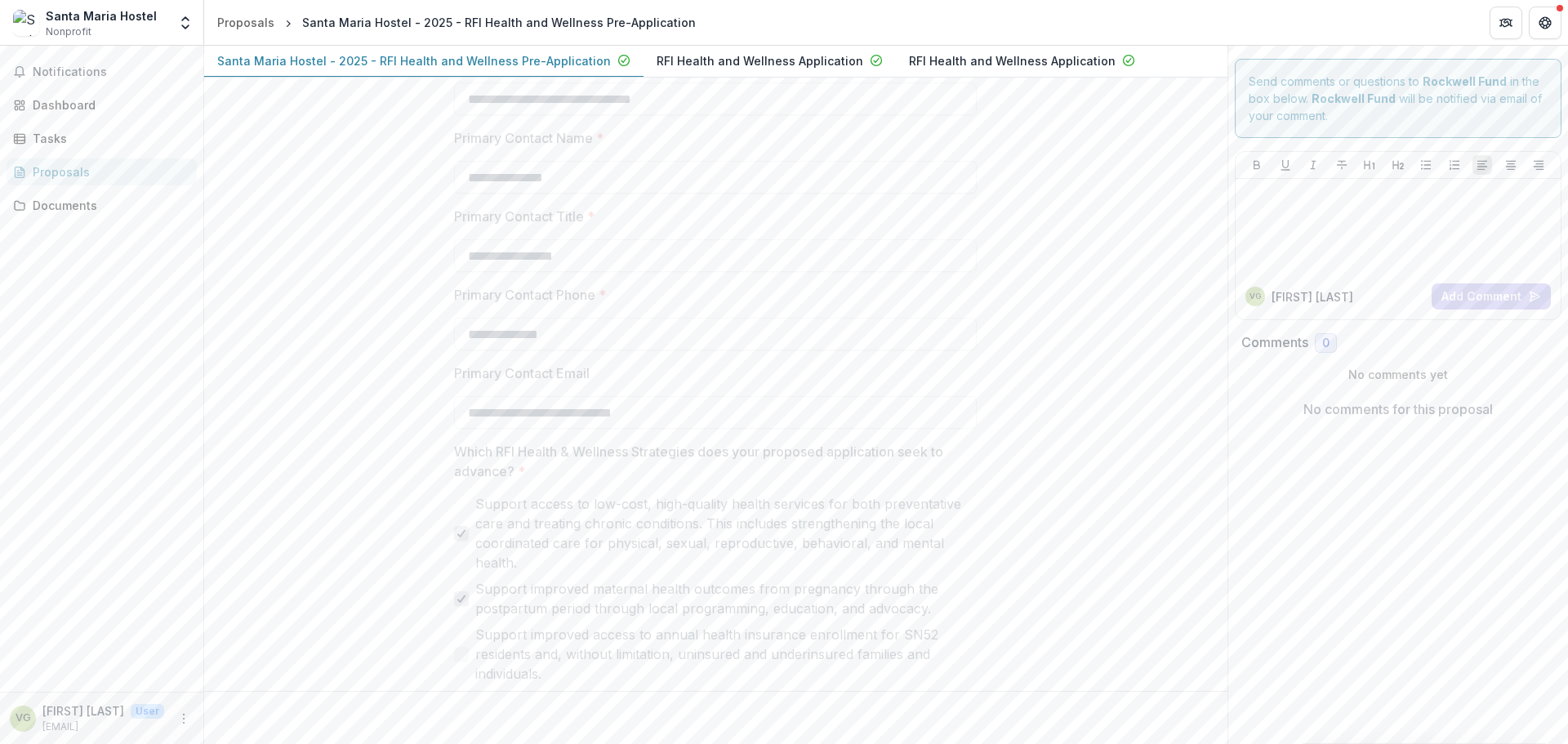 scroll, scrollTop: 1193, scrollLeft: 0, axis: vertical 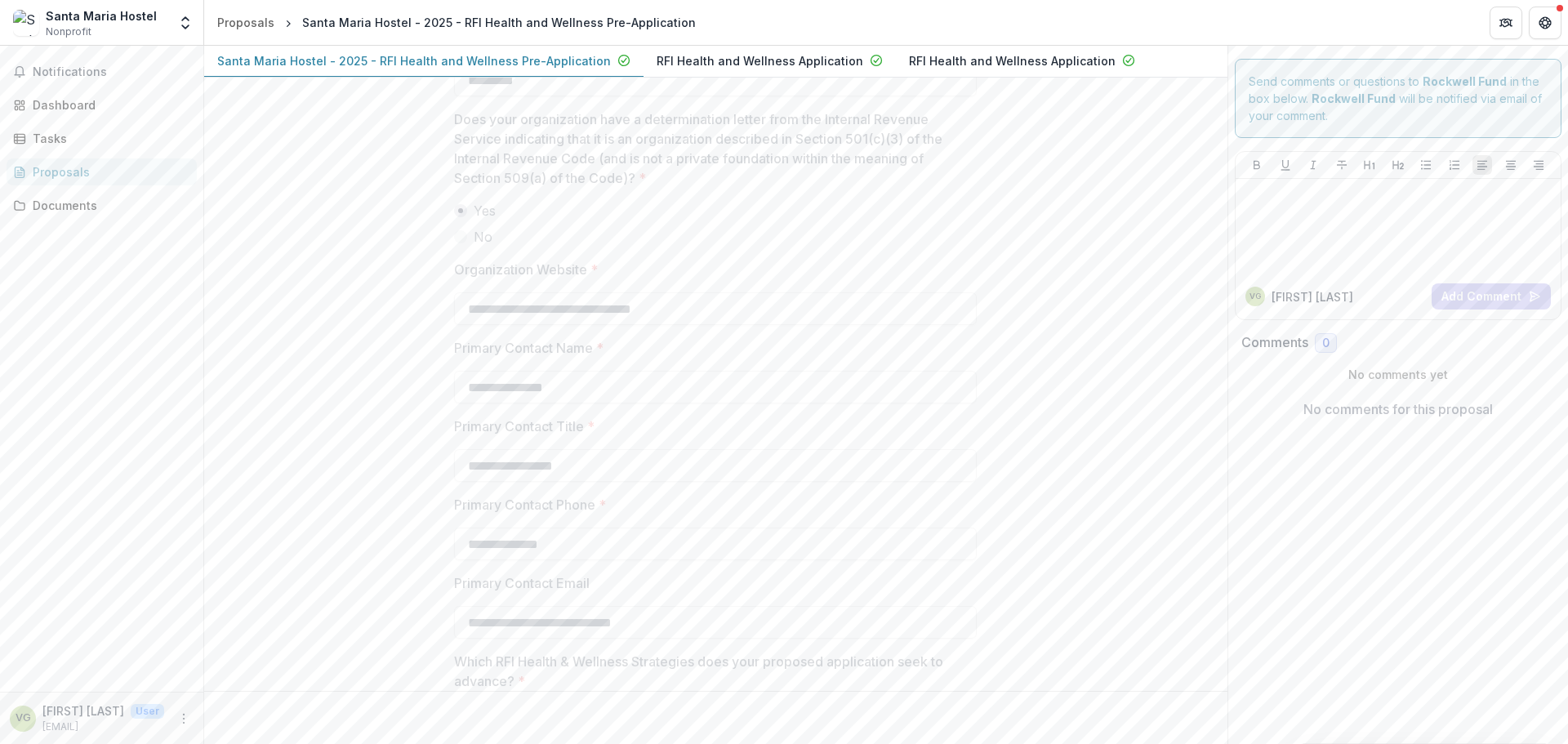 click on "**********" at bounding box center [715, 394] 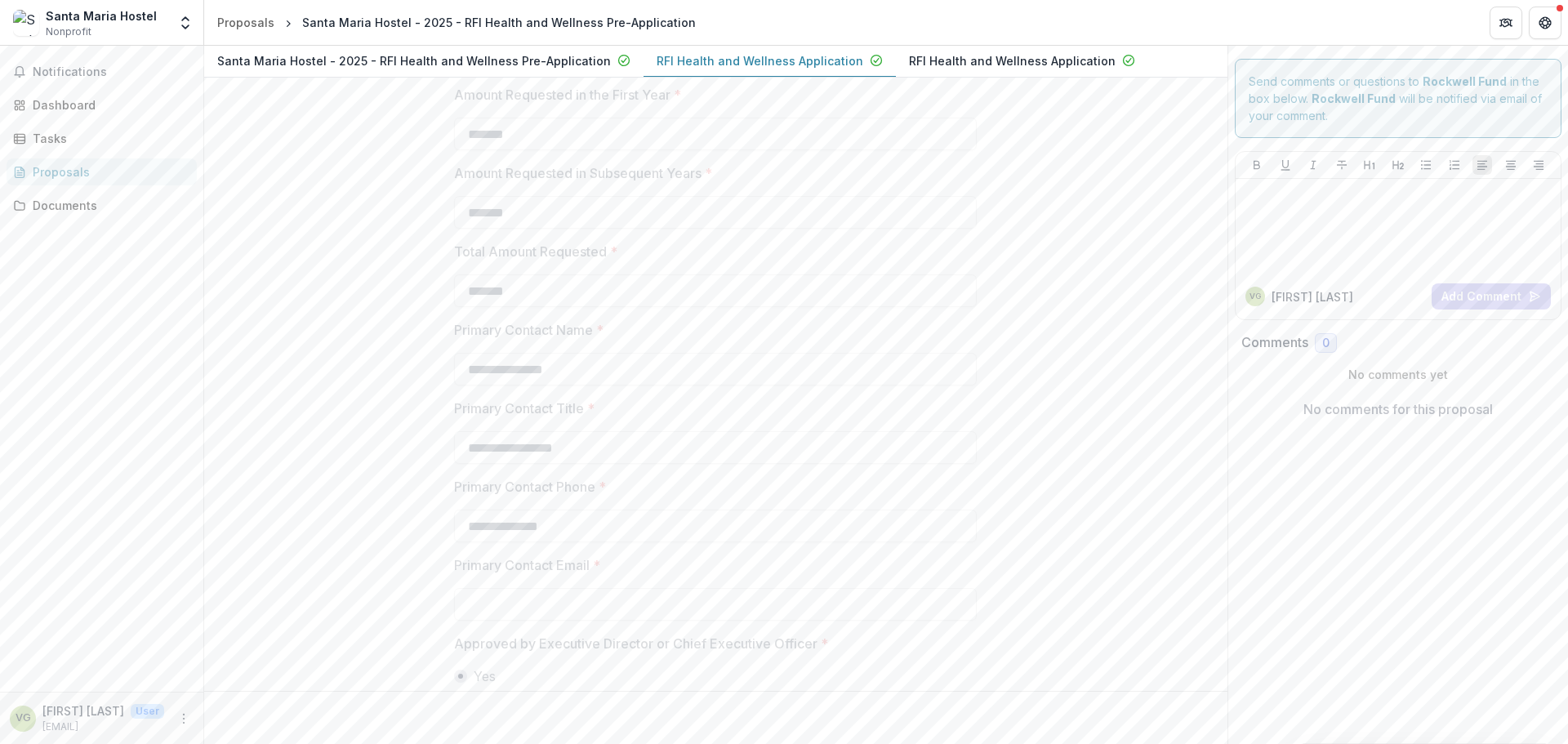 scroll, scrollTop: 3185, scrollLeft: 0, axis: vertical 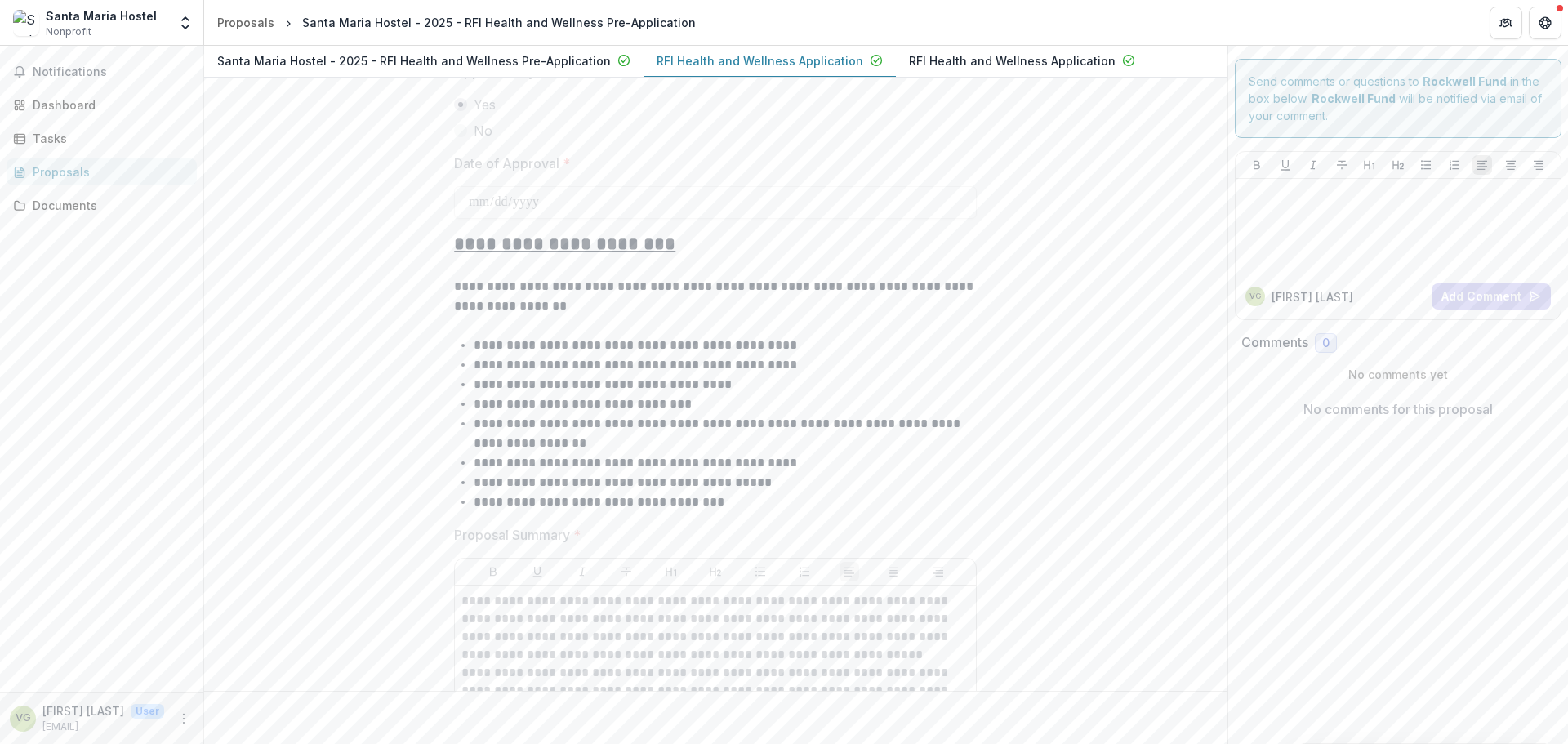 click on "**********" at bounding box center (715, 394) 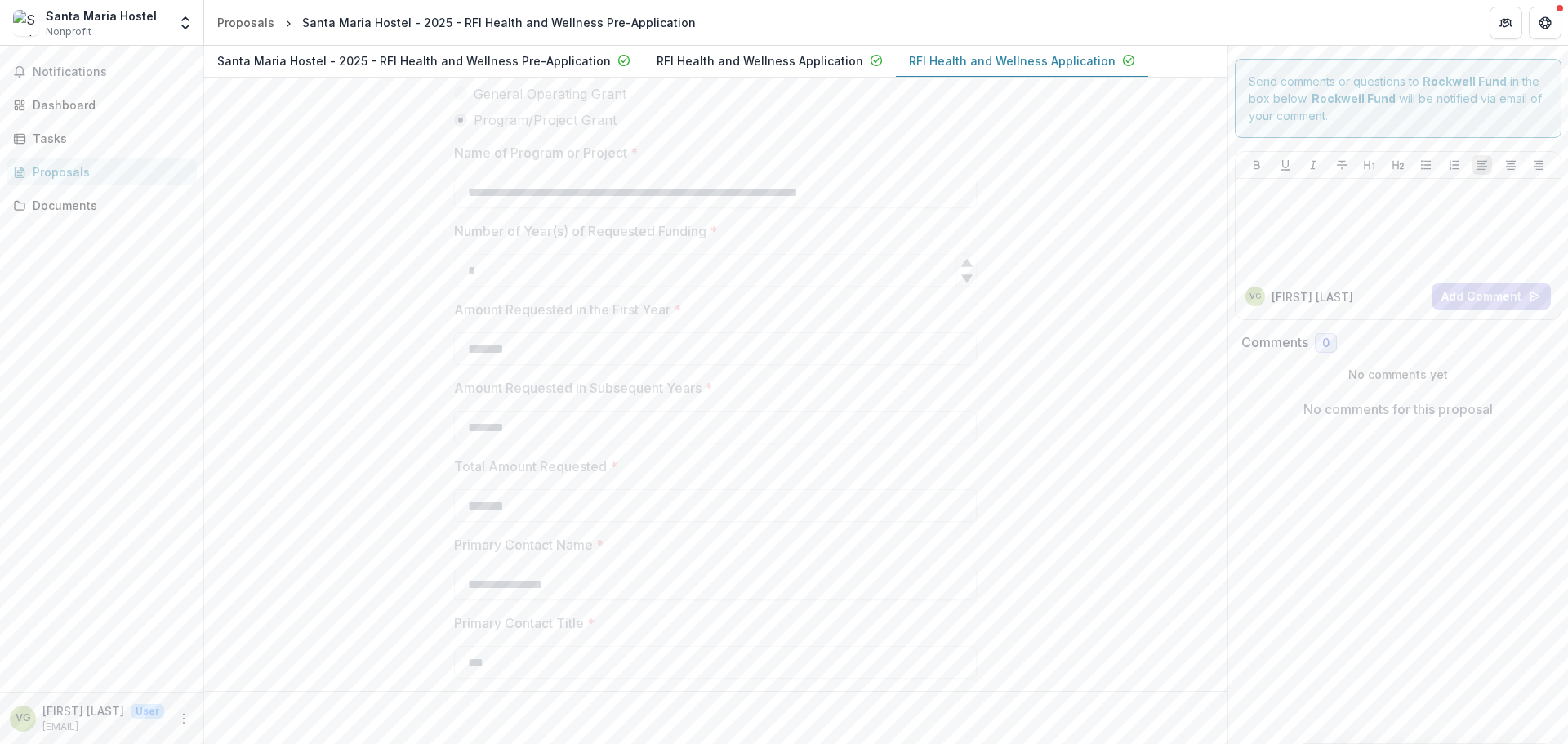 scroll, scrollTop: 2532, scrollLeft: 0, axis: vertical 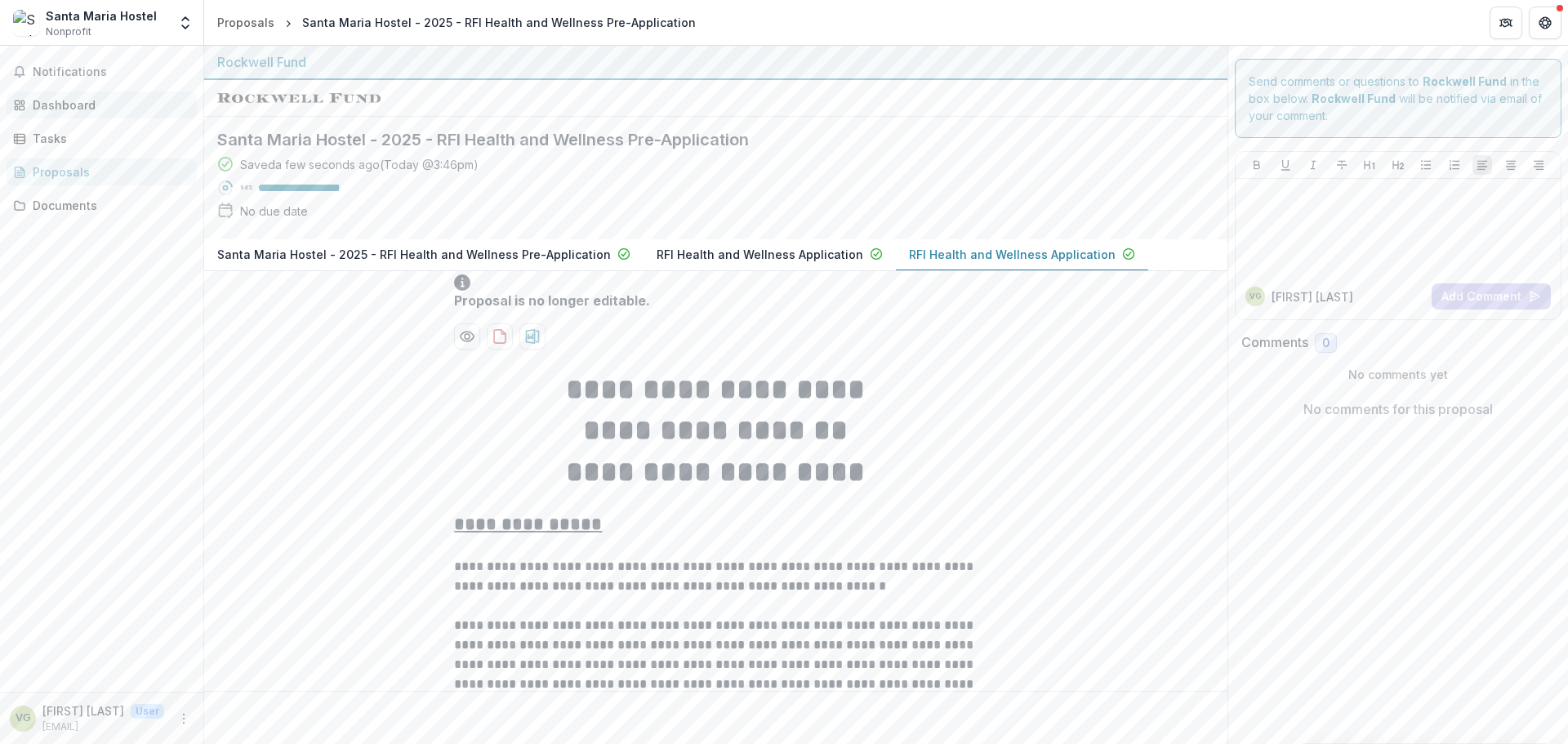 click on "Dashboard" at bounding box center [101, 105] 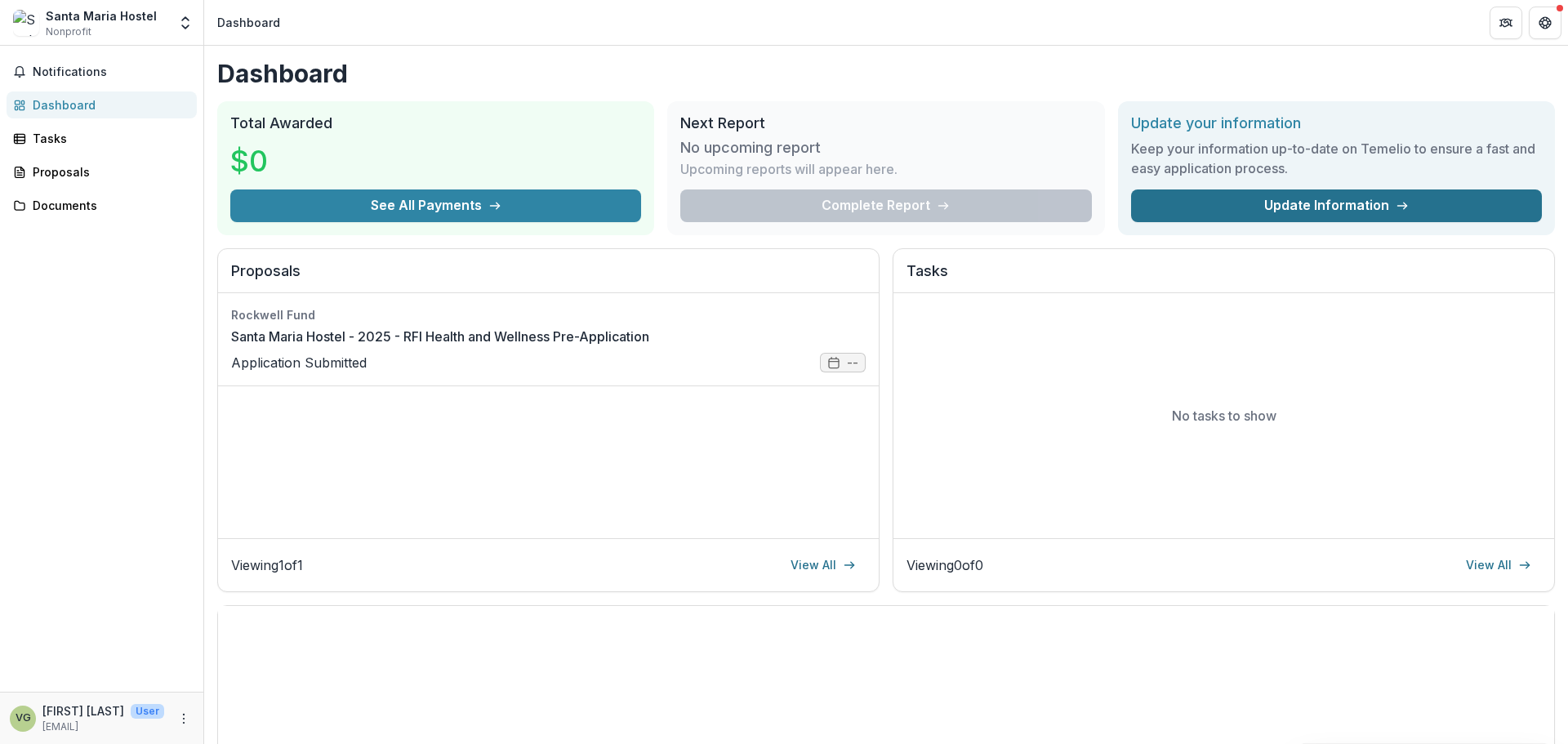 click on "Update Information" at bounding box center (1336, 206) 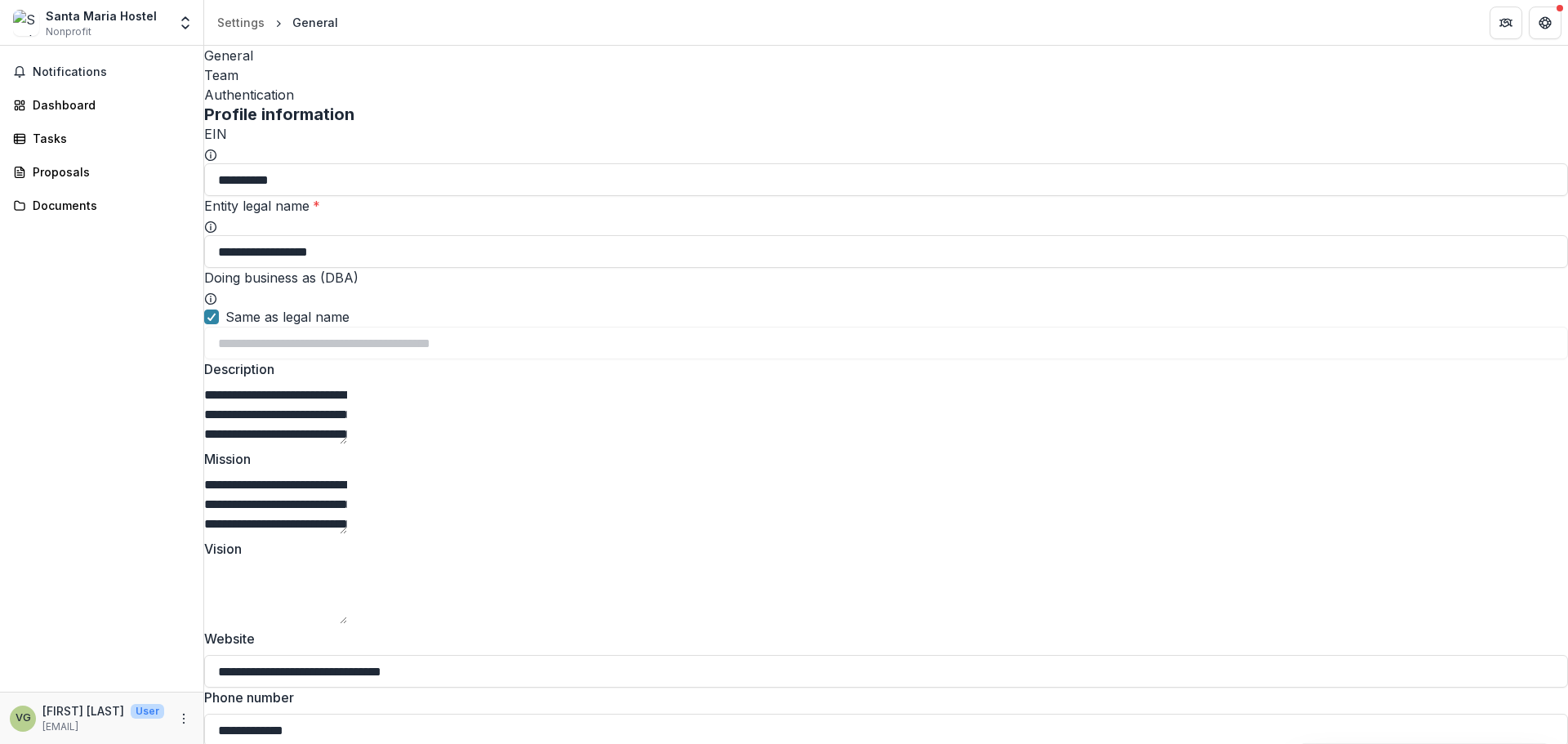 scroll, scrollTop: 18, scrollLeft: 0, axis: vertical 